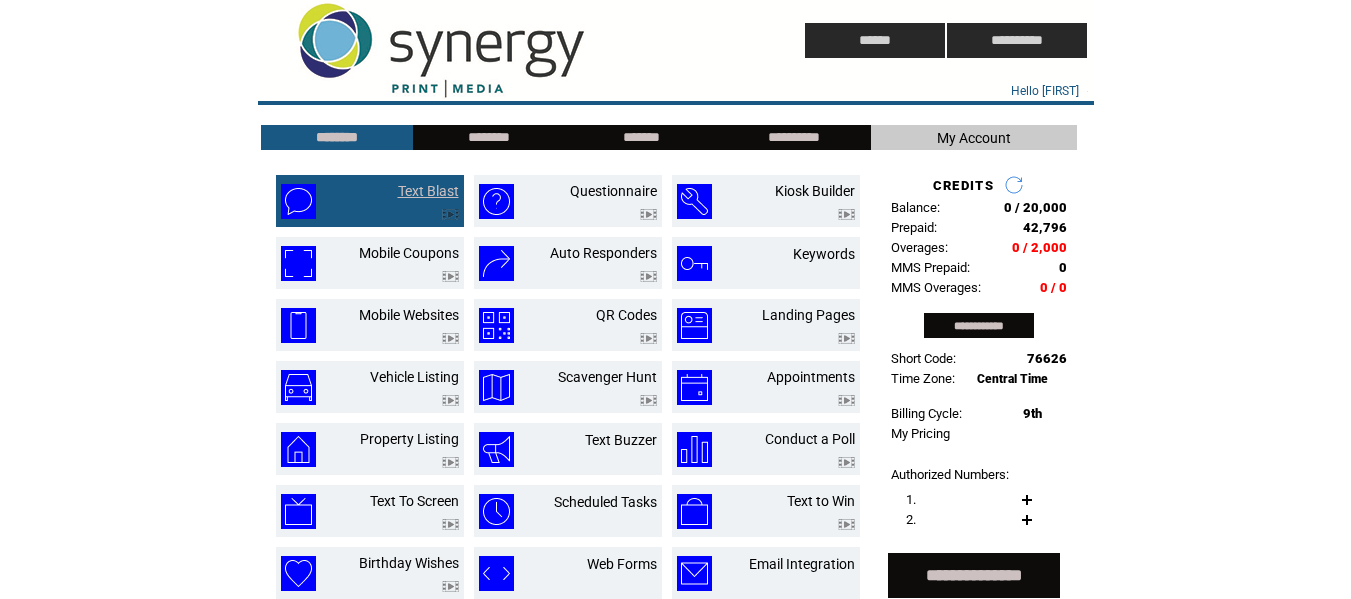 scroll, scrollTop: 0, scrollLeft: 0, axis: both 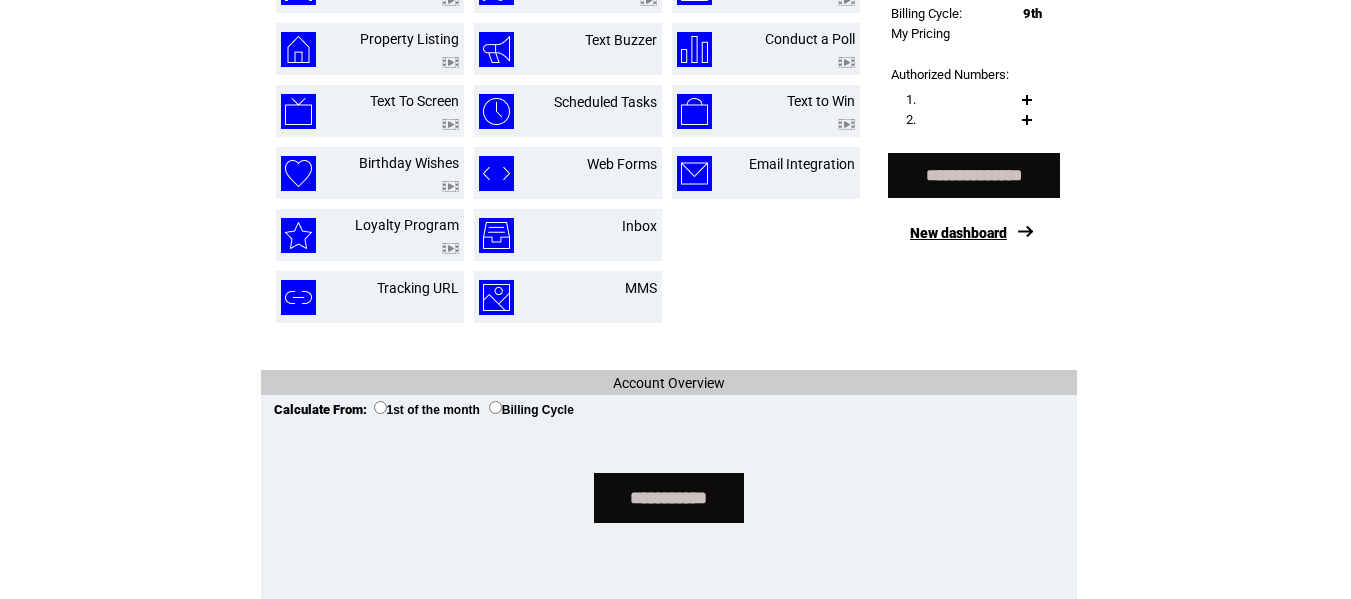 click on "New dashboard" at bounding box center [958, 233] 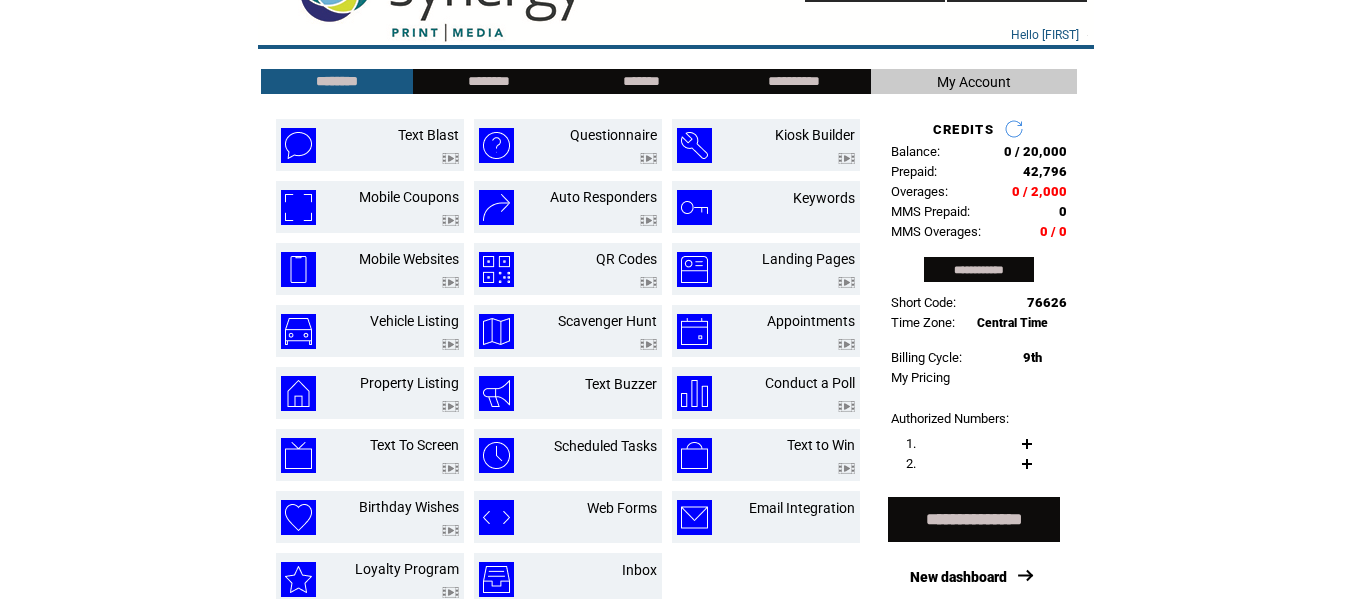 scroll, scrollTop: 0, scrollLeft: 0, axis: both 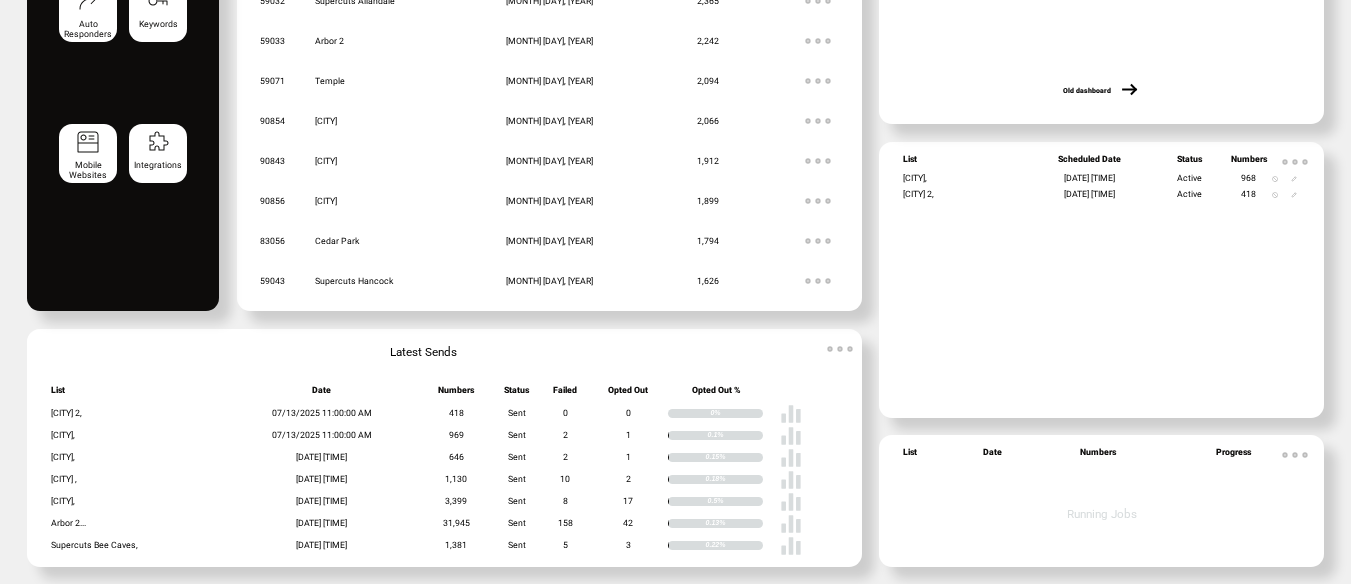 click at bounding box center [840, 349] 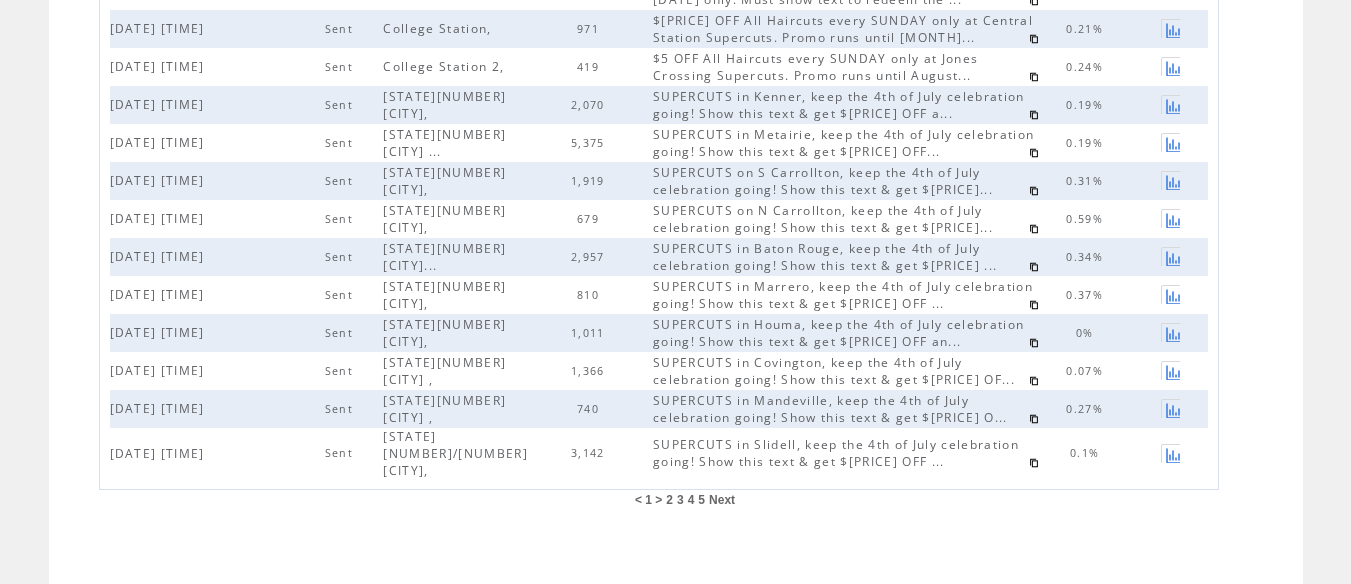 scroll, scrollTop: 673, scrollLeft: 0, axis: vertical 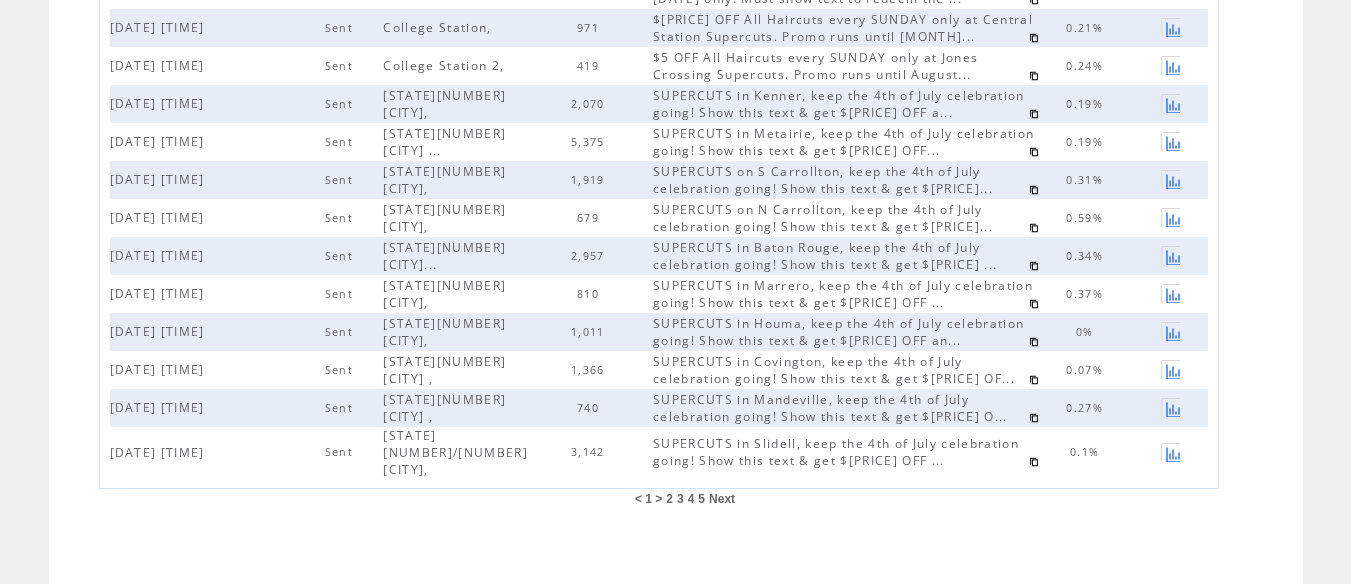 click on "2" at bounding box center (669, 499) 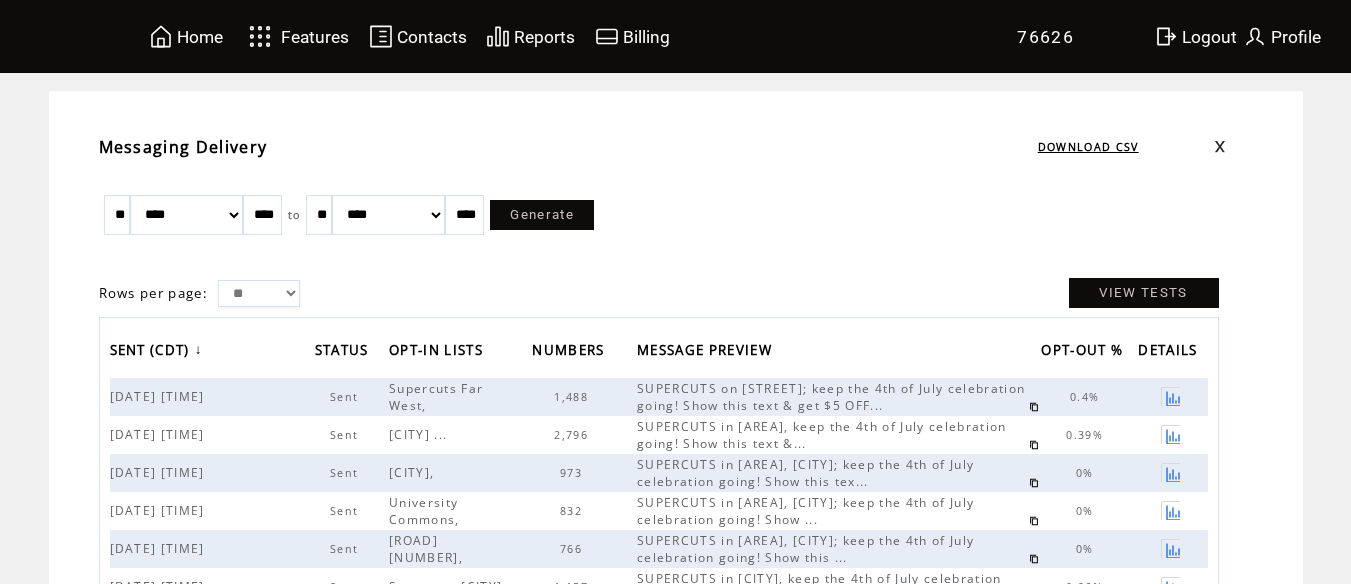 scroll, scrollTop: 0, scrollLeft: 0, axis: both 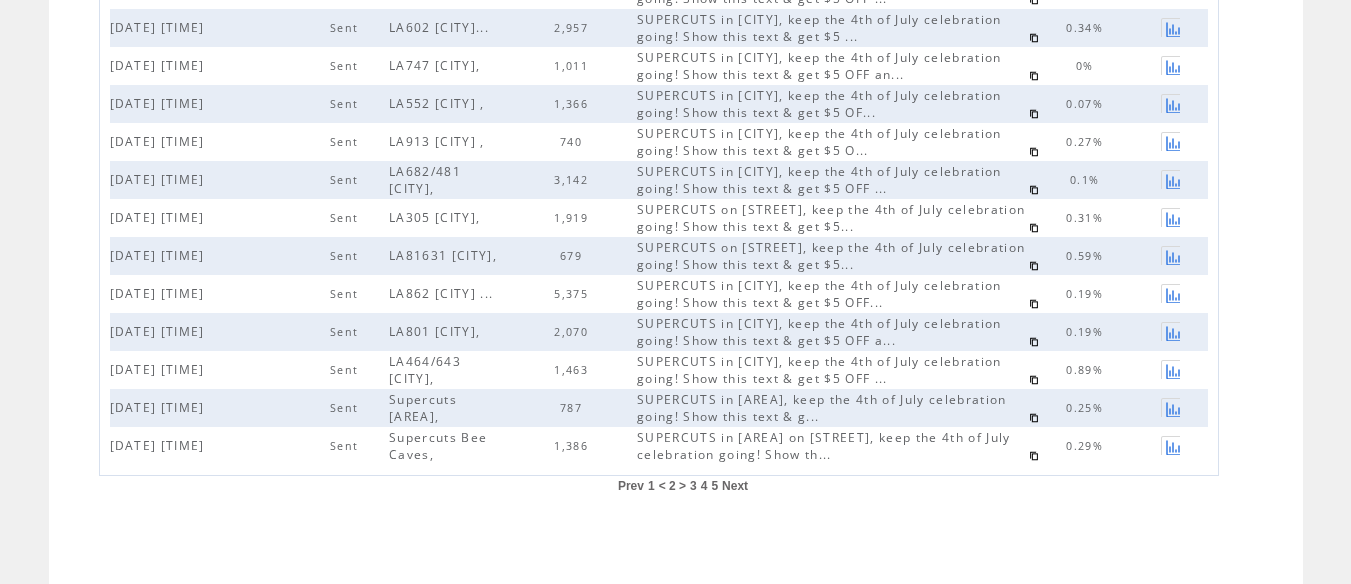 click on "4" at bounding box center (704, 486) 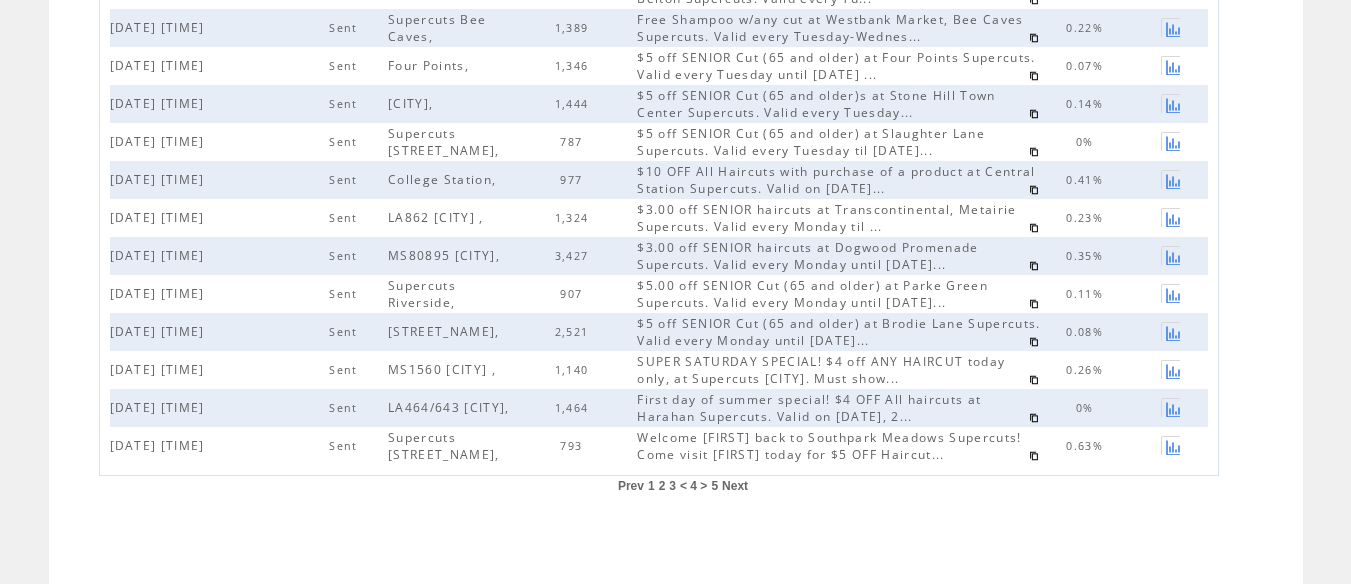 scroll, scrollTop: 673, scrollLeft: 0, axis: vertical 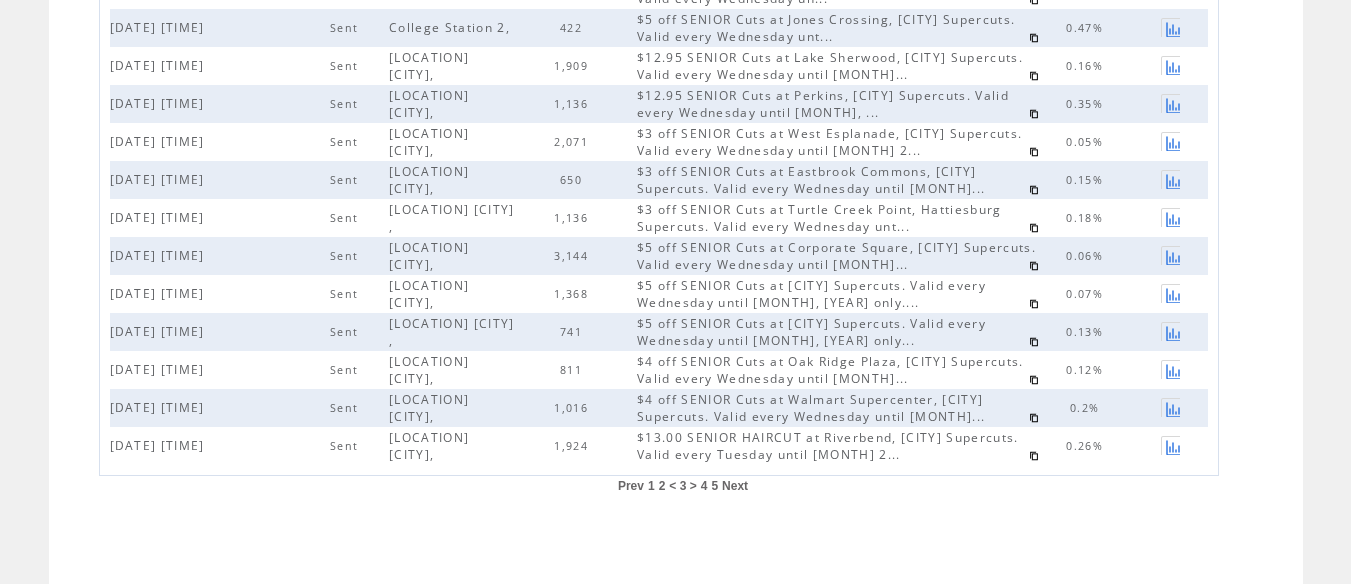 click on "4" at bounding box center (704, 486) 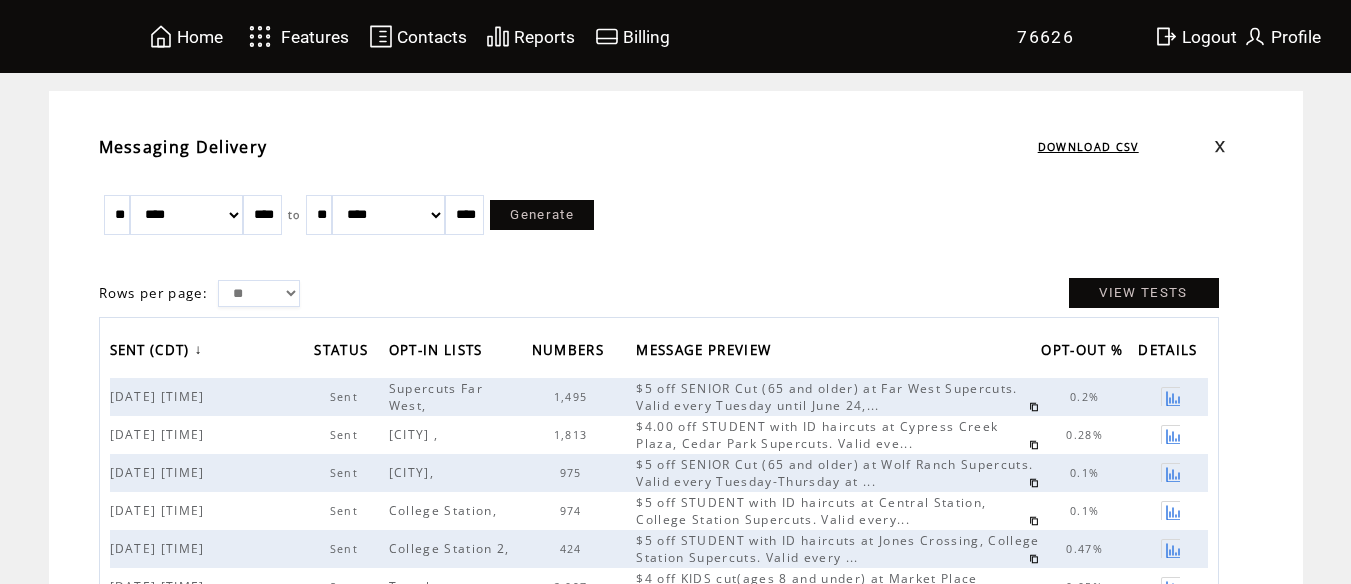 scroll, scrollTop: 673, scrollLeft: 0, axis: vertical 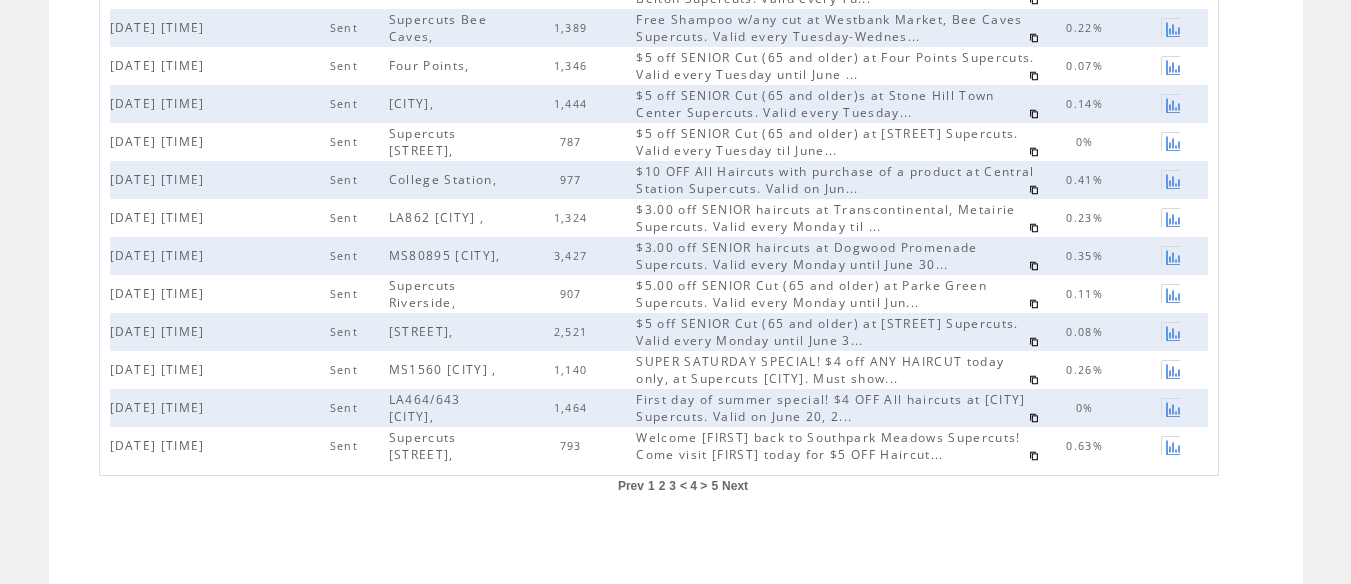 click at bounding box center [1034, 342] 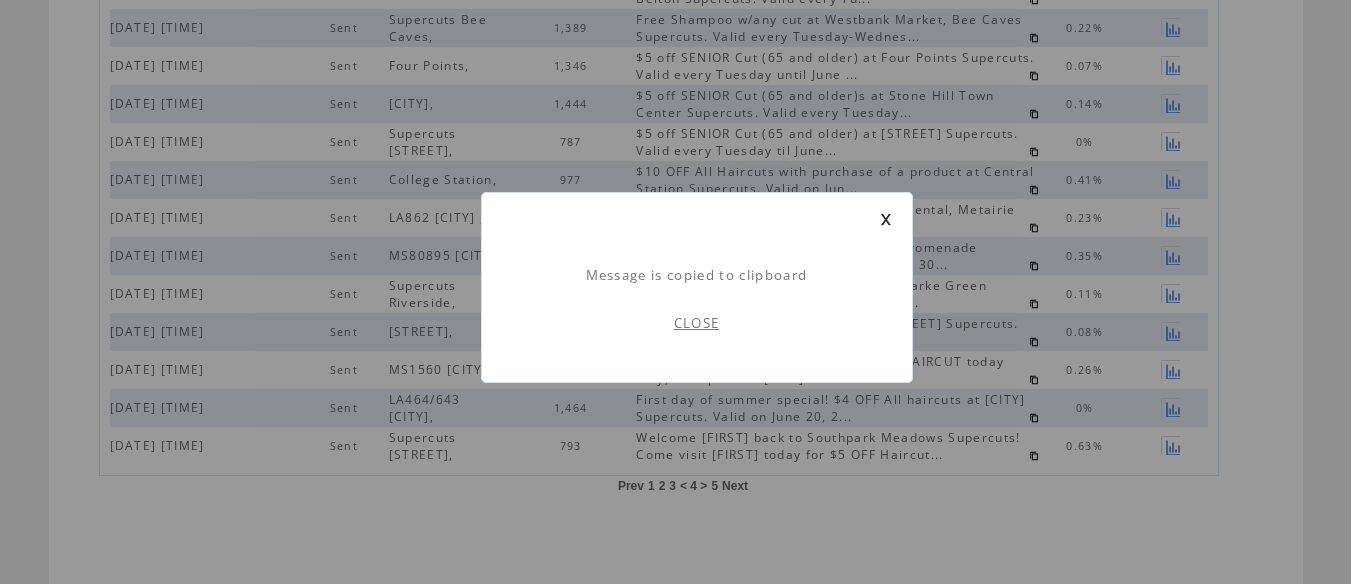 scroll, scrollTop: 1, scrollLeft: 0, axis: vertical 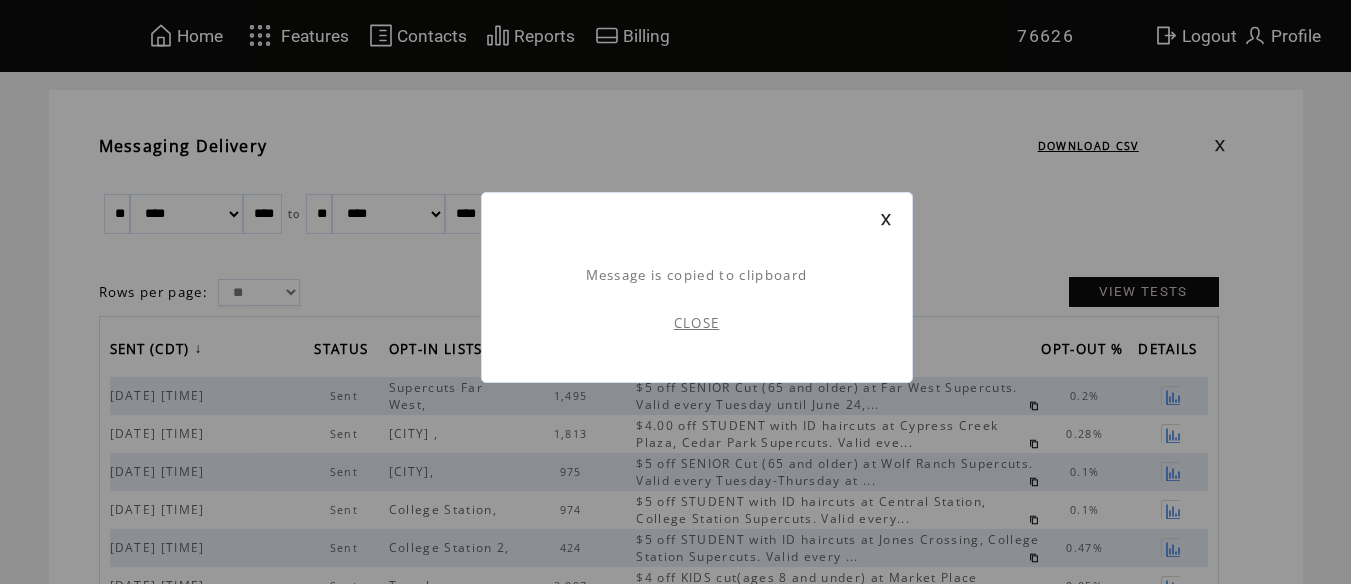 click on "CLOSE" at bounding box center [697, 323] 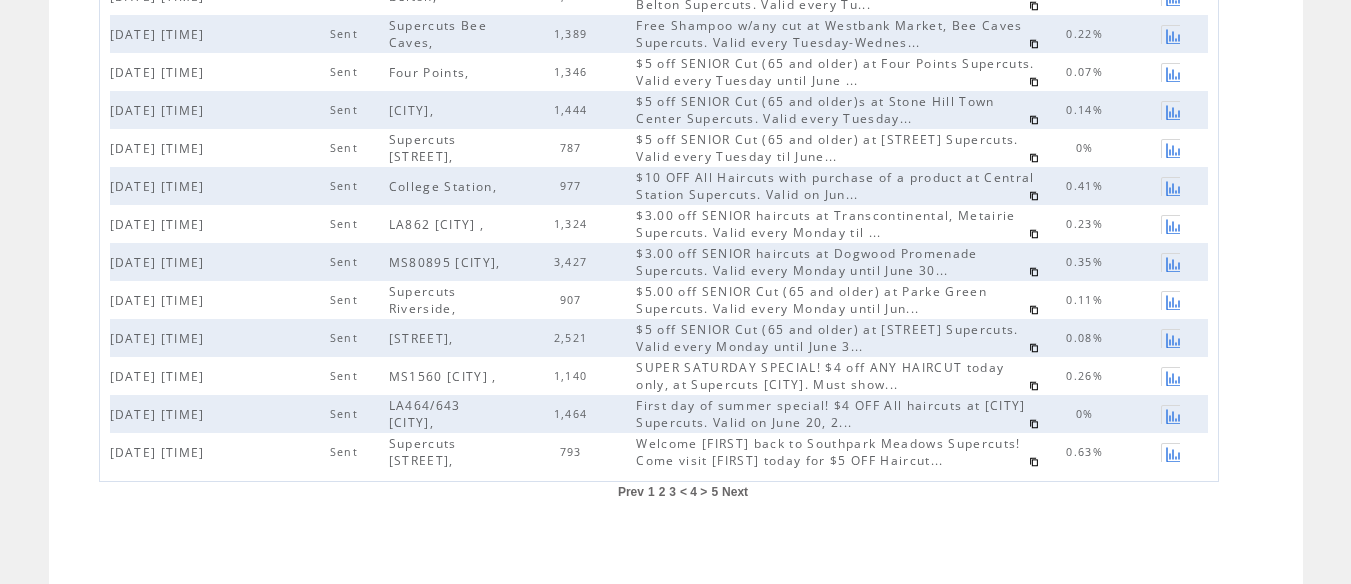 scroll, scrollTop: 610, scrollLeft: 0, axis: vertical 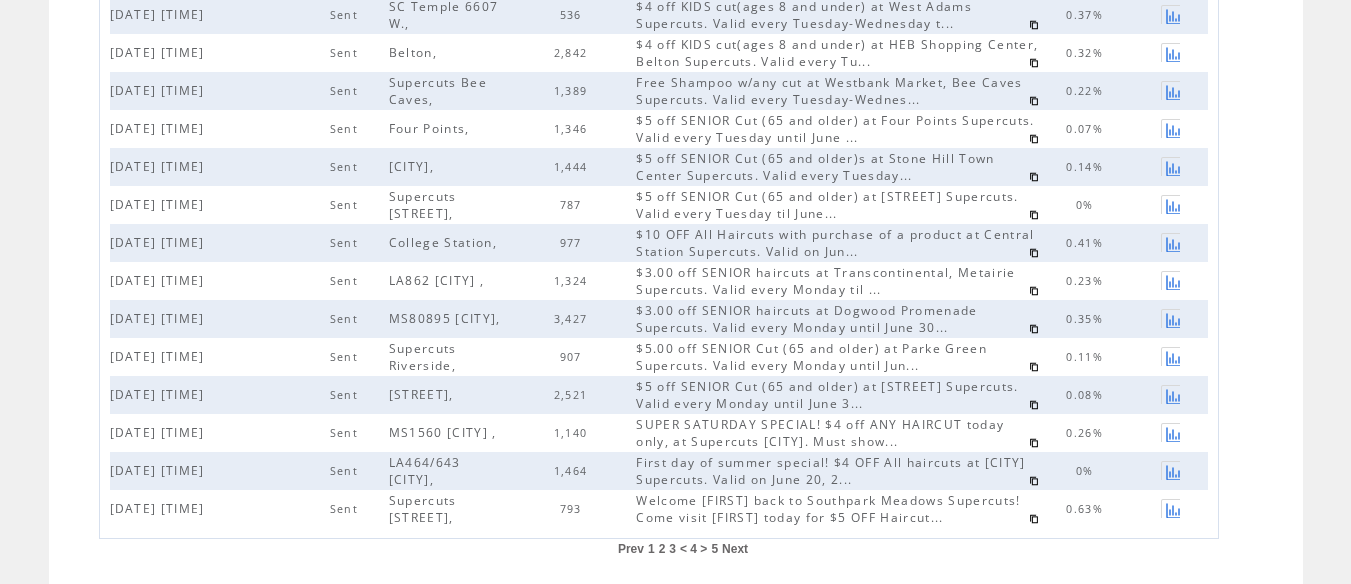 click at bounding box center (1170, 394) 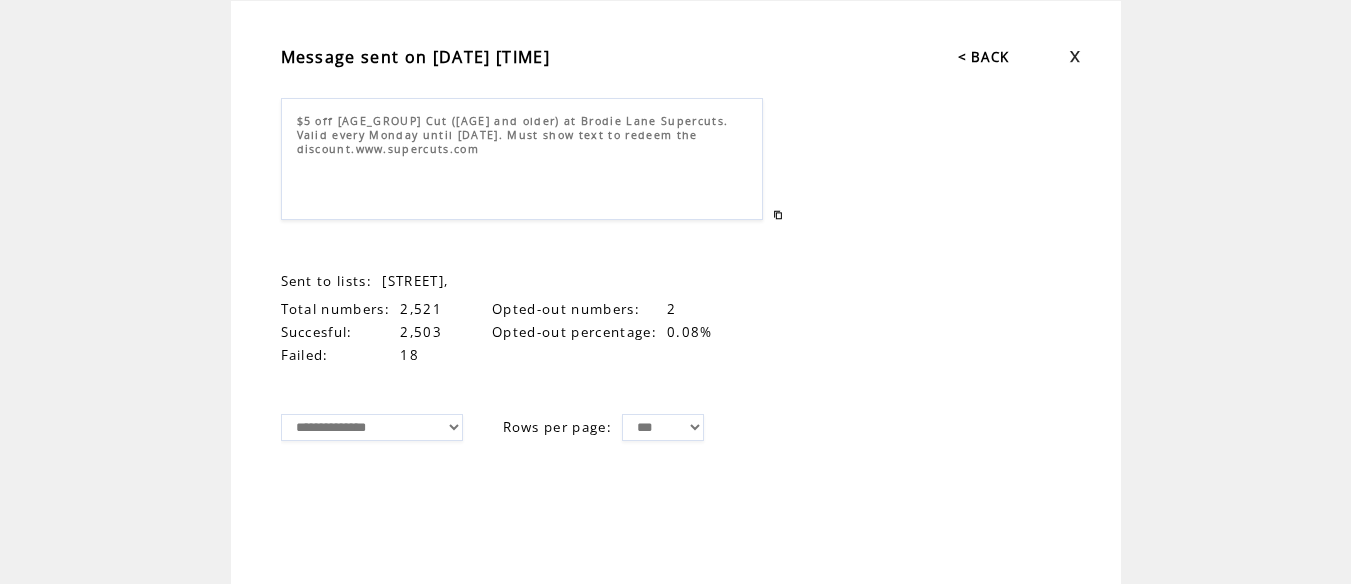 scroll, scrollTop: 133, scrollLeft: 0, axis: vertical 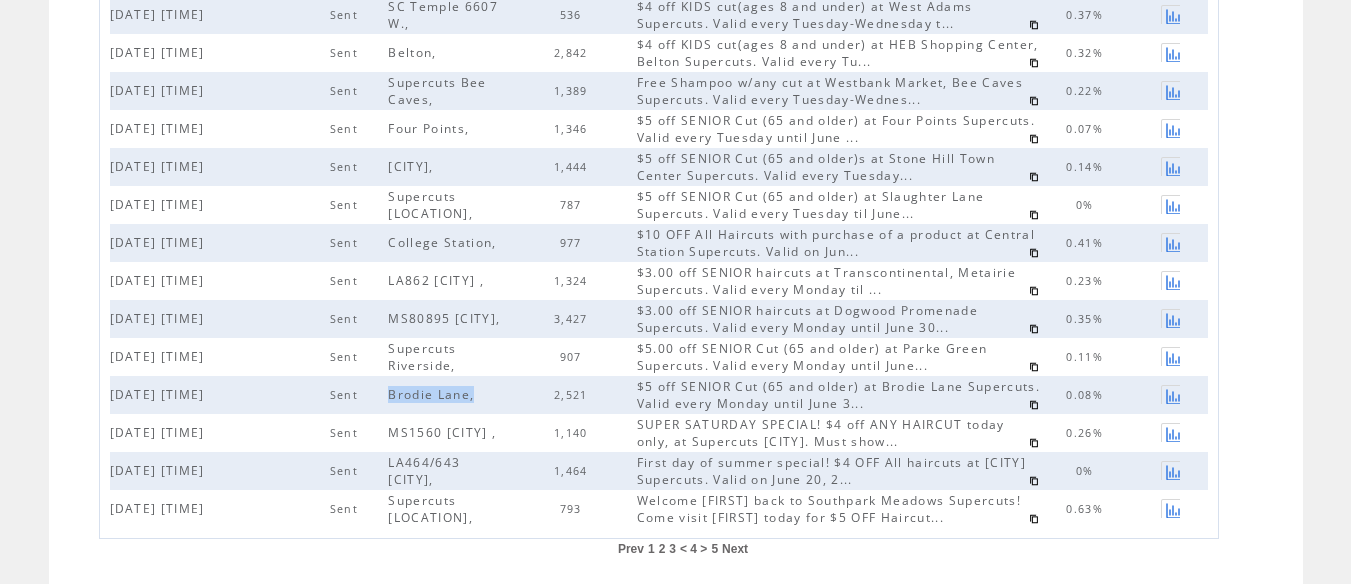 drag, startPoint x: 481, startPoint y: 395, endPoint x: 373, endPoint y: 391, distance: 108.07405 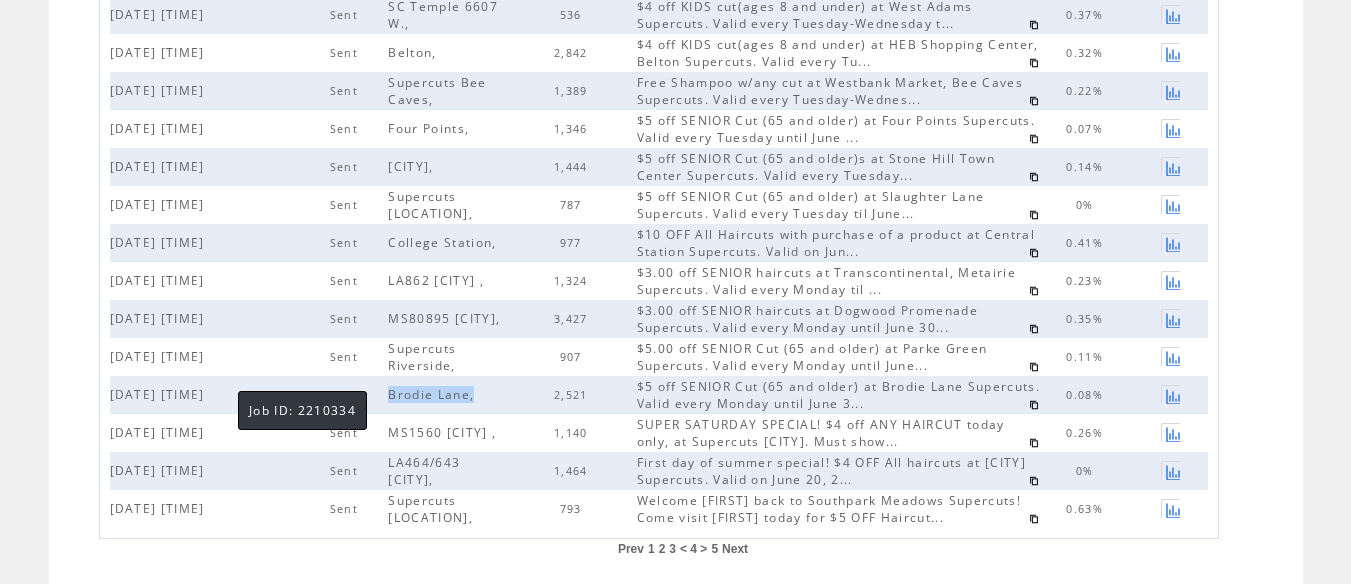 drag, startPoint x: 284, startPoint y: 401, endPoint x: 193, endPoint y: 399, distance: 91.02197 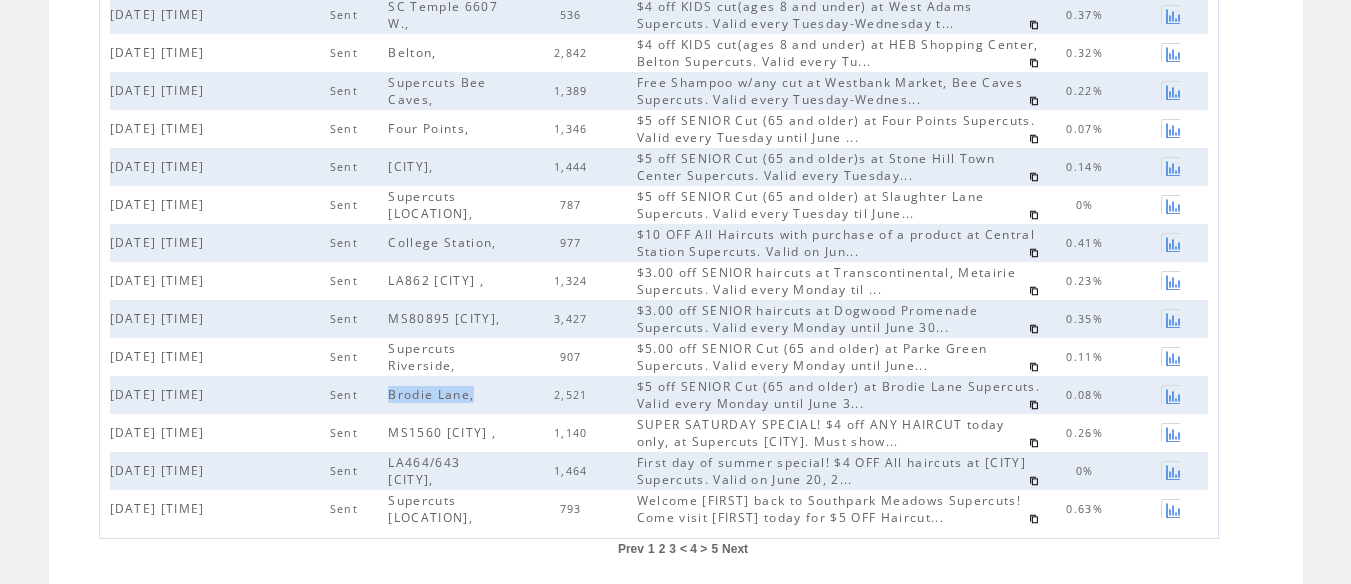 click at bounding box center (1034, 367) 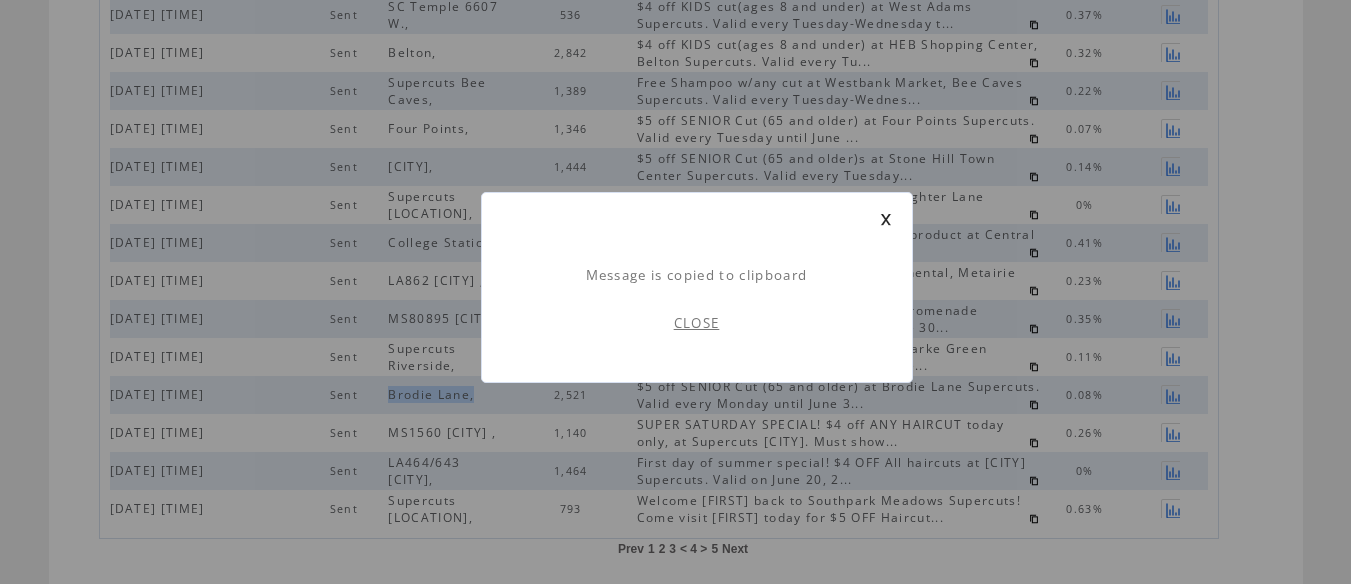 scroll, scrollTop: 1, scrollLeft: 0, axis: vertical 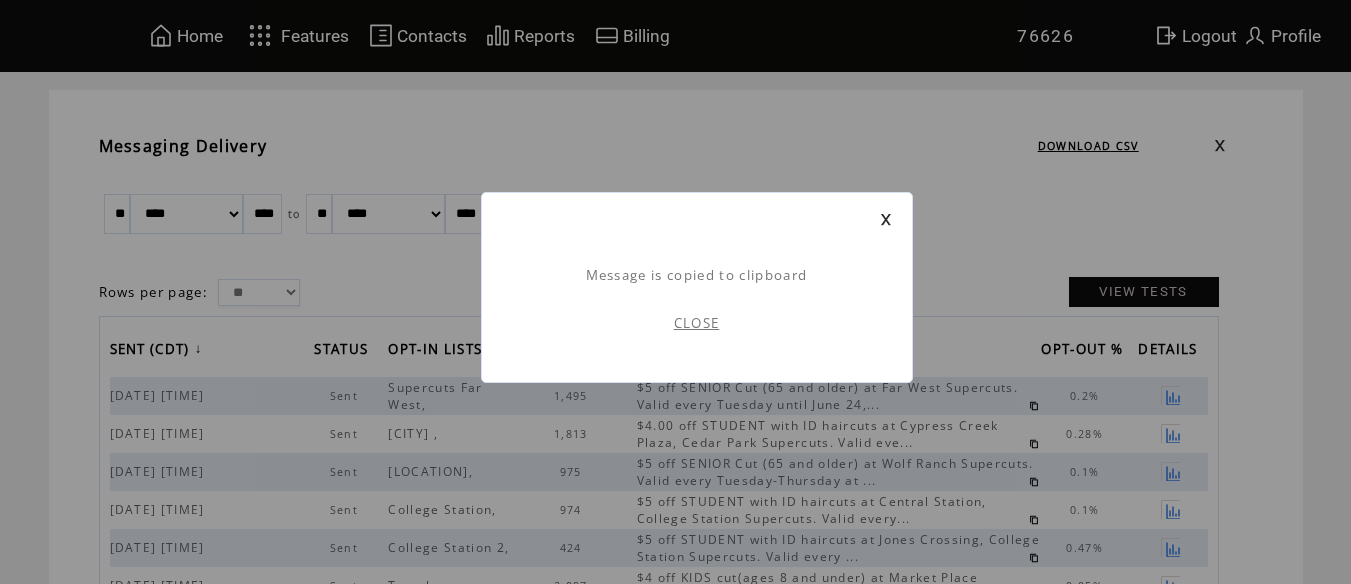 click on "CLOSE" at bounding box center (697, 323) 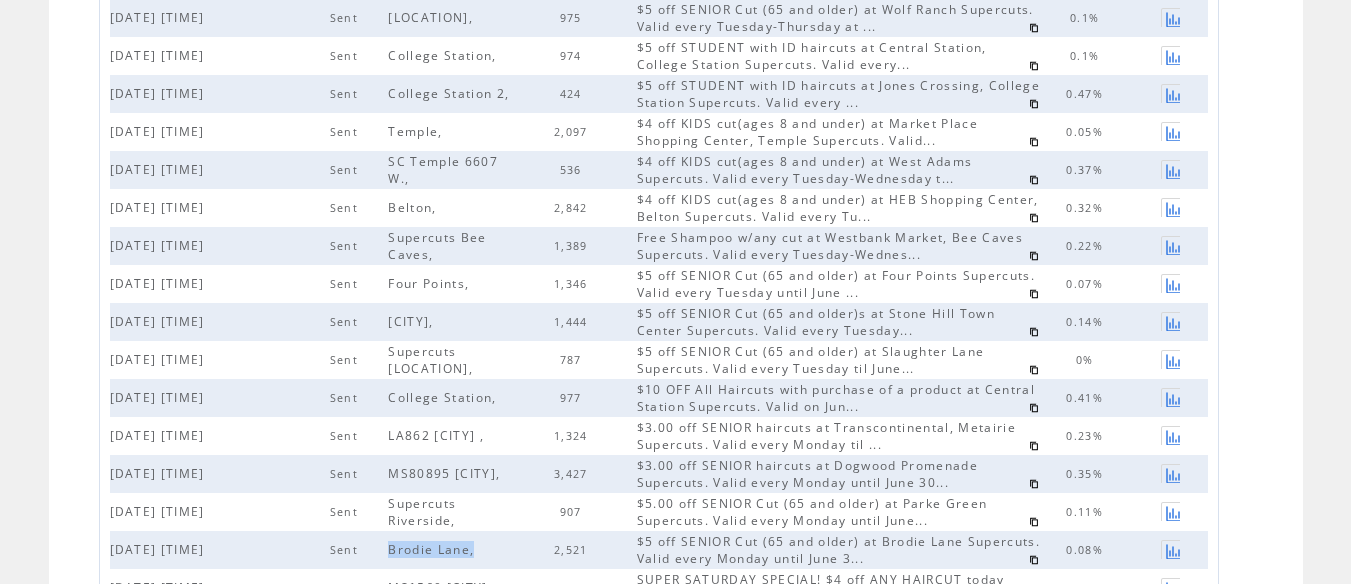 scroll, scrollTop: 667, scrollLeft: 0, axis: vertical 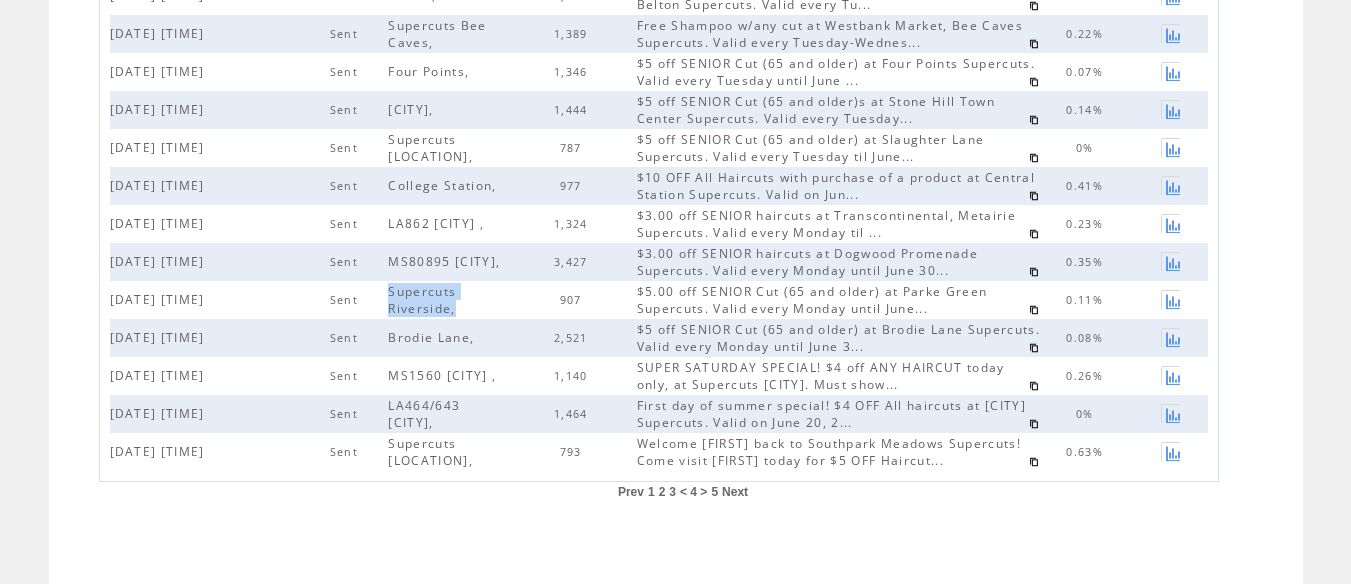 drag, startPoint x: 467, startPoint y: 311, endPoint x: 390, endPoint y: 293, distance: 79.07591 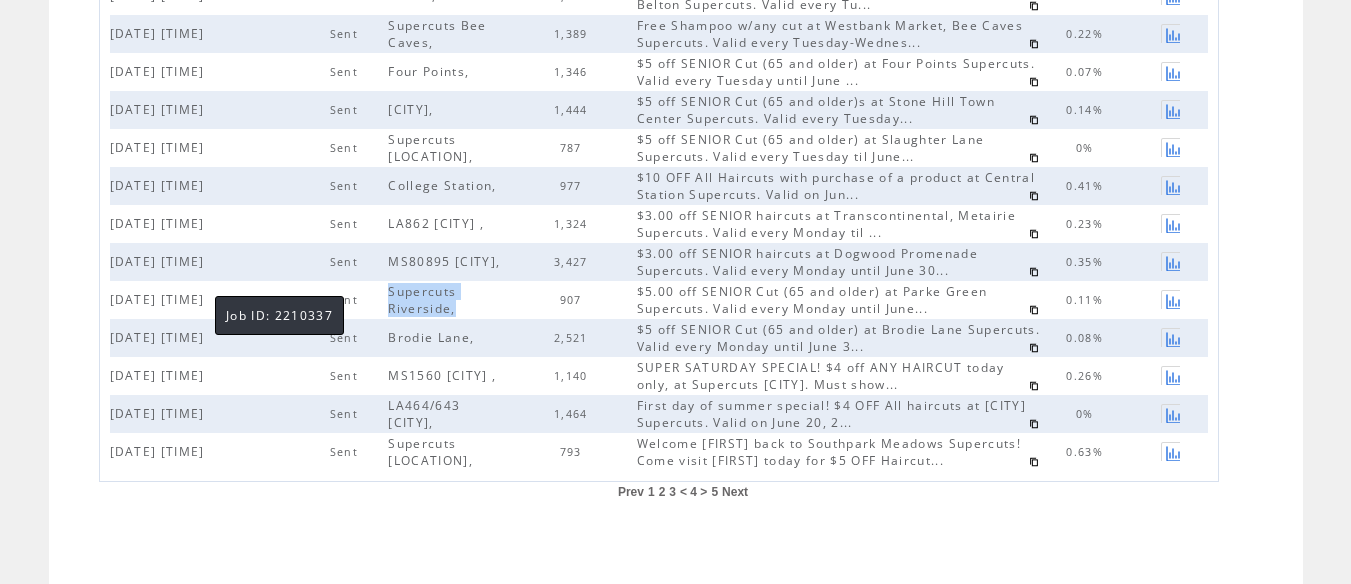 copy on "09:21:00 AM" 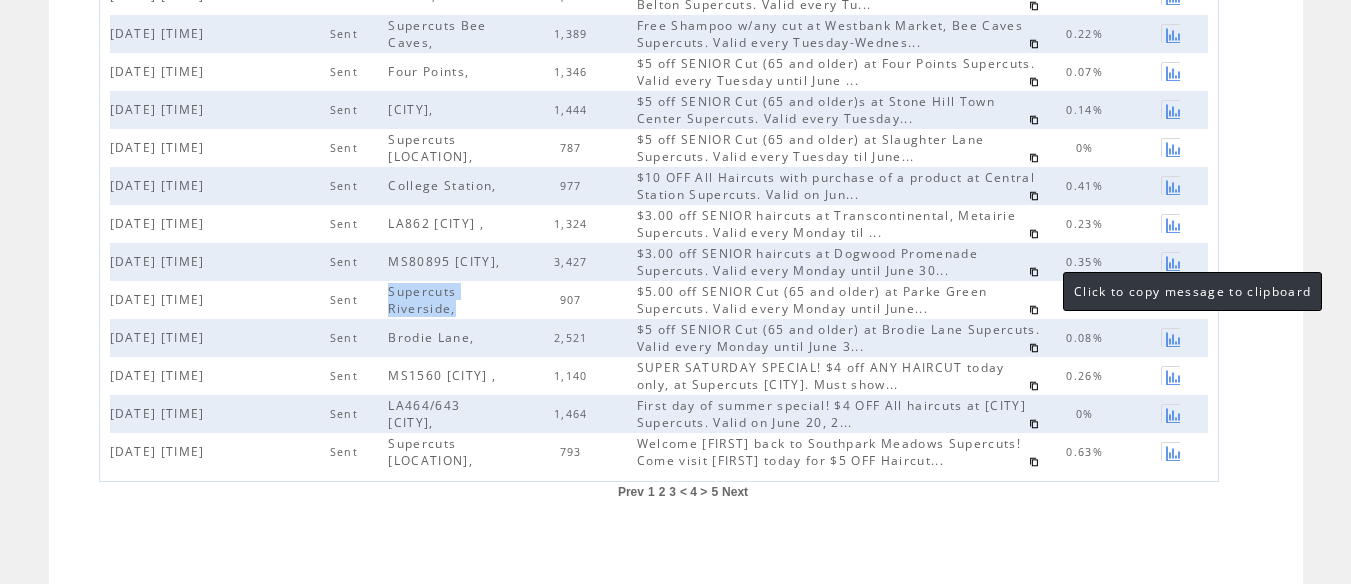 click at bounding box center (1034, 272) 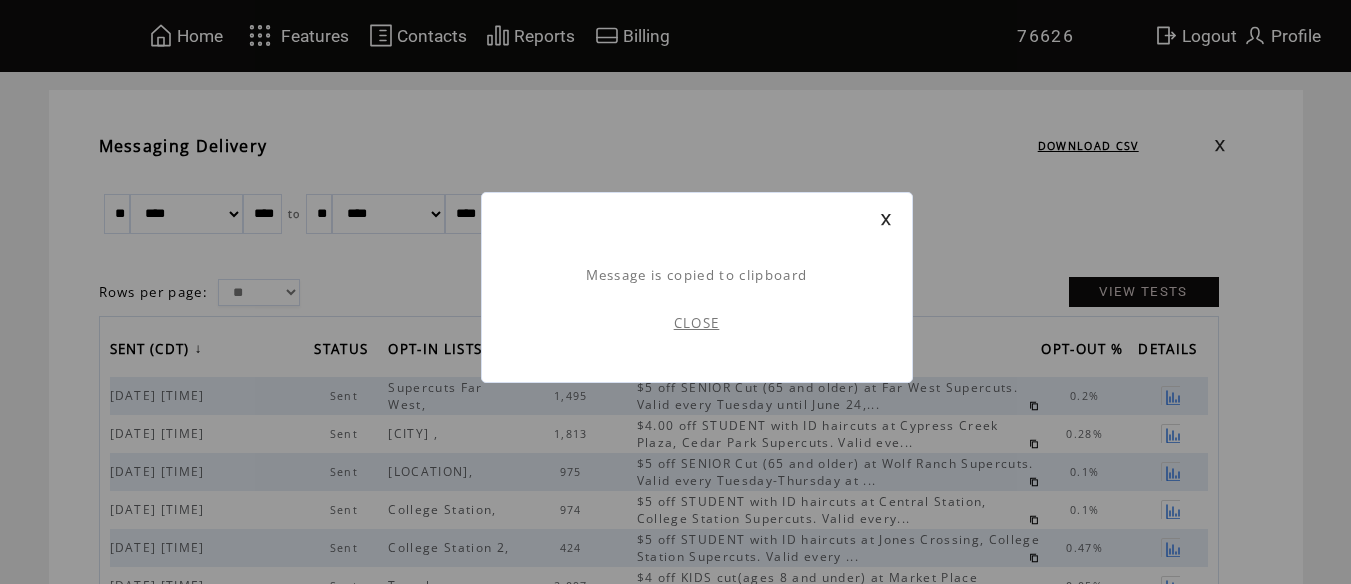 click on "CLOSE" at bounding box center [697, 323] 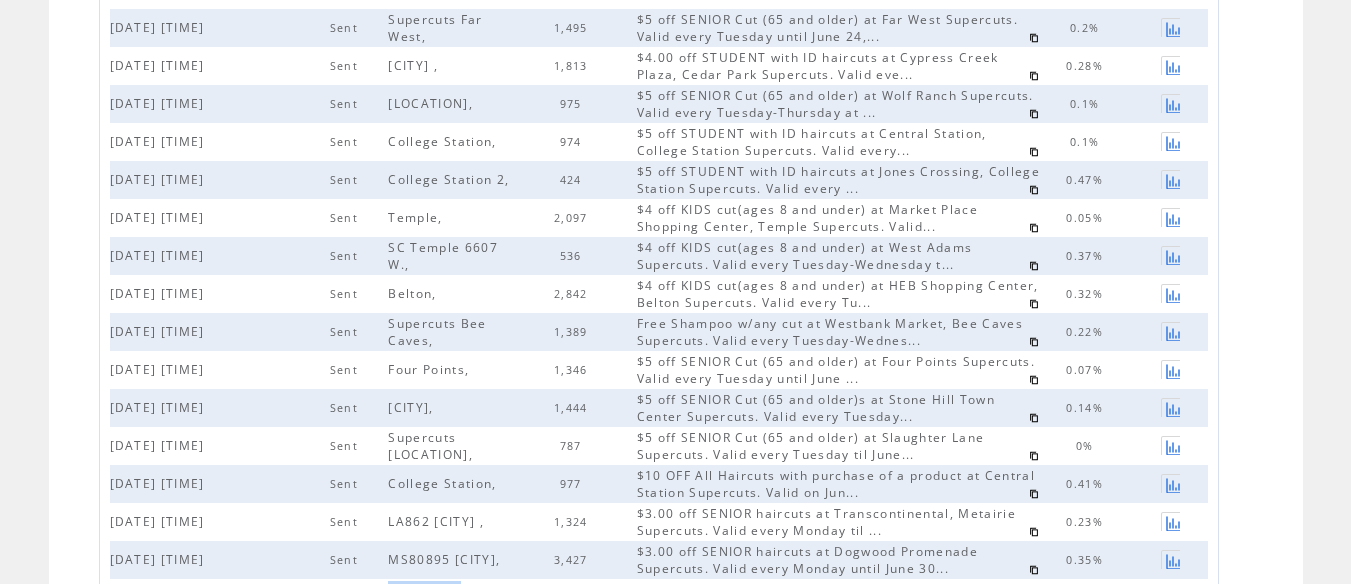 scroll, scrollTop: 673, scrollLeft: 0, axis: vertical 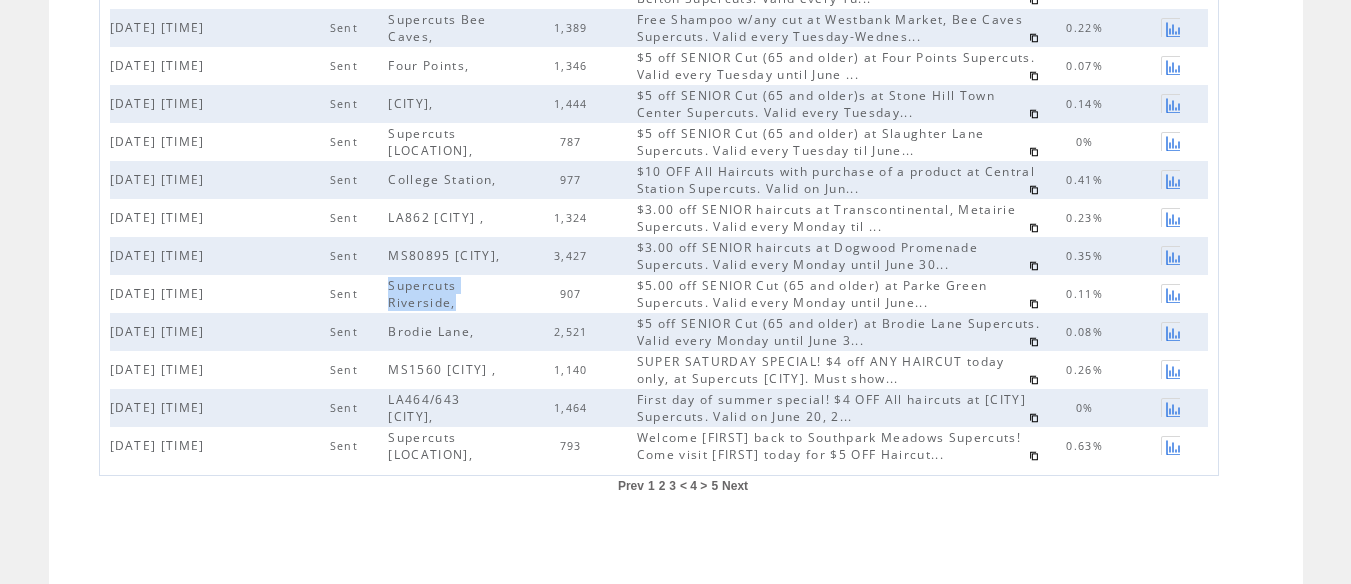 drag, startPoint x: 459, startPoint y: 268, endPoint x: 381, endPoint y: 248, distance: 80.523285 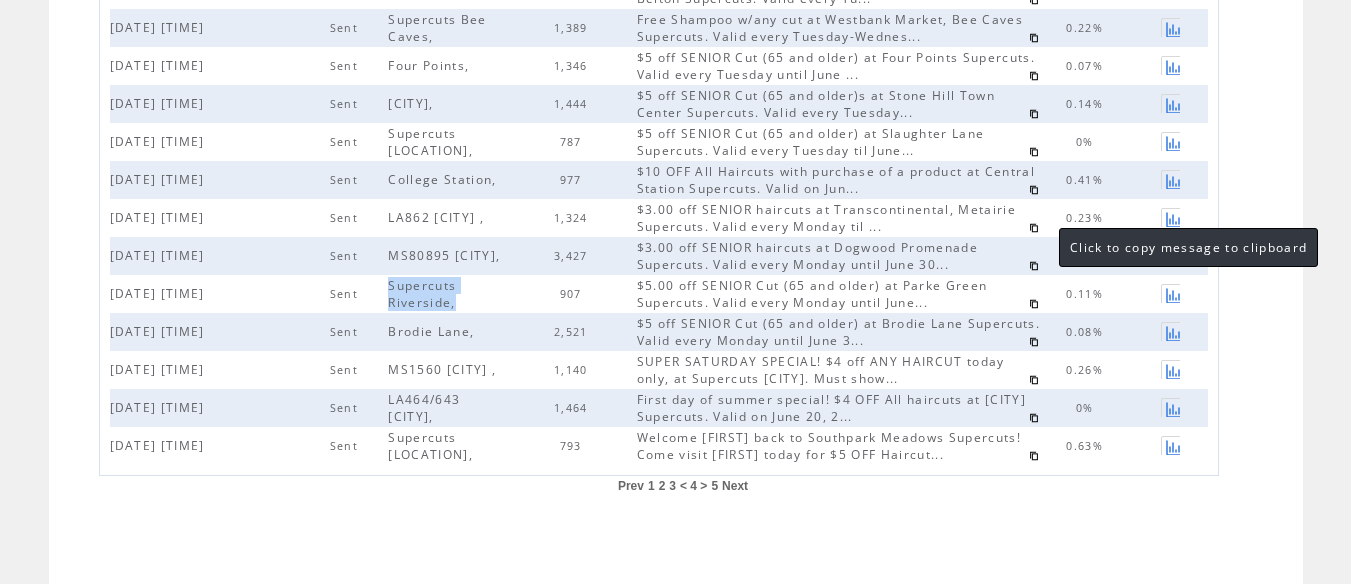 click at bounding box center [1034, 228] 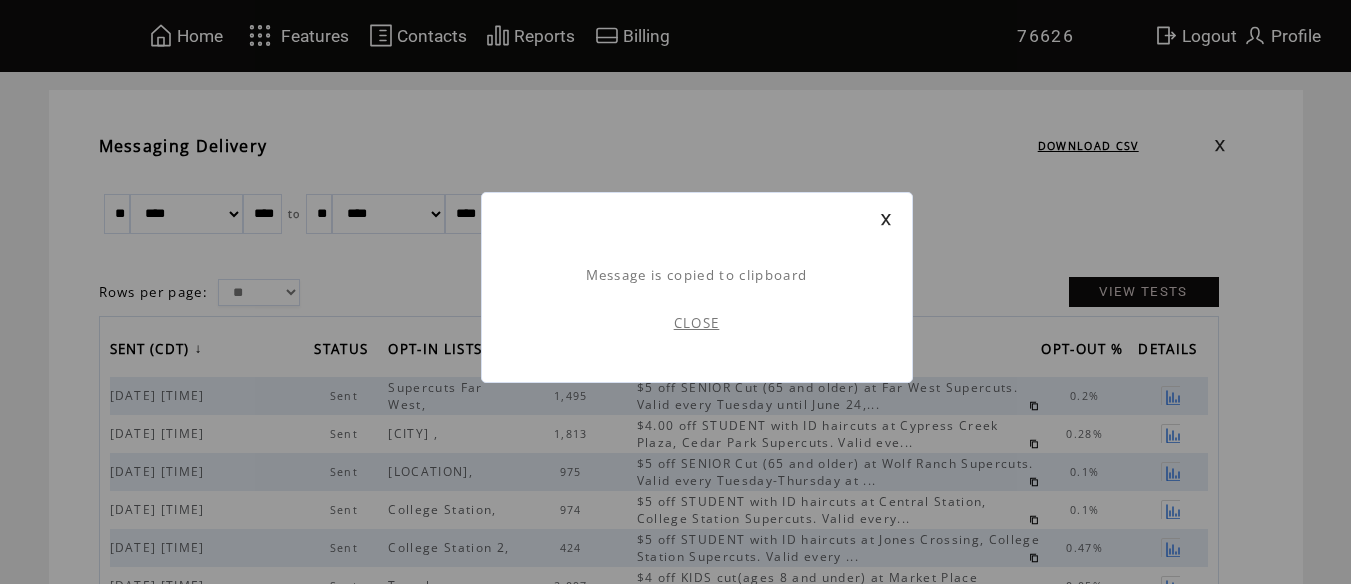 click on "CLOSE" at bounding box center (697, 323) 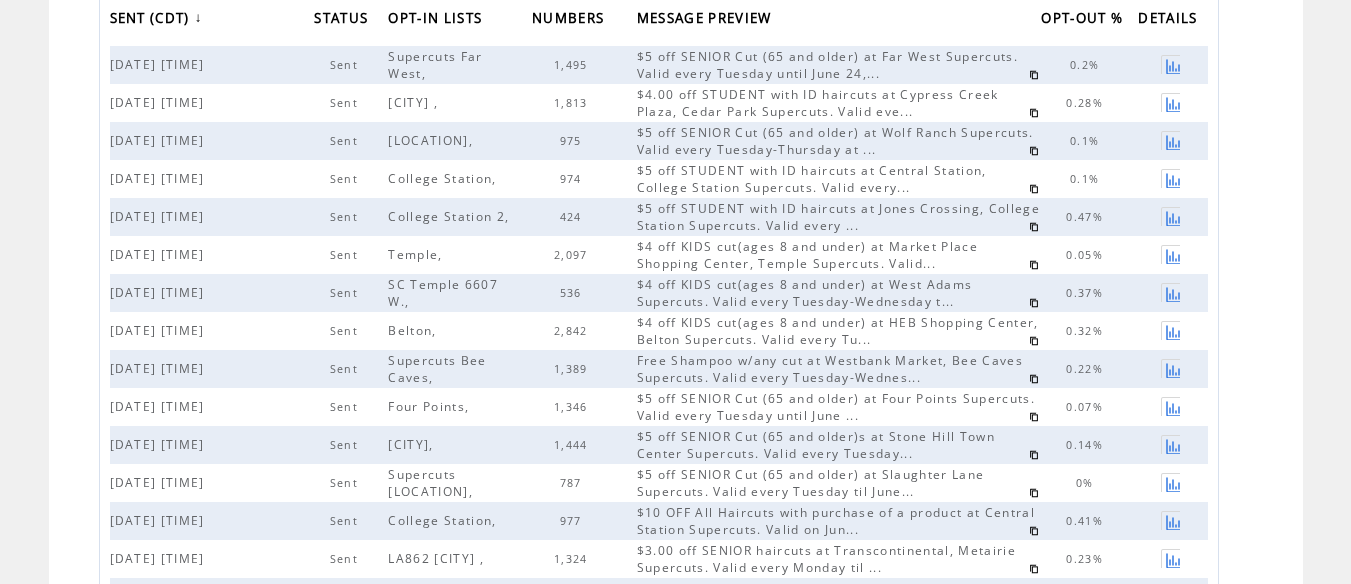 scroll, scrollTop: 673, scrollLeft: 0, axis: vertical 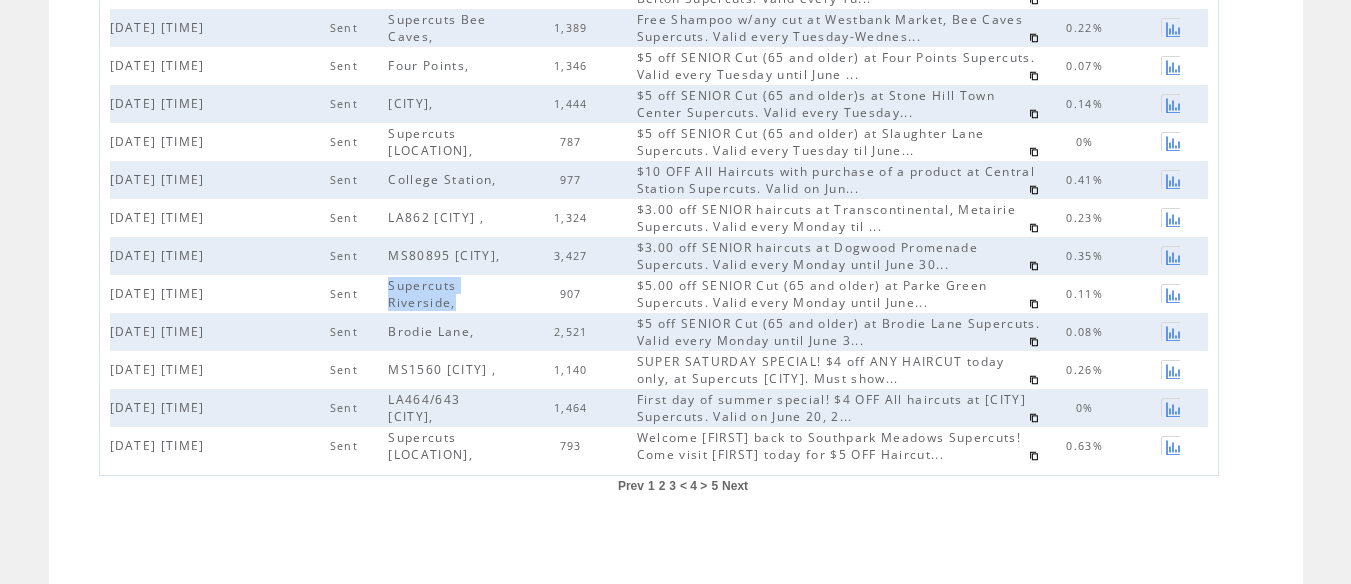 drag, startPoint x: 518, startPoint y: 216, endPoint x: 386, endPoint y: 219, distance: 132.03409 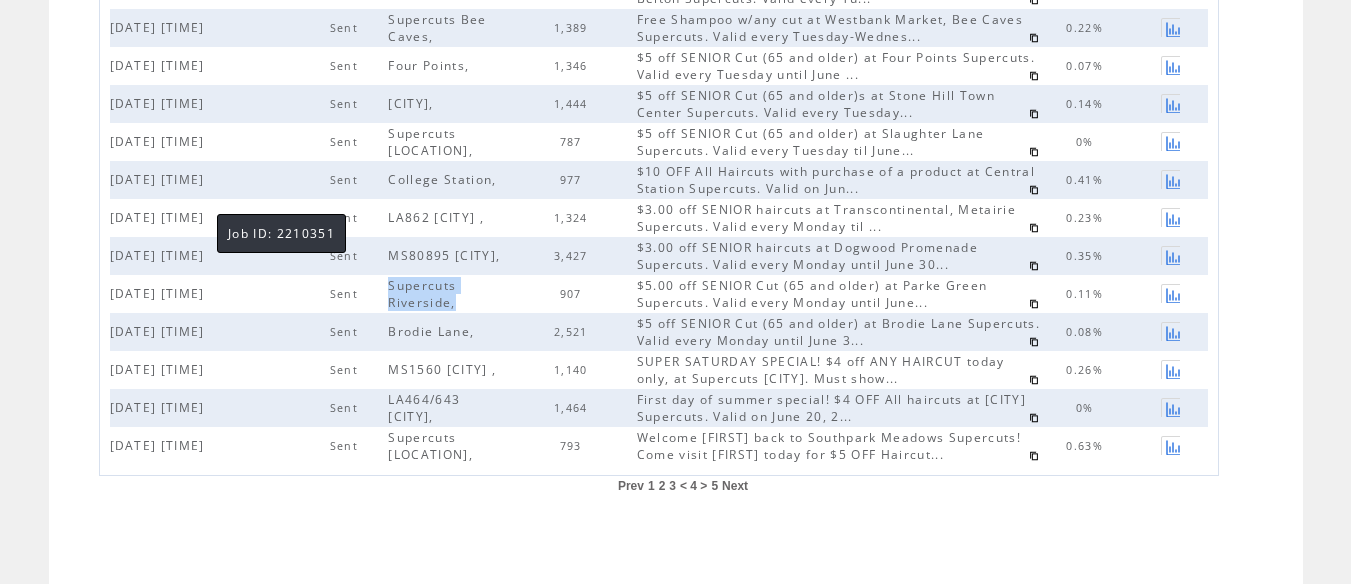 drag, startPoint x: 287, startPoint y: 217, endPoint x: 325, endPoint y: 164, distance: 65.21503 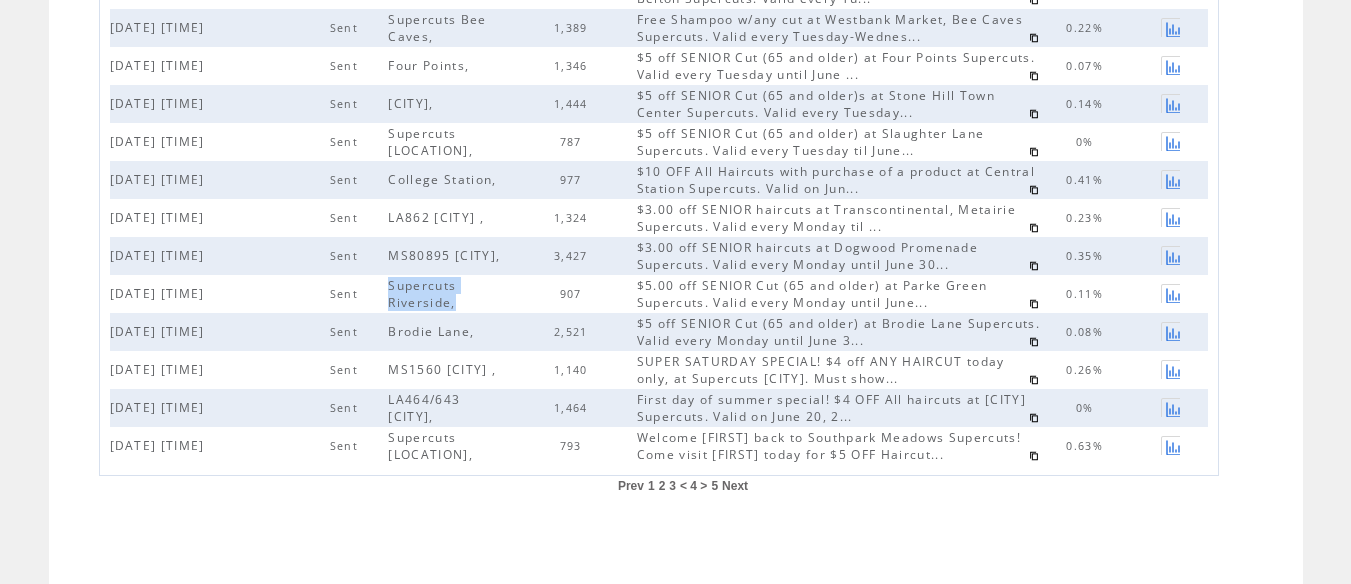 click at bounding box center (1034, 190) 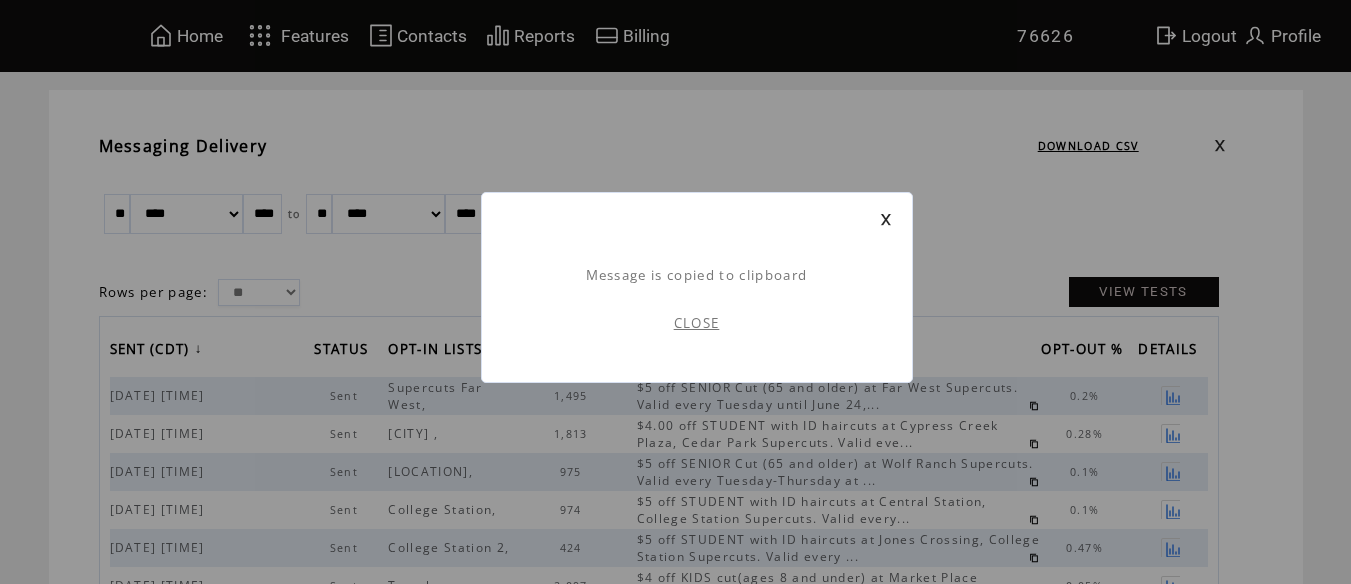 click on "CLOSE" at bounding box center [697, 323] 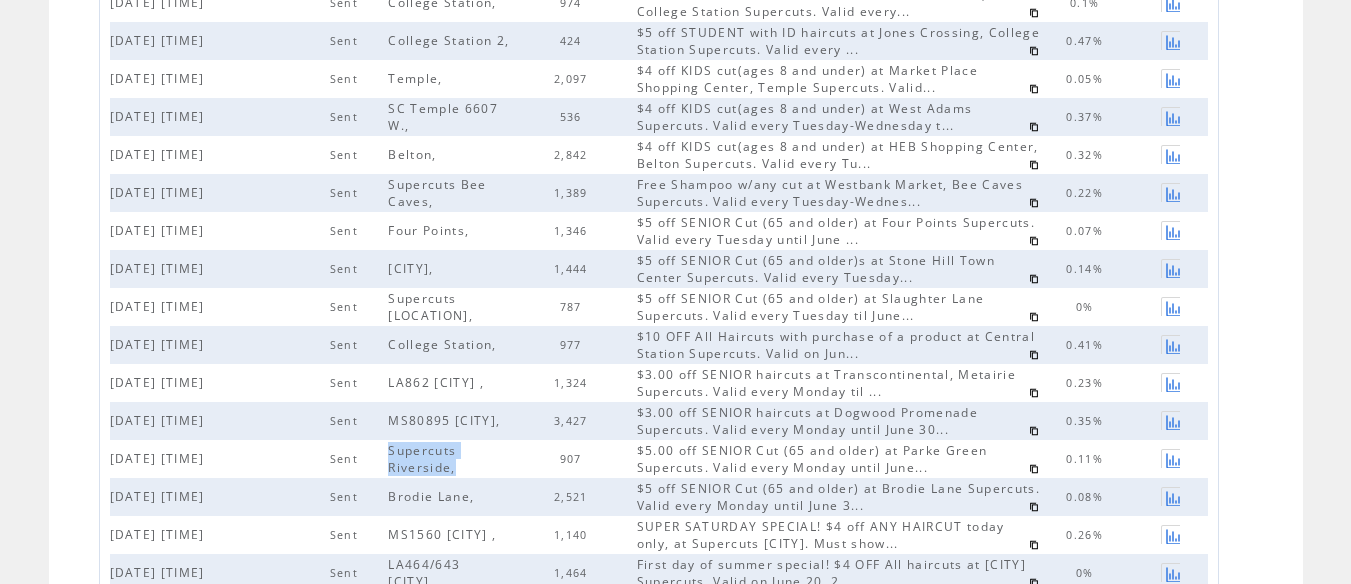 scroll, scrollTop: 673, scrollLeft: 0, axis: vertical 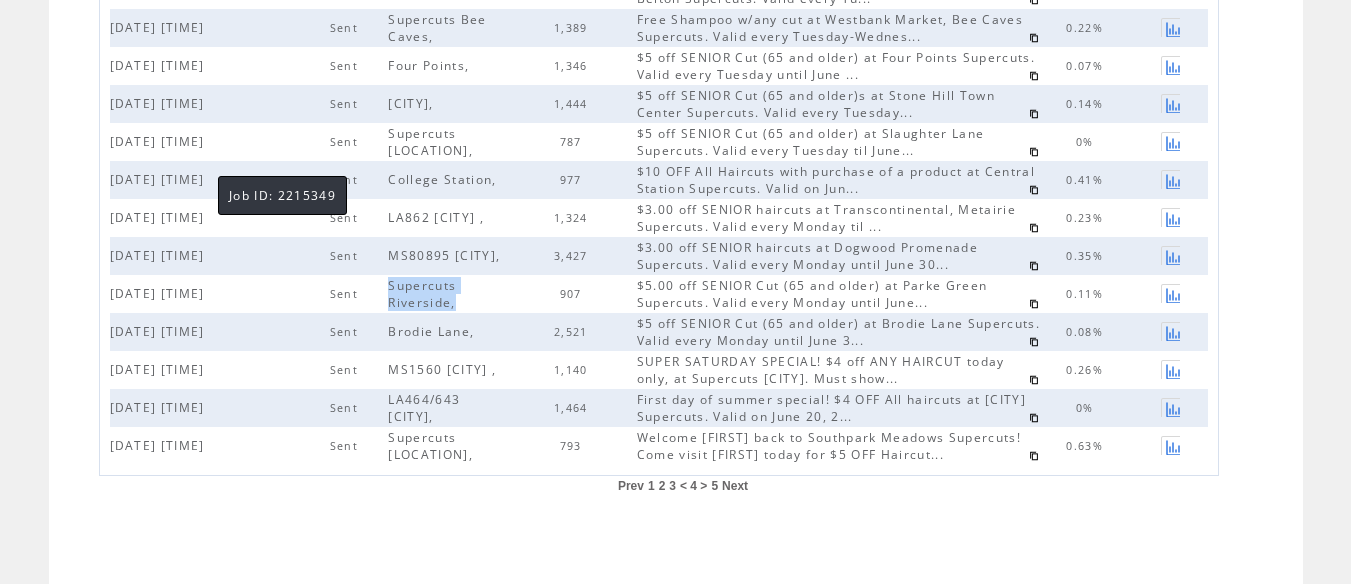drag, startPoint x: 298, startPoint y: 180, endPoint x: 198, endPoint y: 179, distance: 100.005 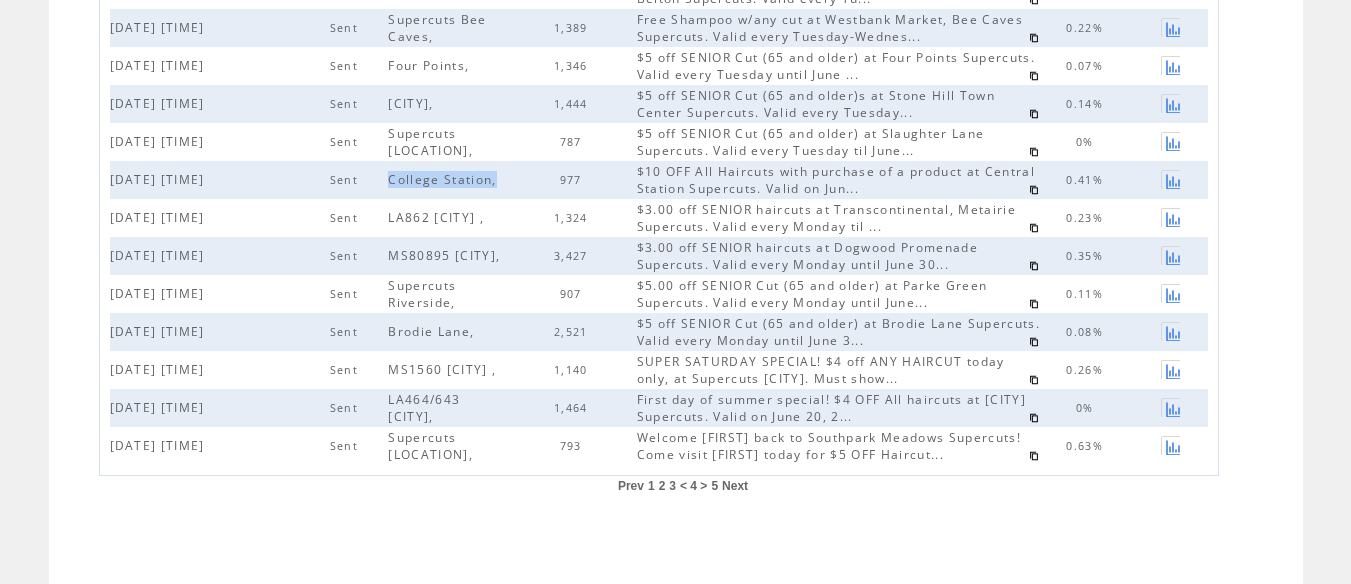 drag, startPoint x: 414, startPoint y: 183, endPoint x: 385, endPoint y: 185, distance: 29.068884 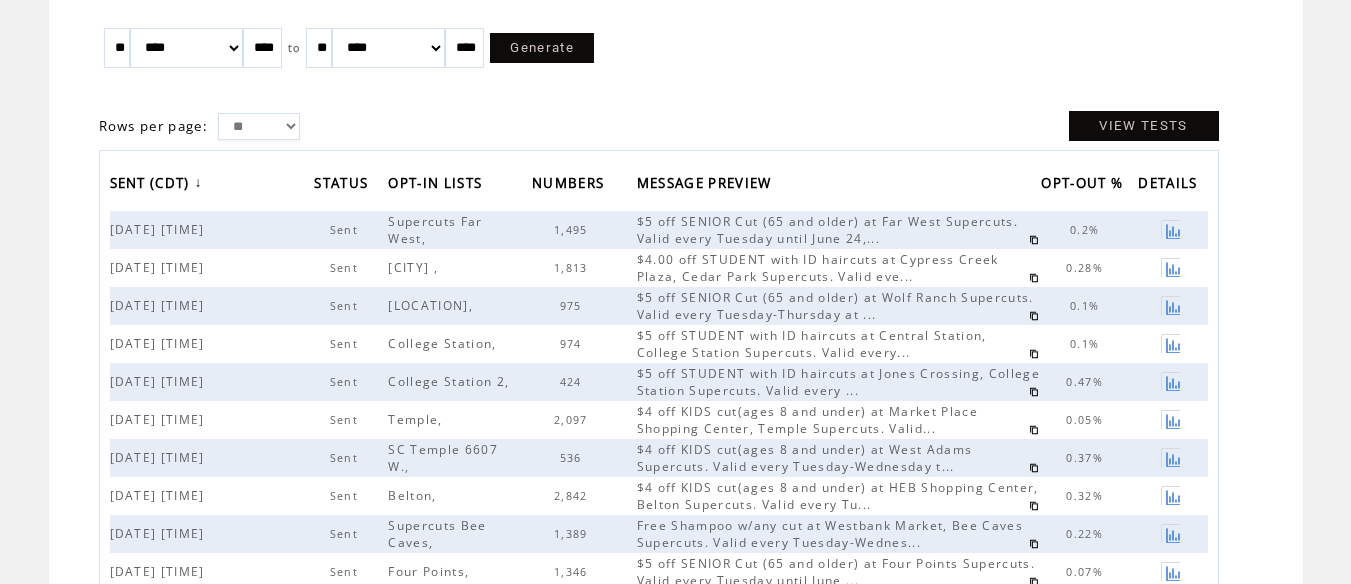 scroll, scrollTop: 0, scrollLeft: 0, axis: both 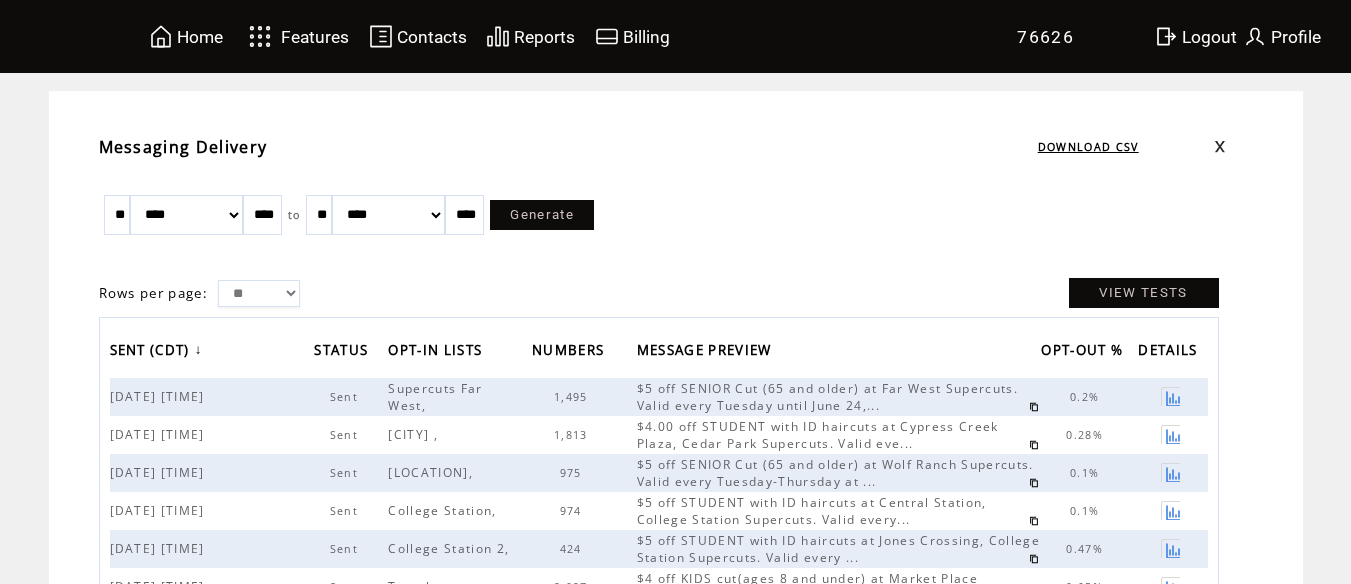 click on "Home" at bounding box center (200, 37) 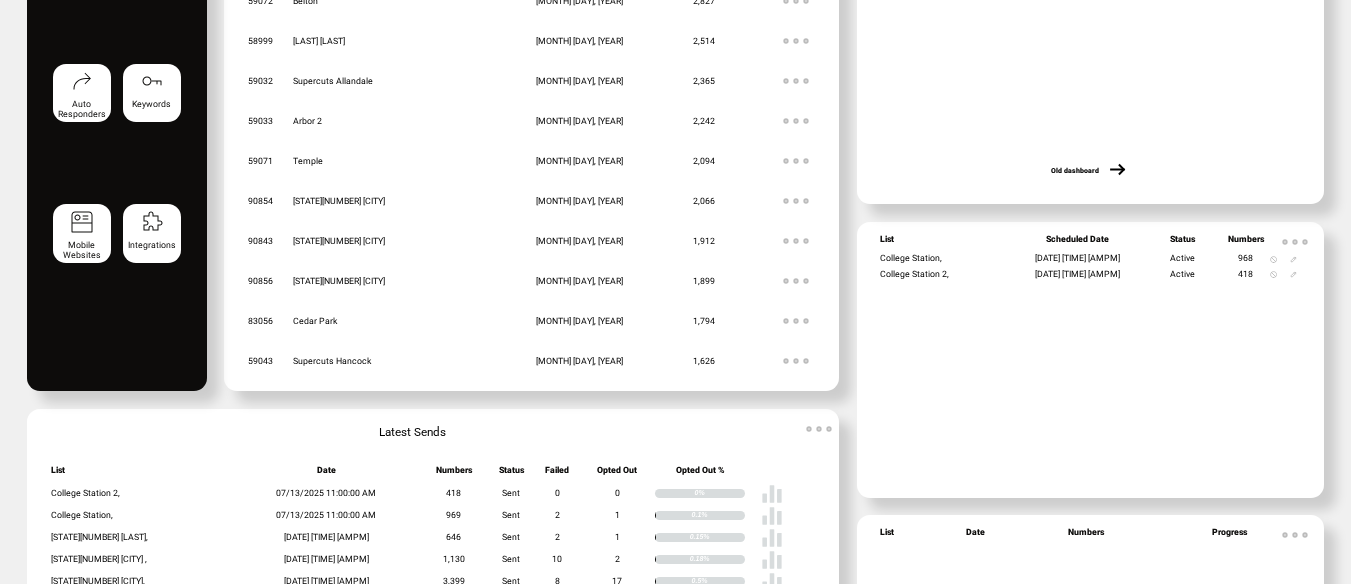 scroll, scrollTop: 159, scrollLeft: 0, axis: vertical 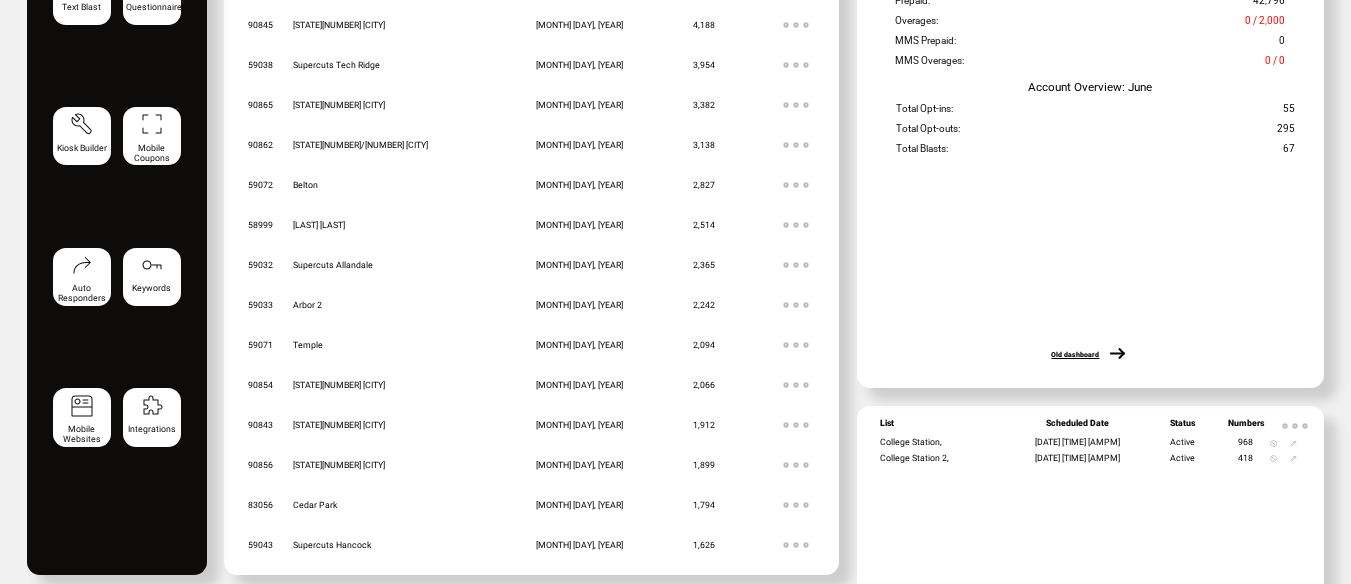click on "Old dashboard" at bounding box center [1075, 355] 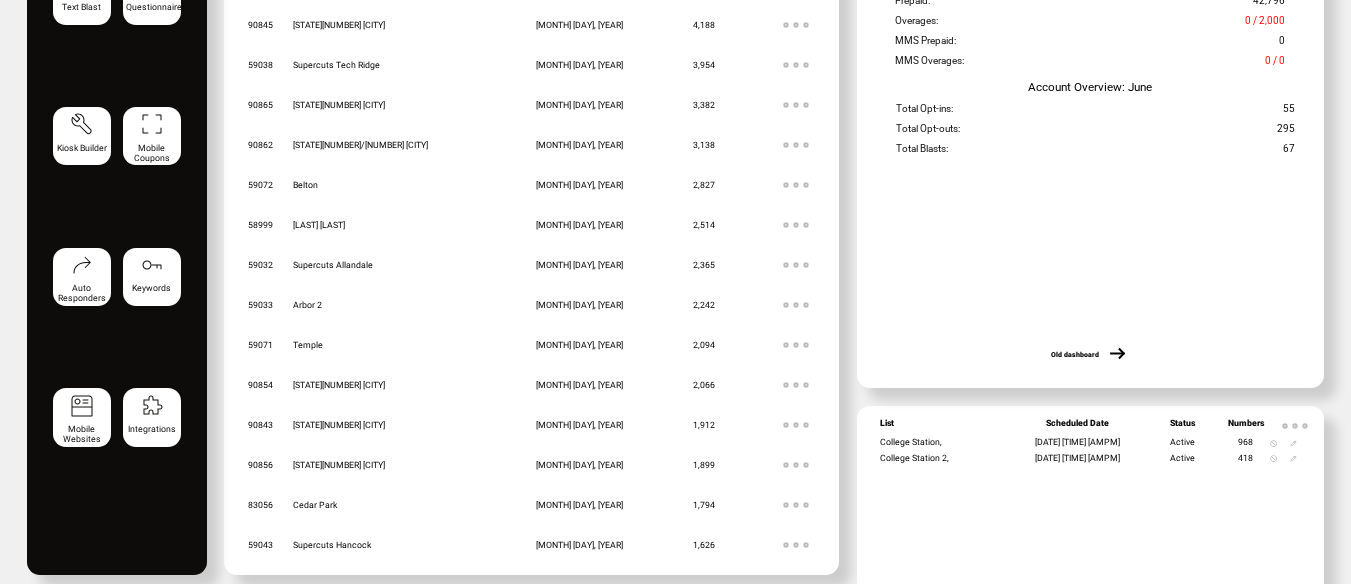 scroll, scrollTop: 84, scrollLeft: 0, axis: vertical 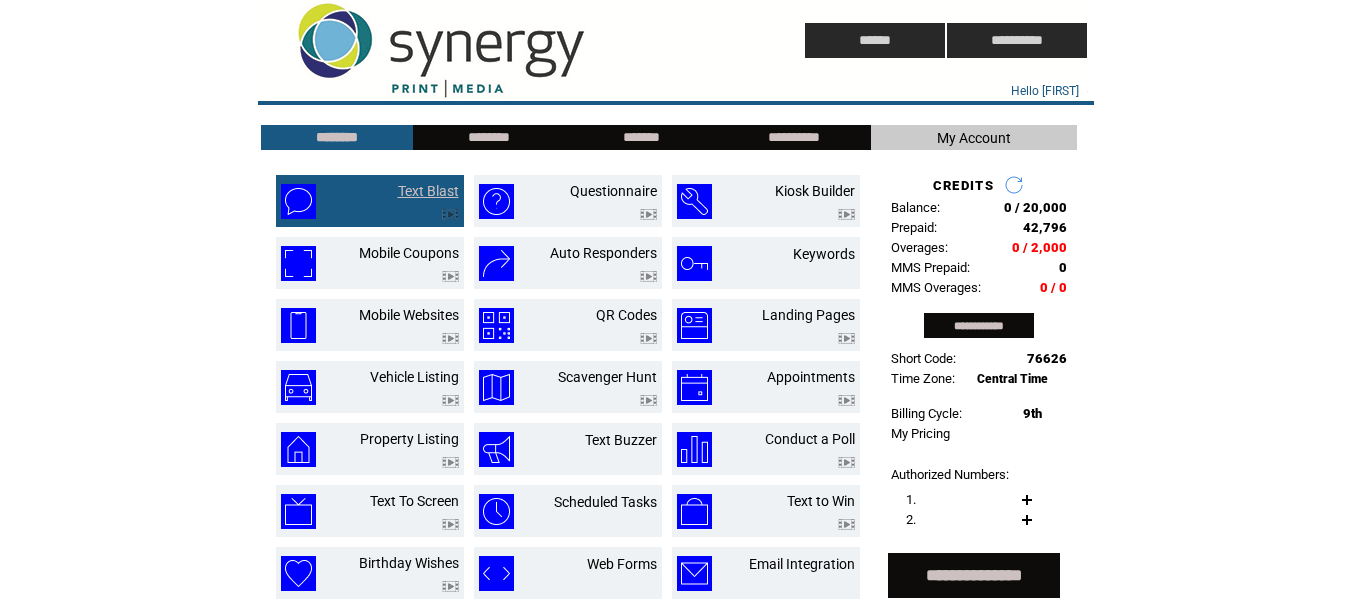 click on "Text Blast" at bounding box center (428, 191) 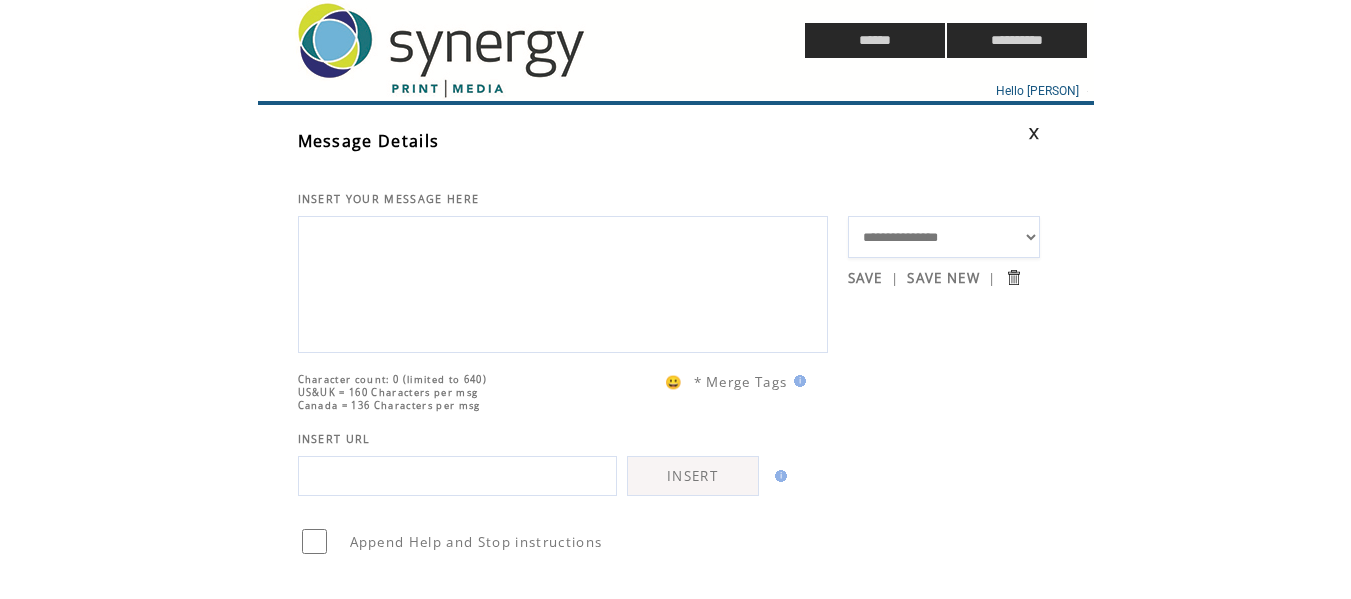 scroll, scrollTop: 0, scrollLeft: 0, axis: both 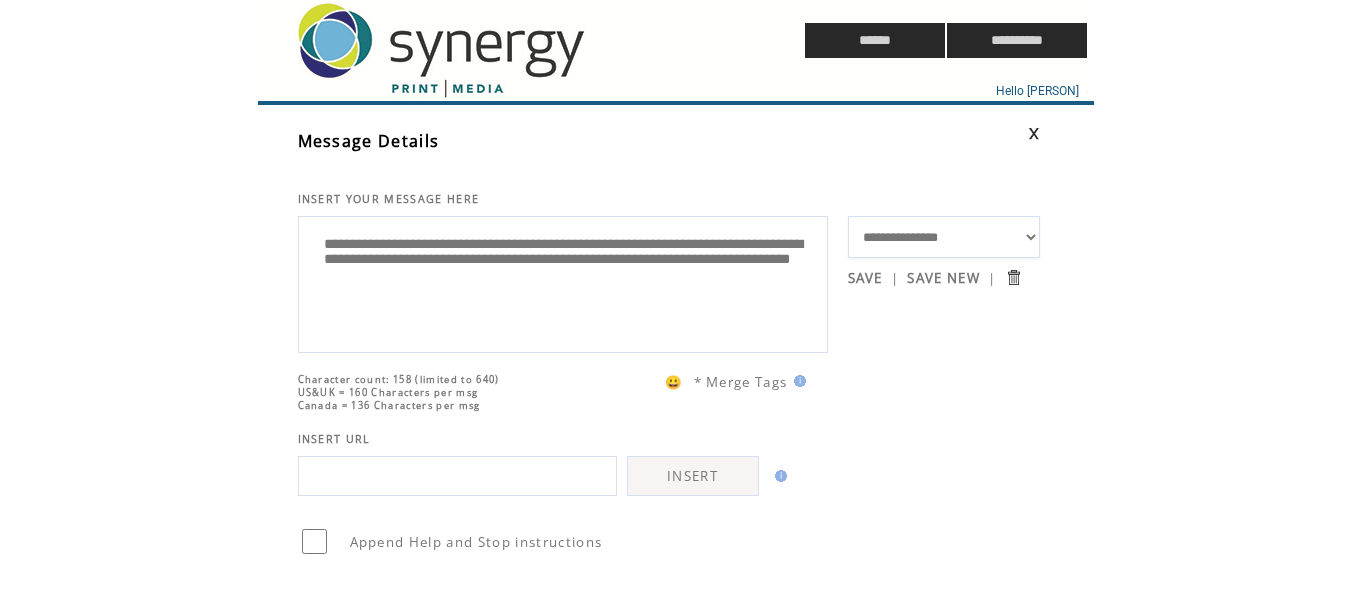 click on "**********" at bounding box center (563, 282) 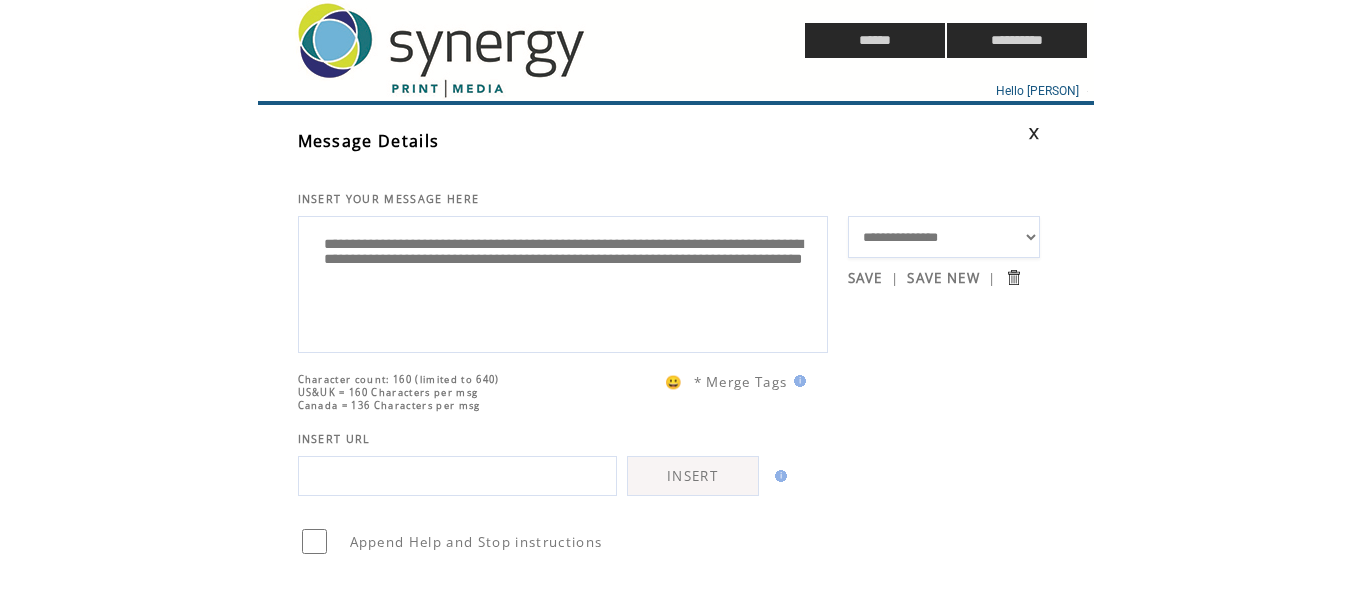 click on "**********" at bounding box center [563, 282] 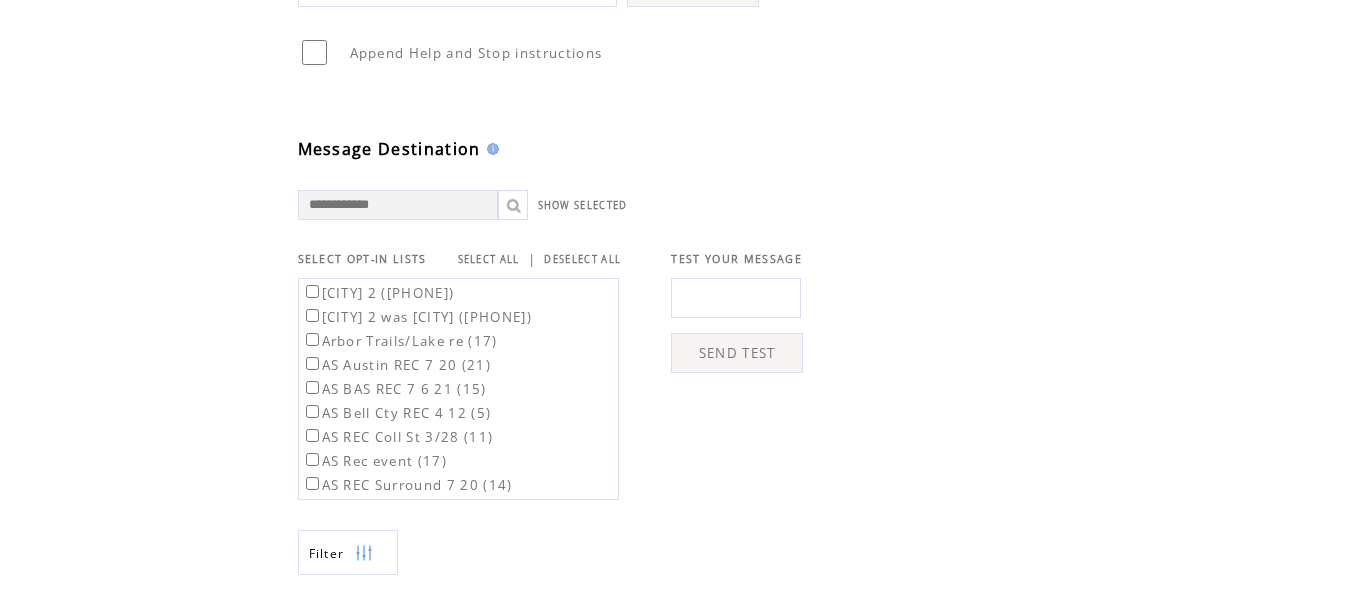 scroll, scrollTop: 667, scrollLeft: 0, axis: vertical 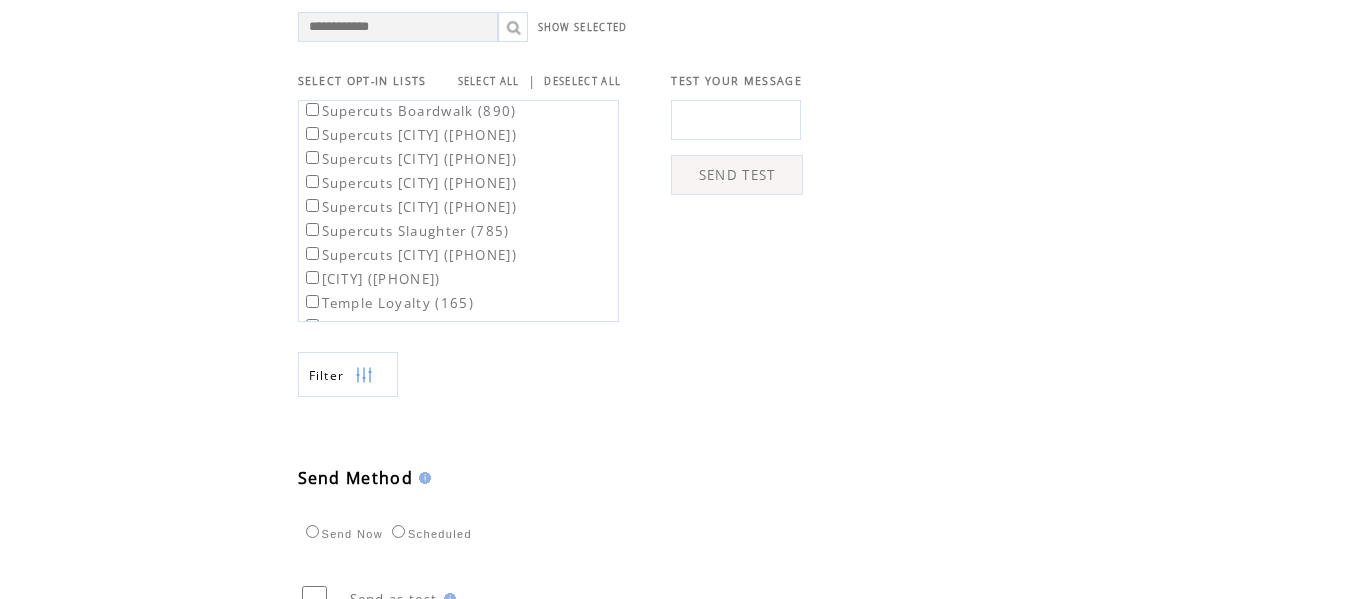 click on "Supercuts [CITY] ([PHONE])" at bounding box center (410, 207) 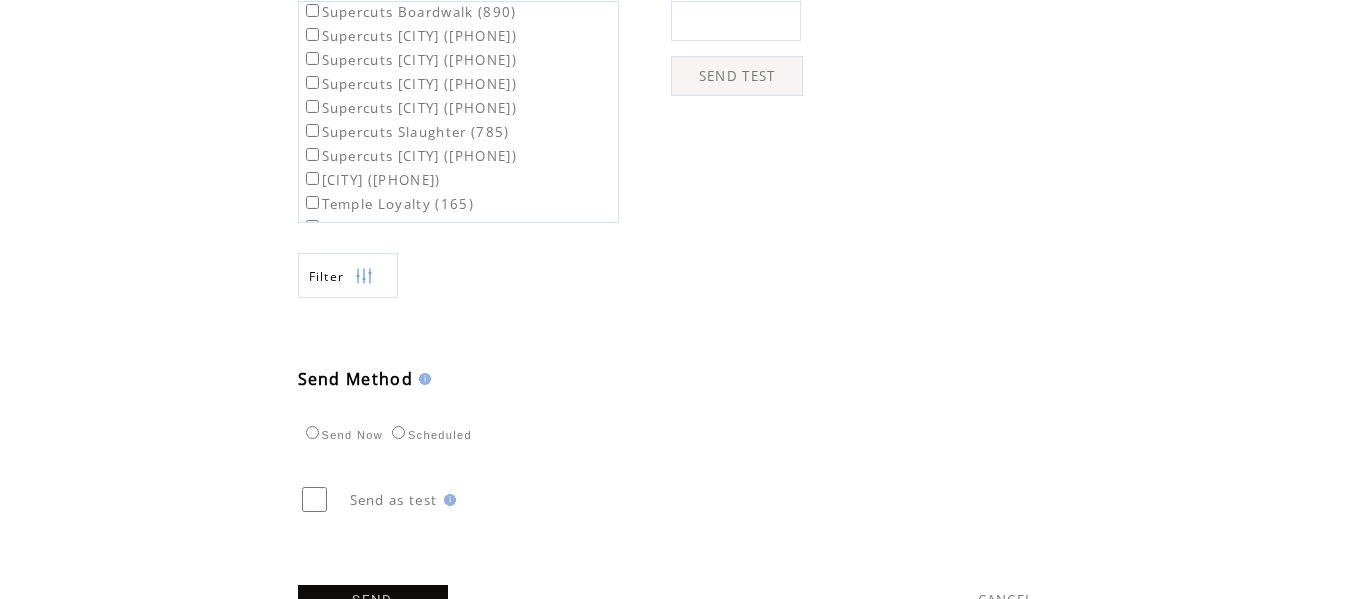 scroll, scrollTop: 872, scrollLeft: 0, axis: vertical 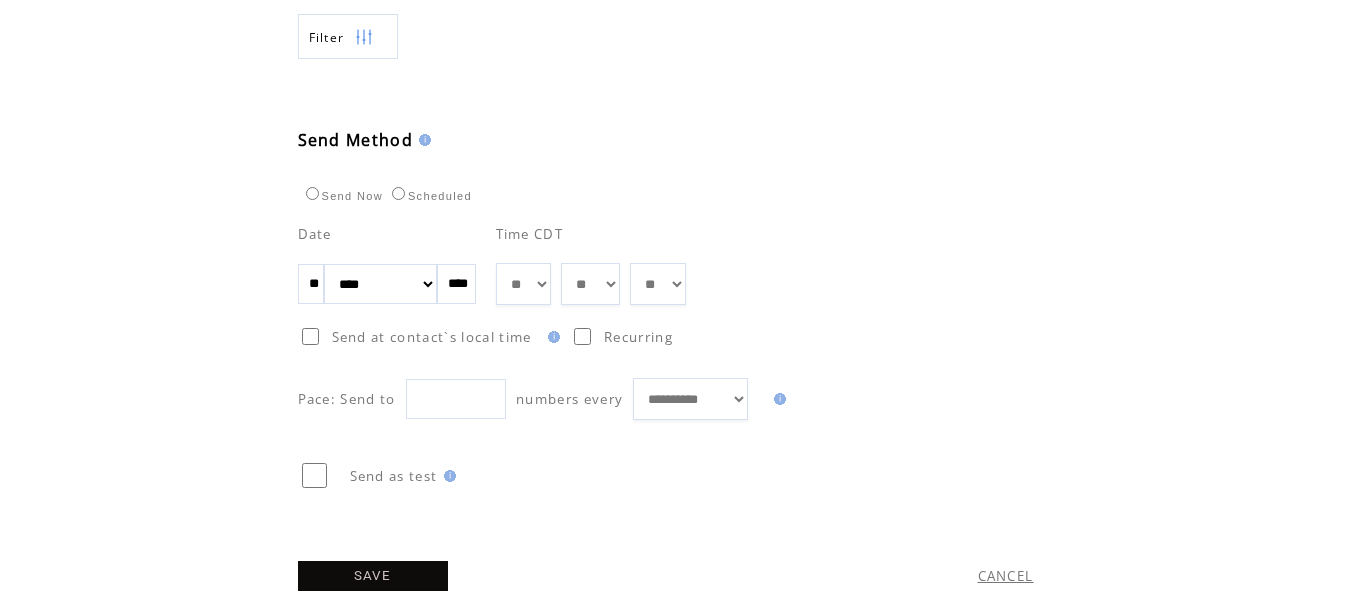click on "** 	 ** 	 ** 	 ** 	 ** 	 ** 	 ** 	 ** 	 ** 	 ** 	 ** 	 ** 	 **" at bounding box center (523, 284) 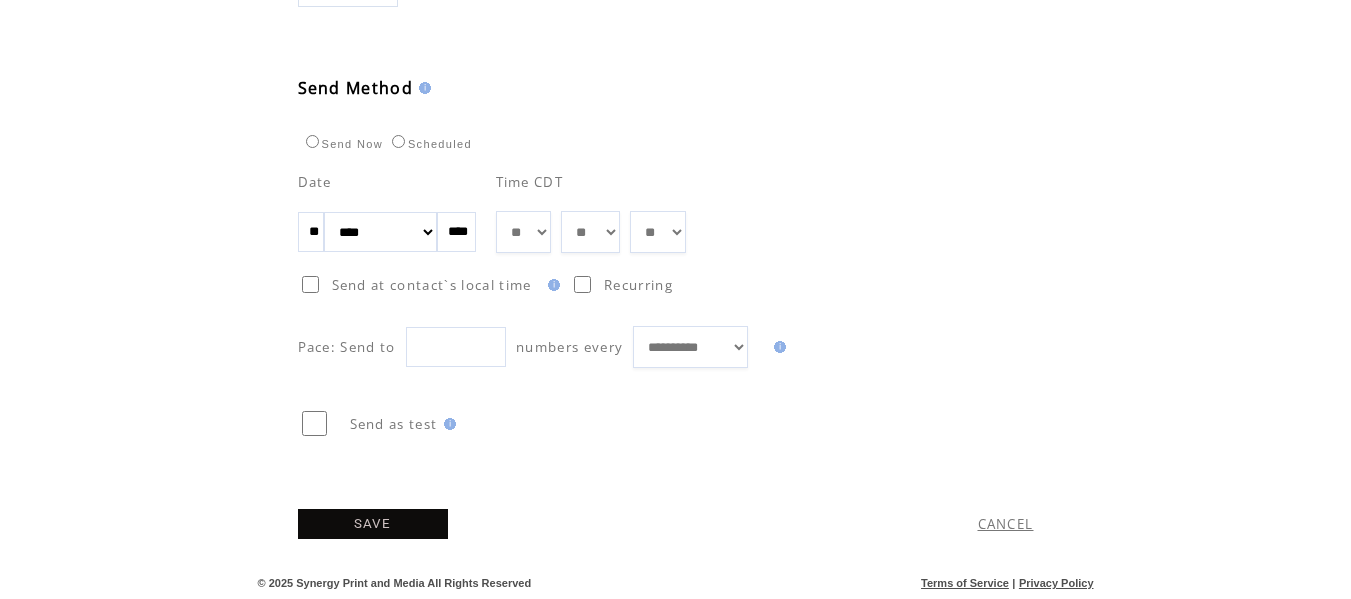 scroll, scrollTop: 1087, scrollLeft: 0, axis: vertical 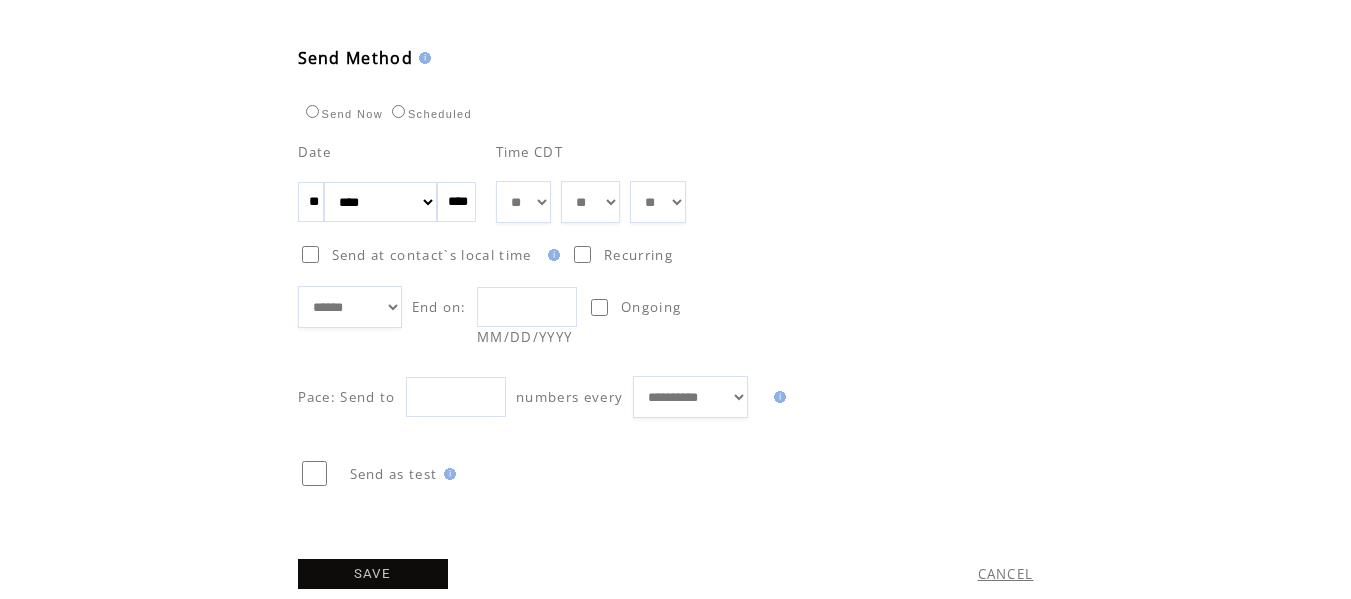 click on "***** 	 ****** 	 ******** 	 ******* 	 ********* 	 *******" at bounding box center (350, 307) 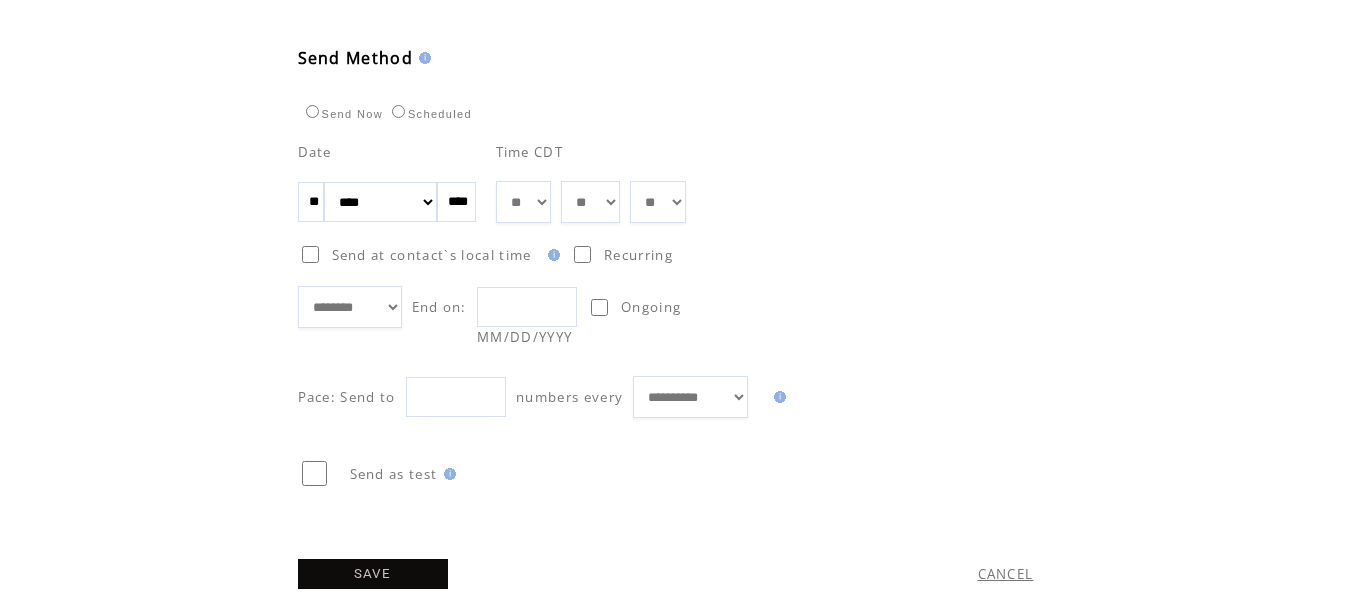 click on "***** 	 ****** 	 ******** 	 ******* 	 ********* 	 *******" at bounding box center (350, 307) 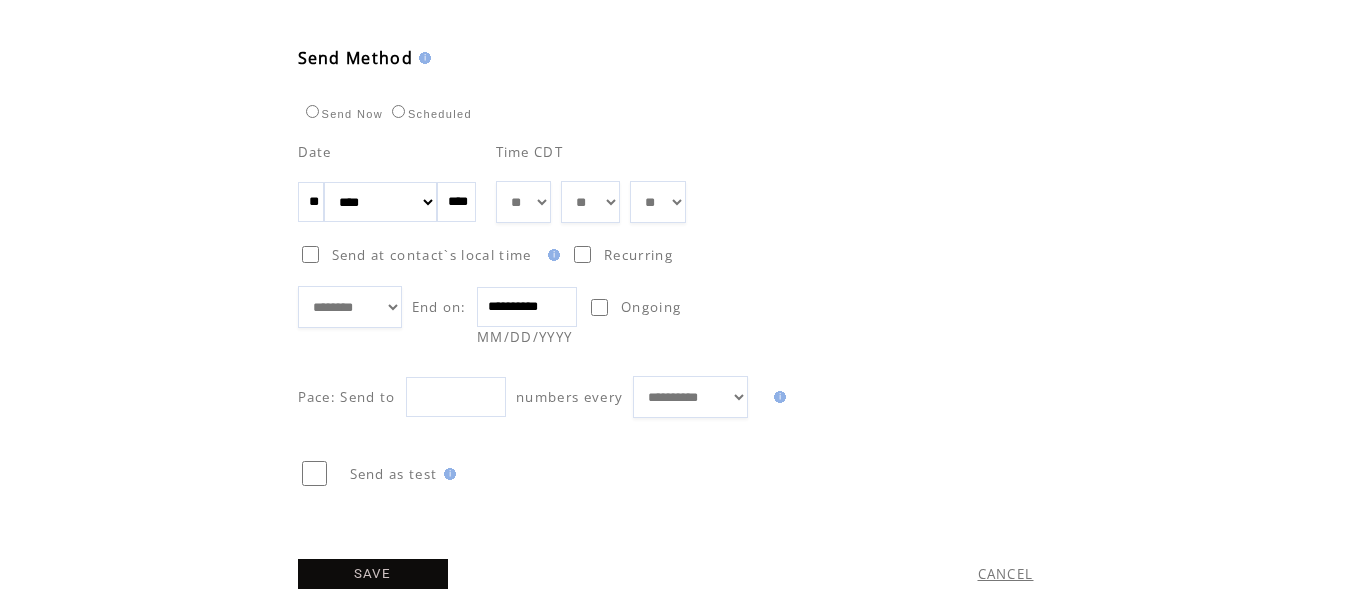 click on "**********" at bounding box center [527, 307] 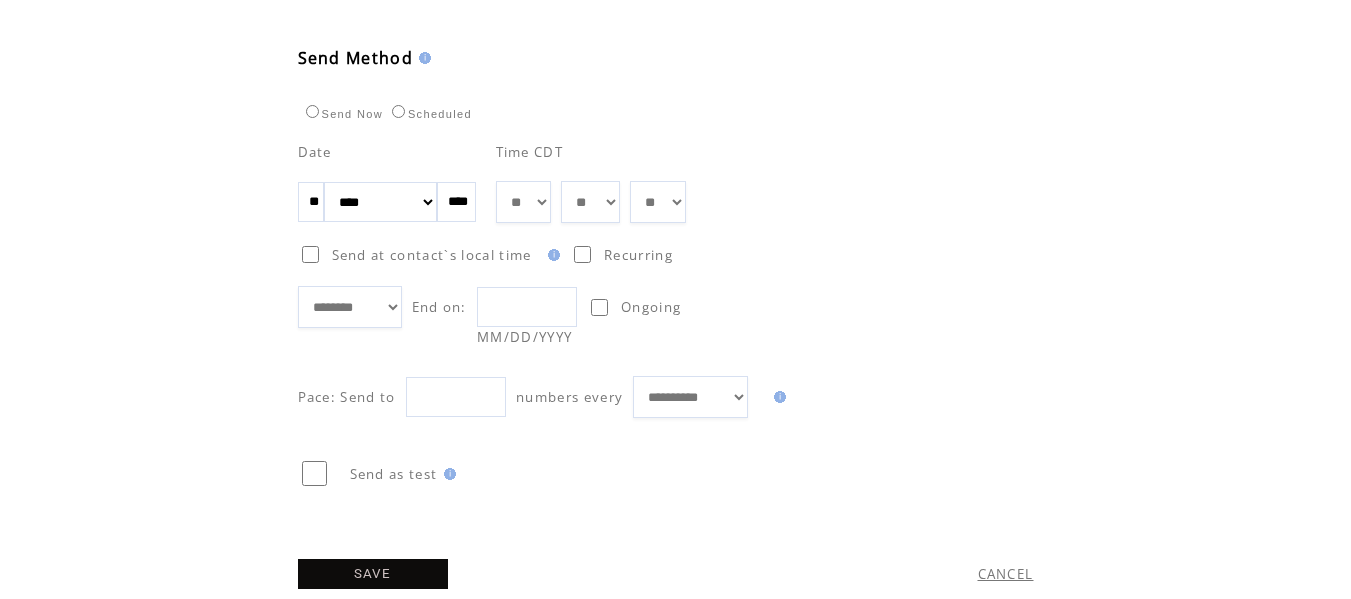 click at bounding box center (527, 307) 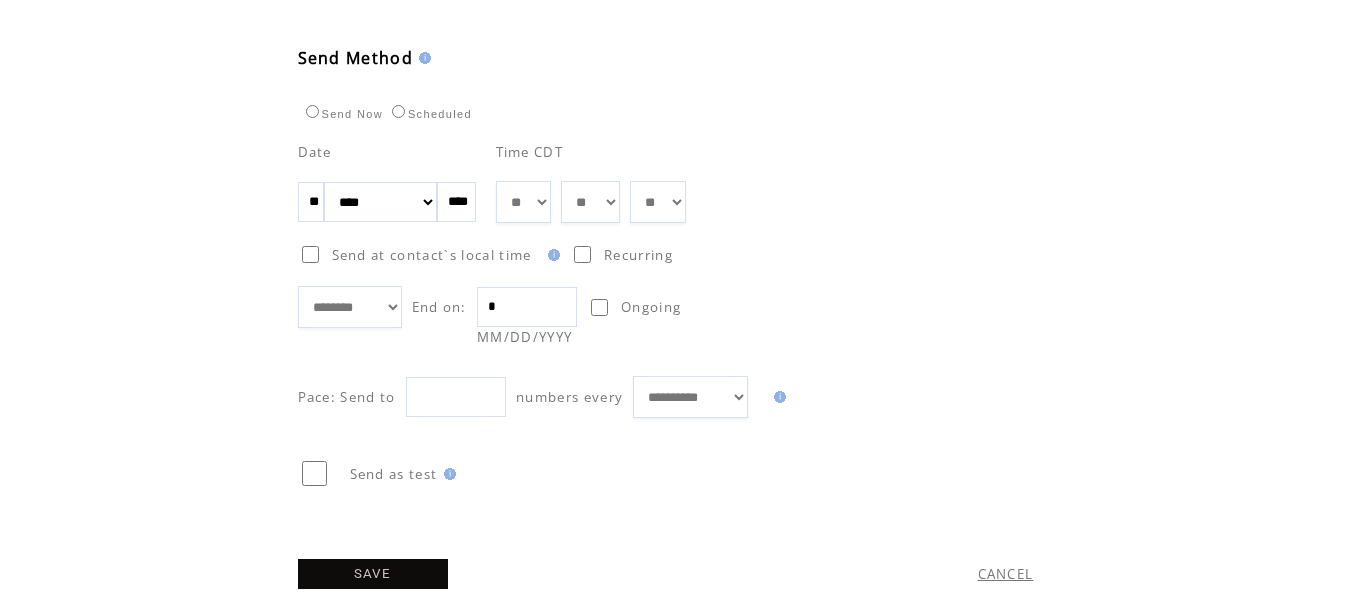 paste on "*********" 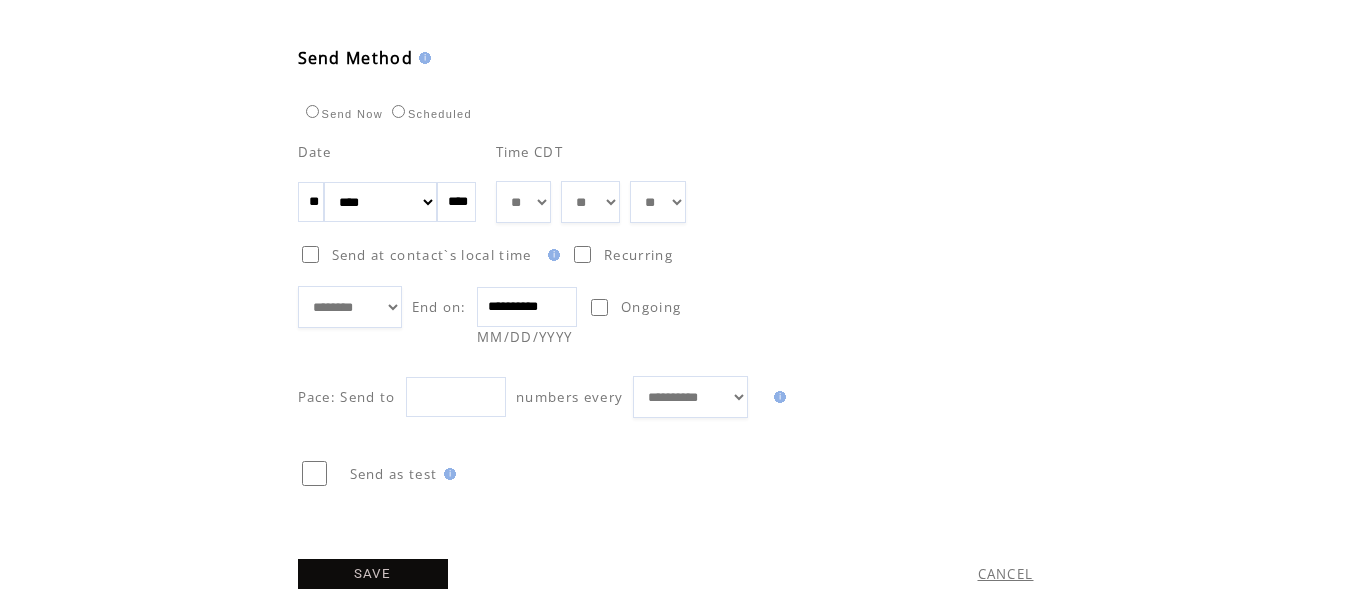 click at bounding box center (669, 233) 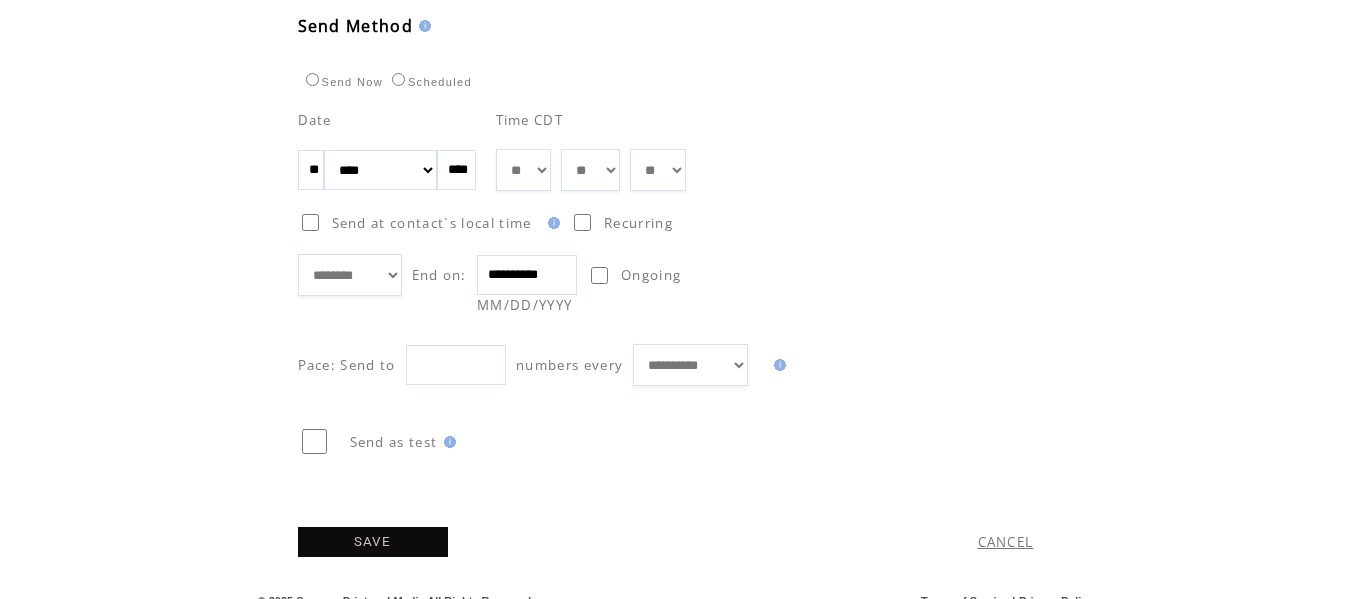 scroll, scrollTop: 1167, scrollLeft: 0, axis: vertical 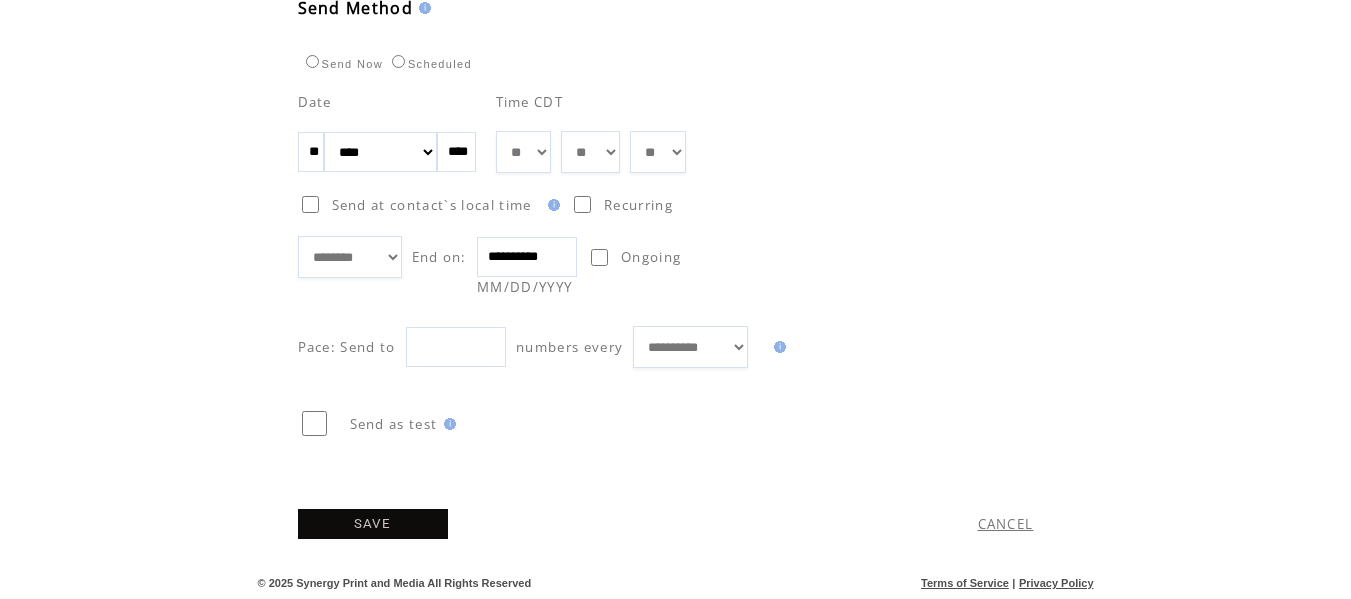 click on "SAVE" at bounding box center (373, 524) 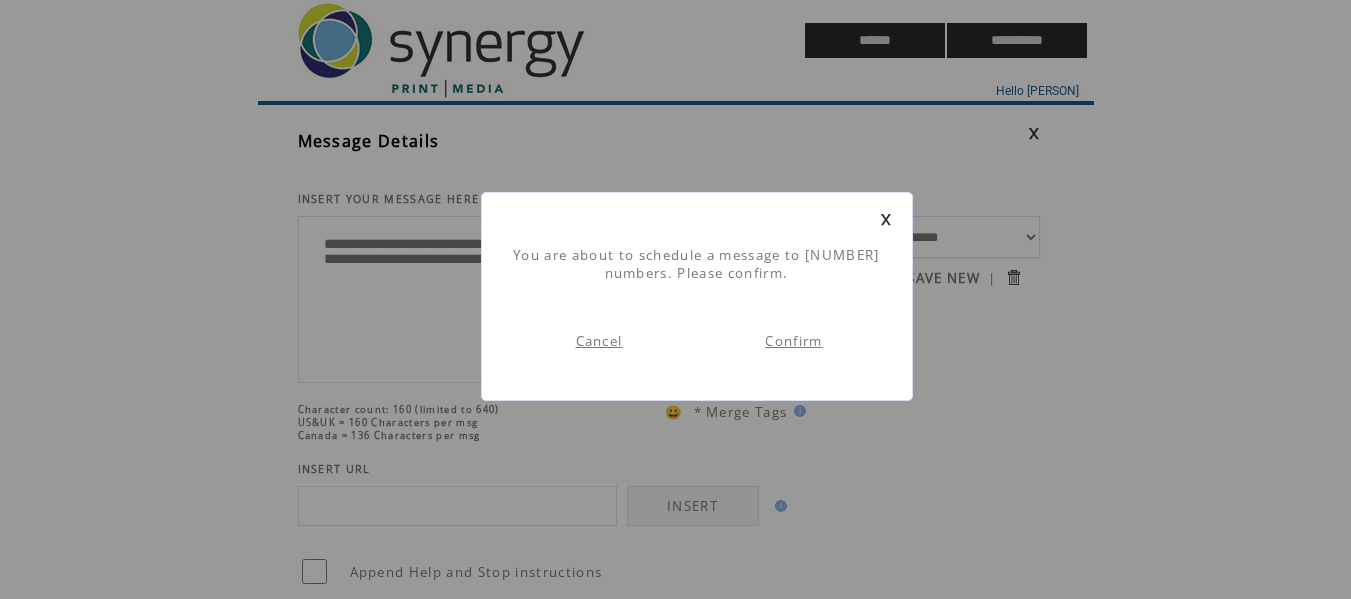 scroll, scrollTop: 1, scrollLeft: 0, axis: vertical 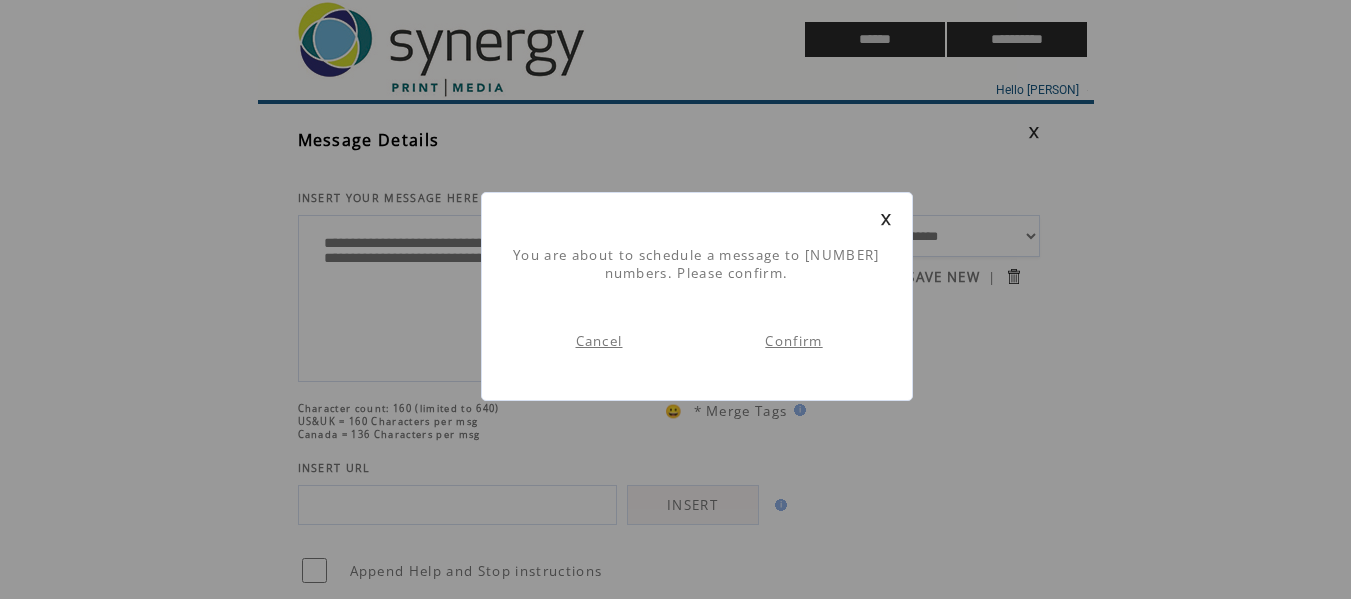 click on "Confirm" at bounding box center [793, 341] 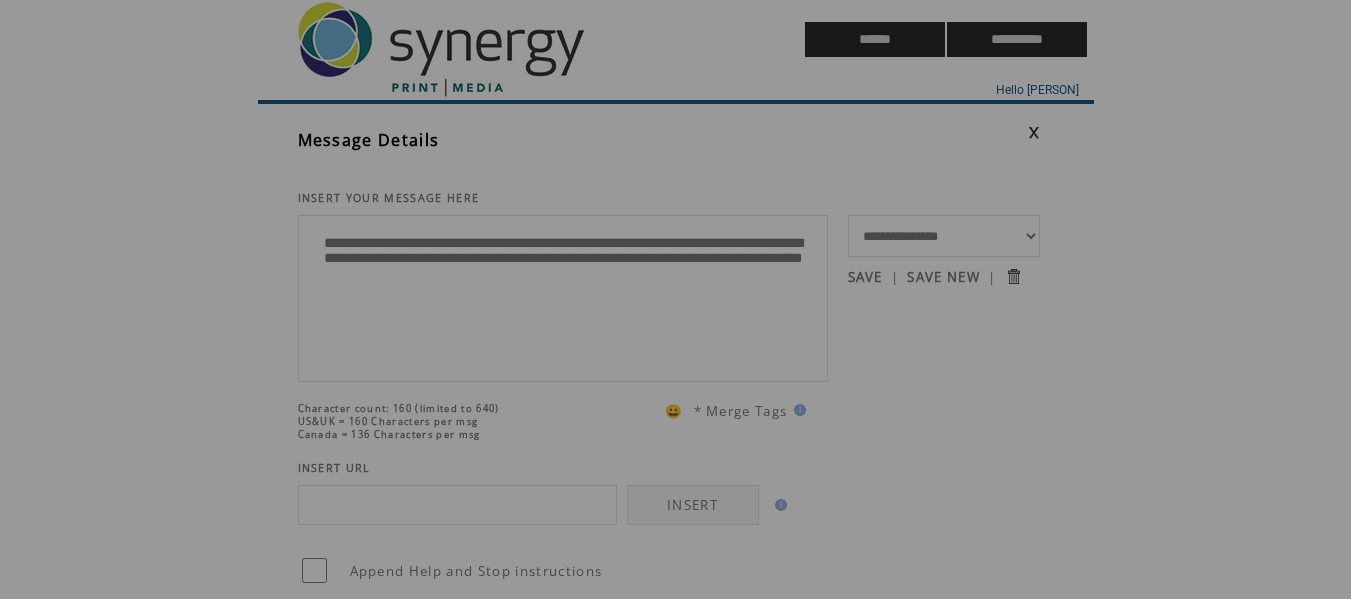 scroll, scrollTop: 0, scrollLeft: 0, axis: both 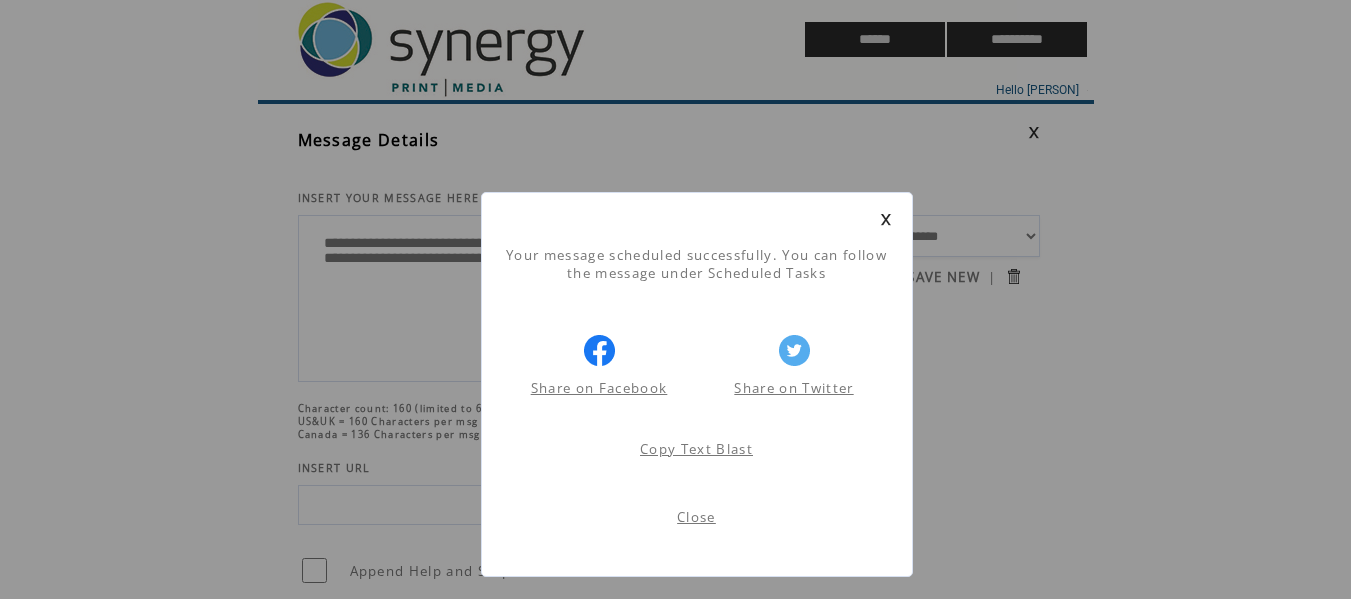 click on "Close" at bounding box center (696, 517) 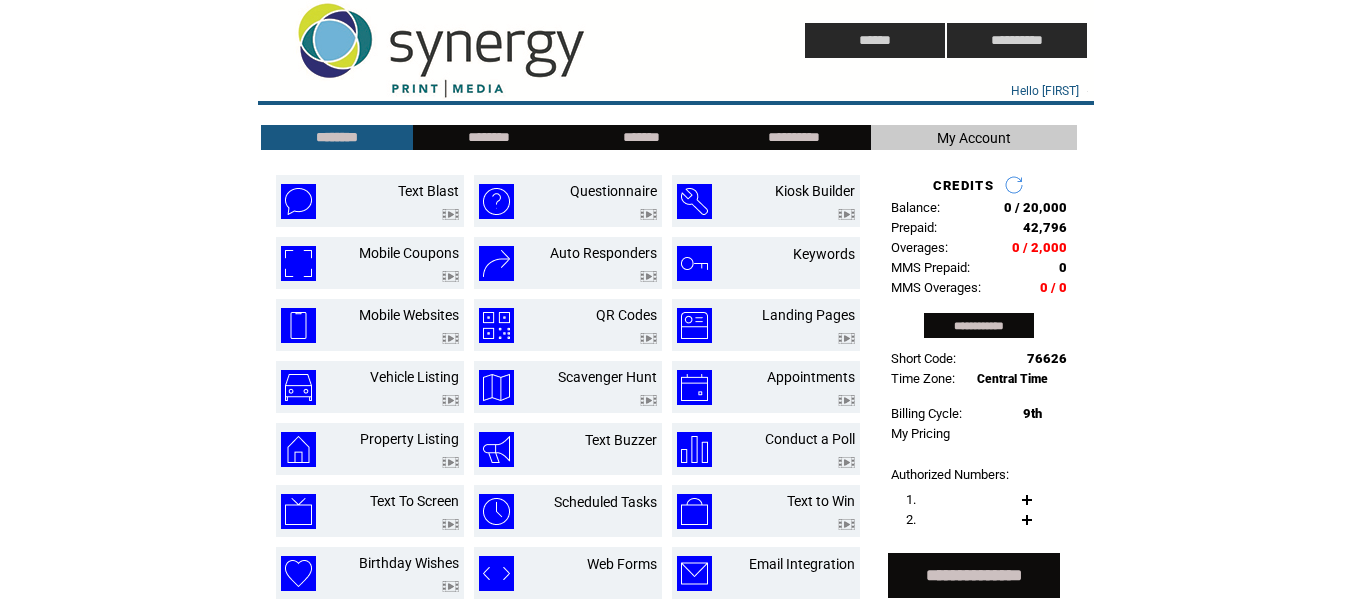 scroll, scrollTop: 0, scrollLeft: 0, axis: both 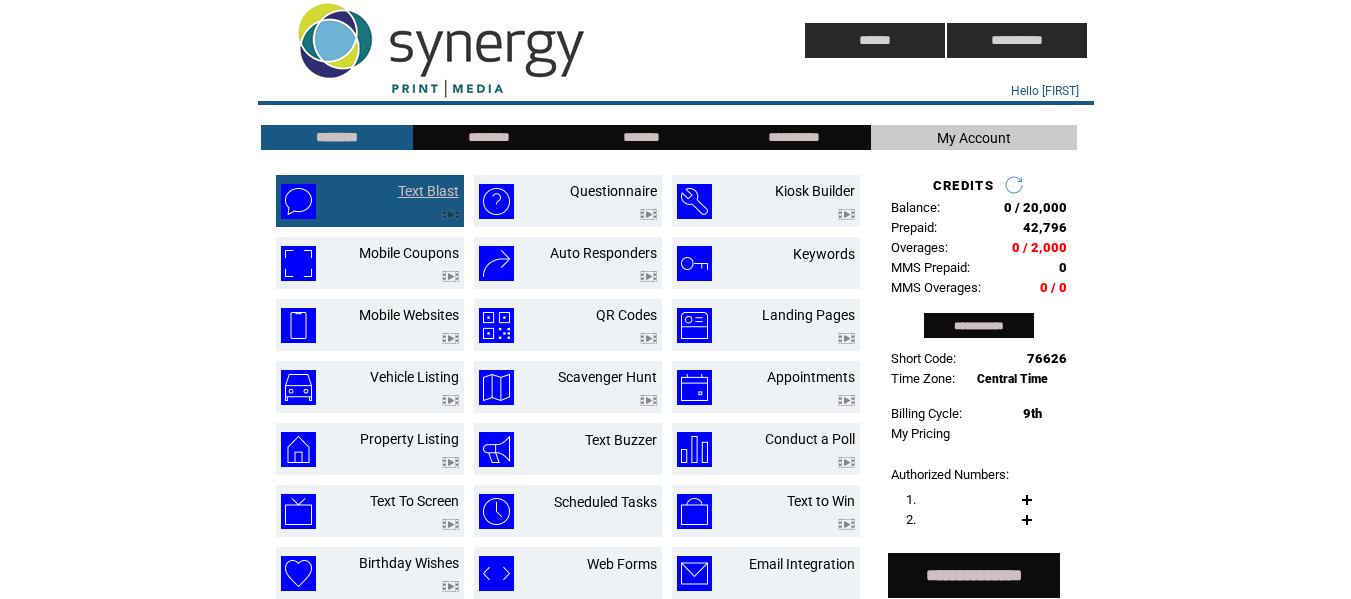 click on "Text Blast" at bounding box center [428, 191] 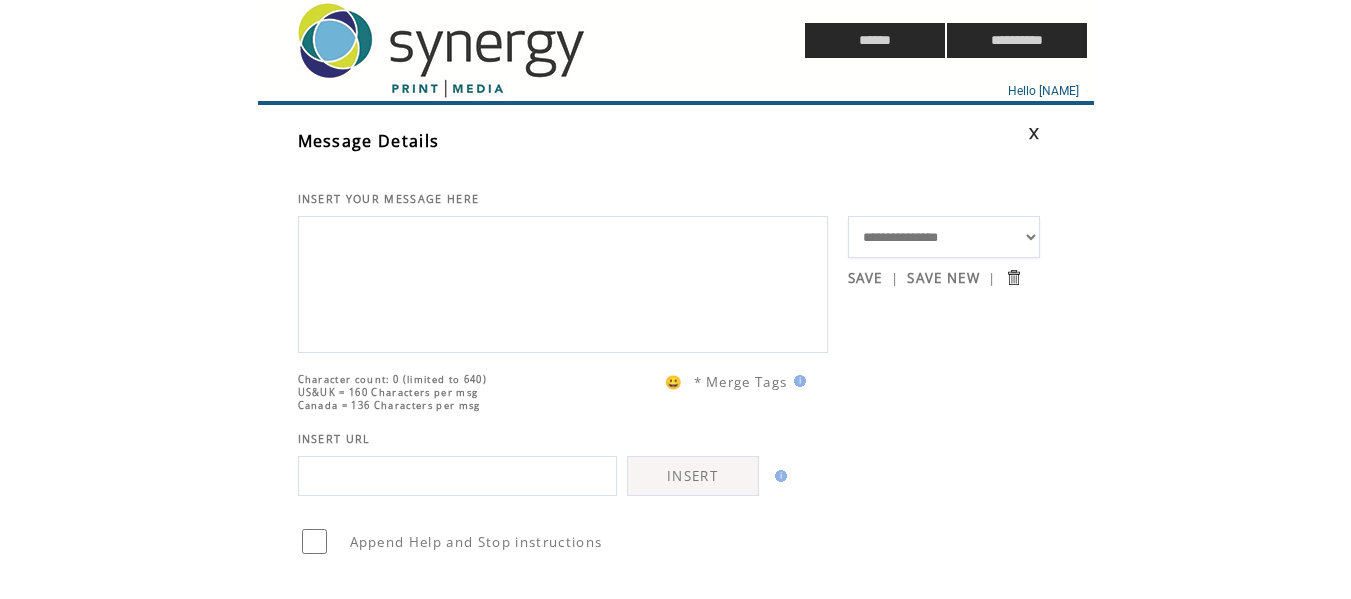 scroll, scrollTop: 0, scrollLeft: 0, axis: both 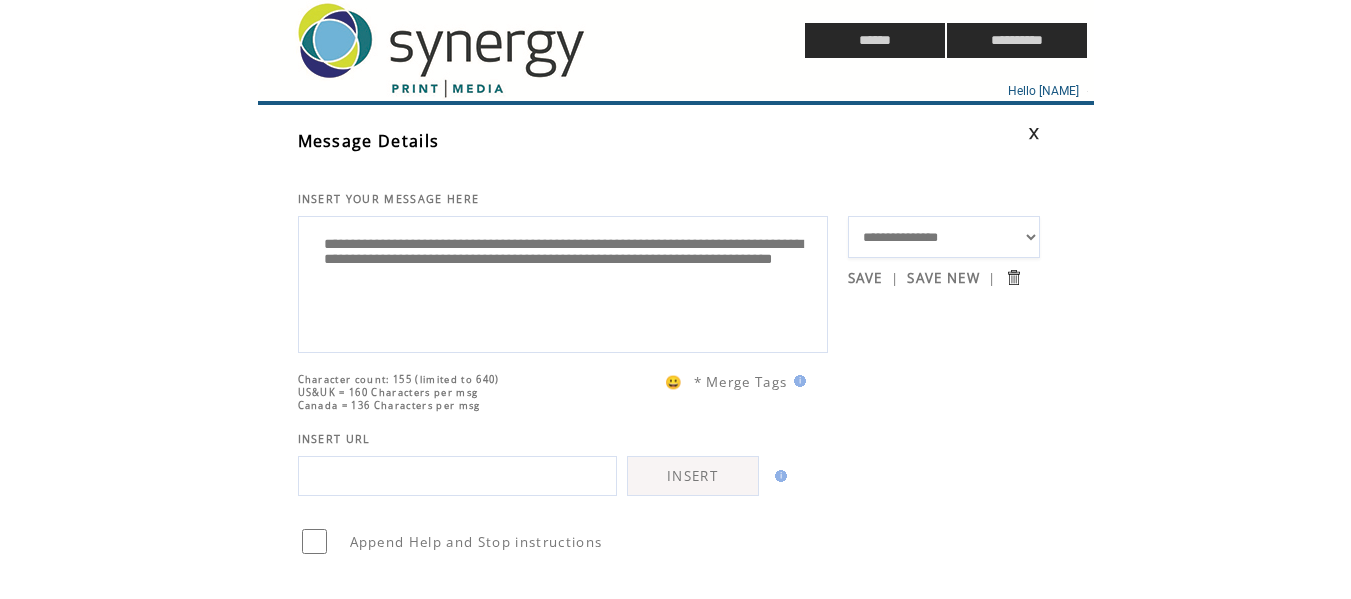 drag, startPoint x: 585, startPoint y: 269, endPoint x: 524, endPoint y: 270, distance: 61.008198 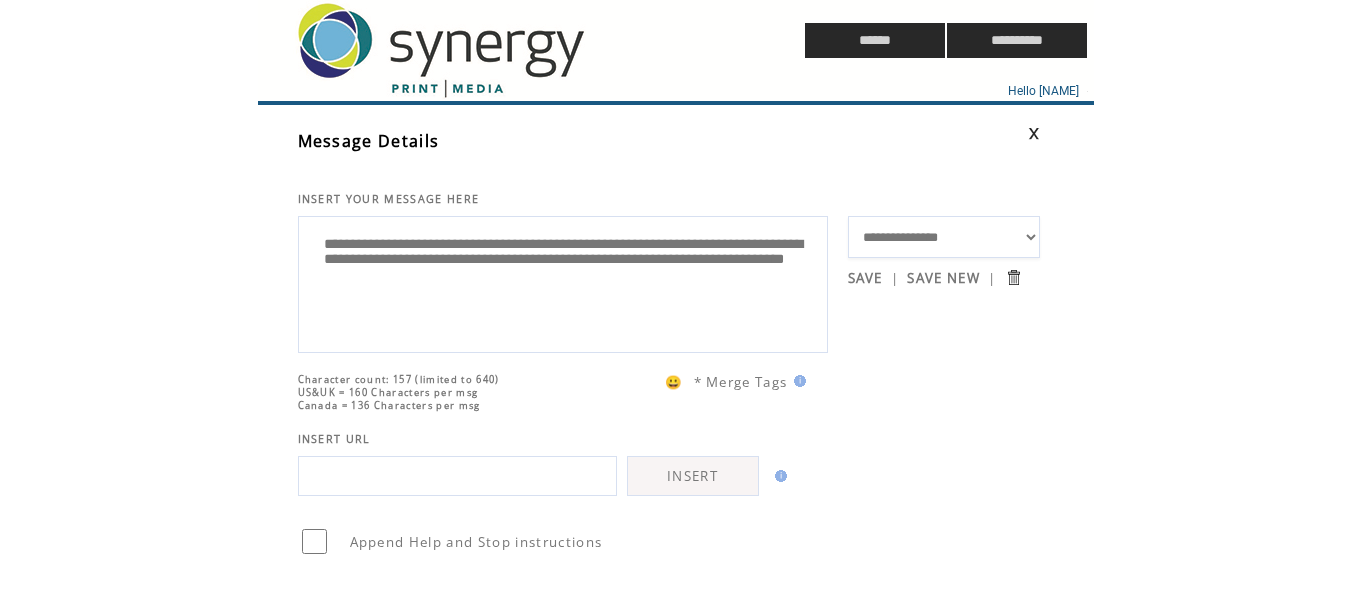 type on "**********" 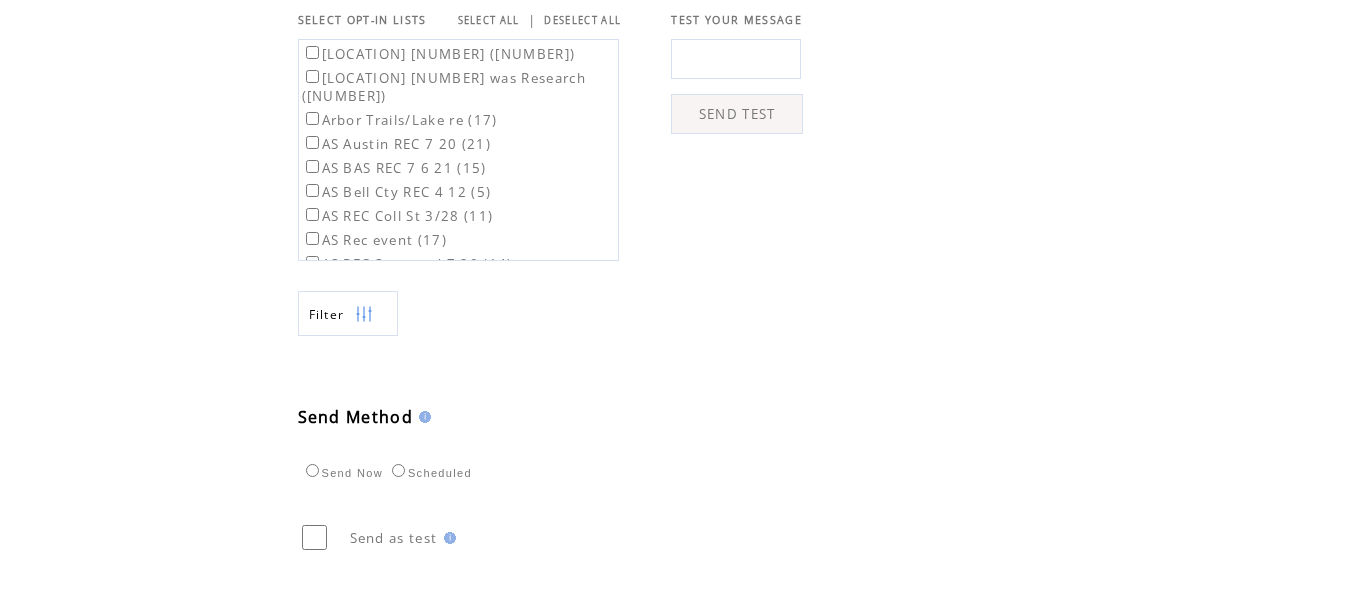 scroll, scrollTop: 667, scrollLeft: 0, axis: vertical 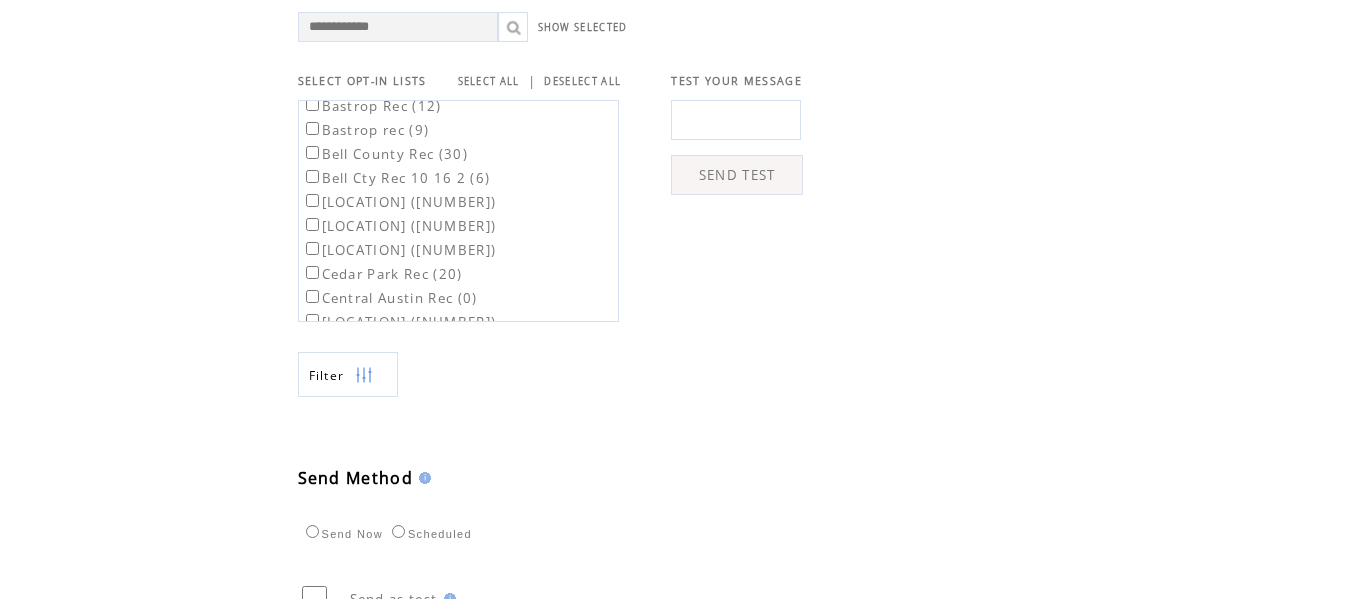 click on "[LOCATION] ([NUMBER])" at bounding box center (399, 226) 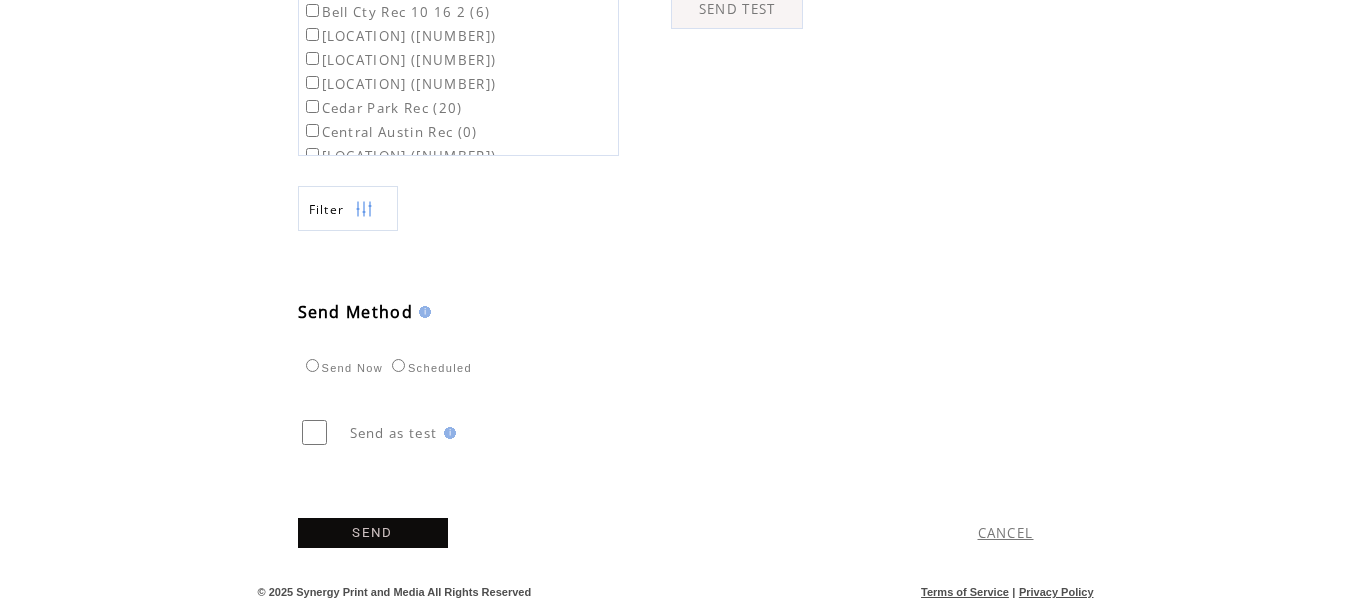 scroll, scrollTop: 872, scrollLeft: 0, axis: vertical 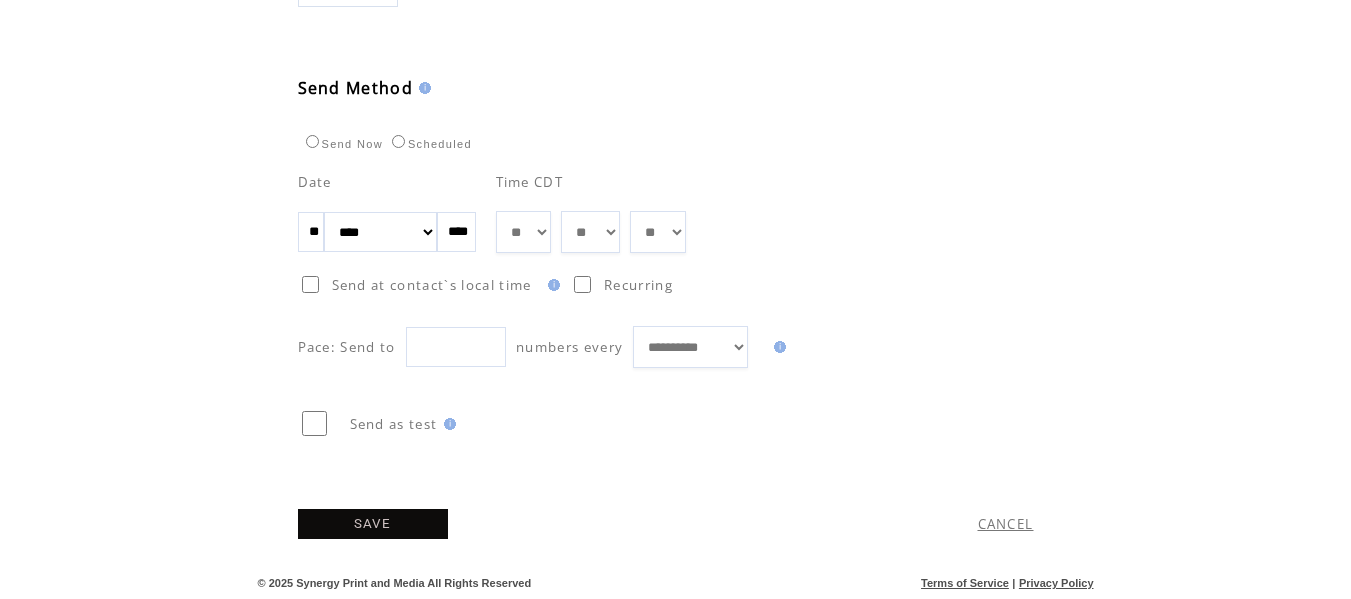 click on "** 	 ** 	 ** 	 ** 	 ** 	 ** 	 ** 	 ** 	 ** 	 ** 	 ** 	 ** 	 **" at bounding box center [523, 232] 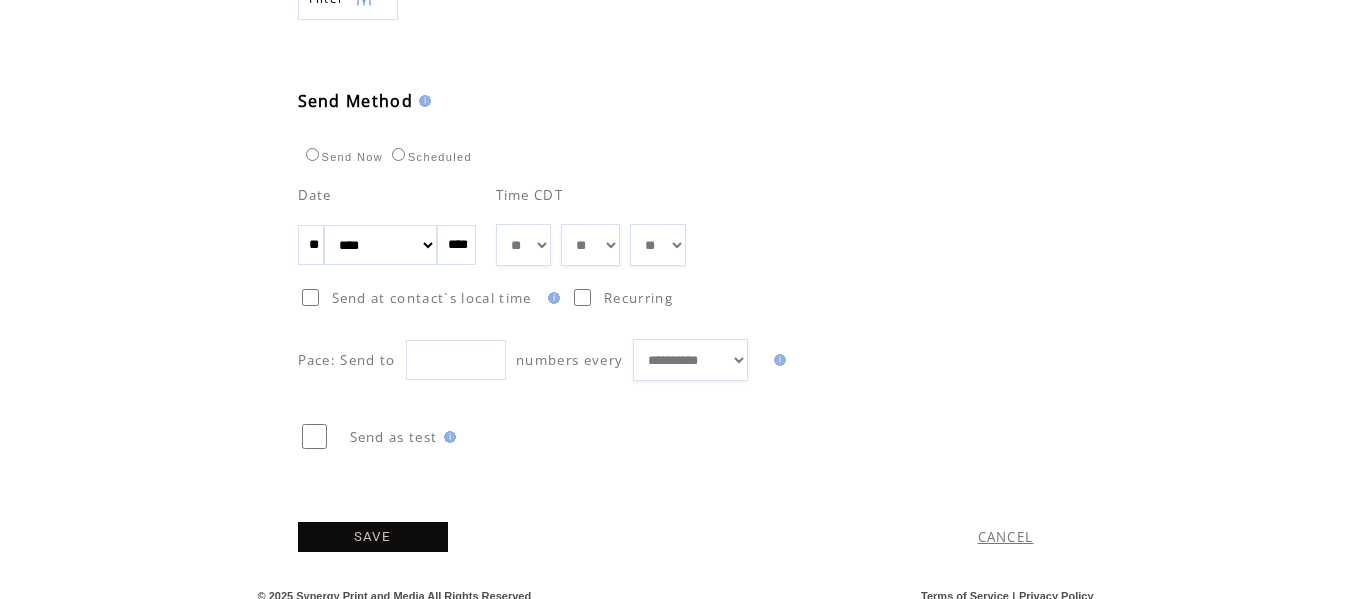 scroll, scrollTop: 1087, scrollLeft: 0, axis: vertical 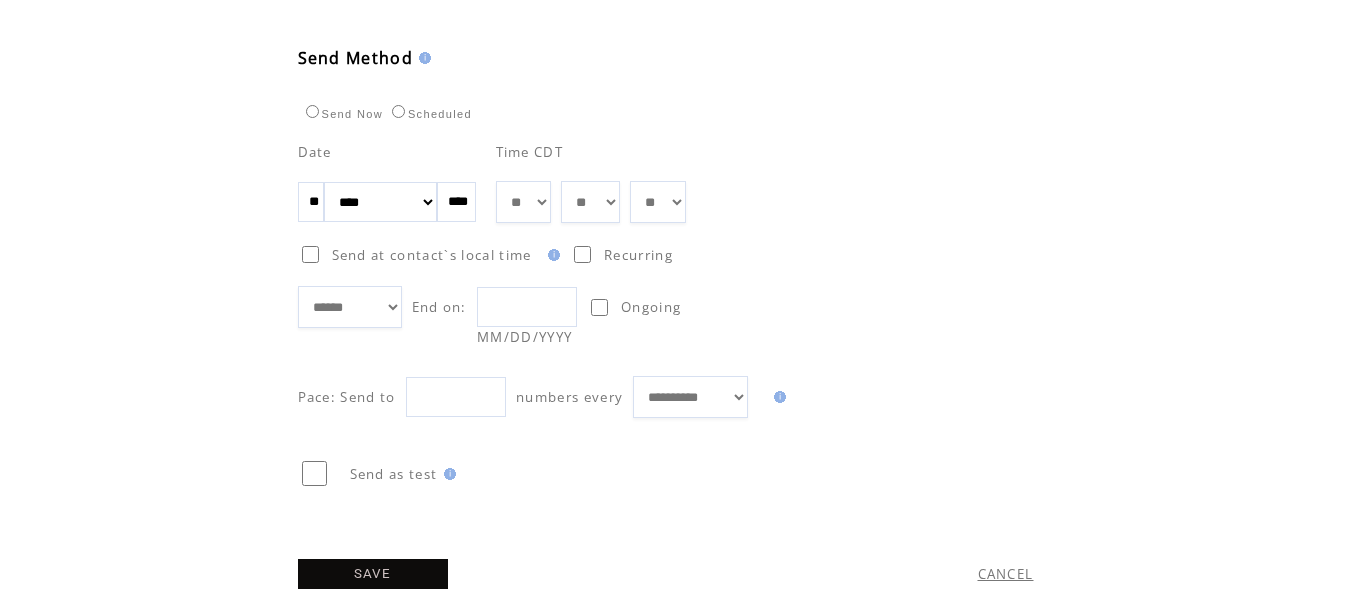 click at bounding box center [527, 307] 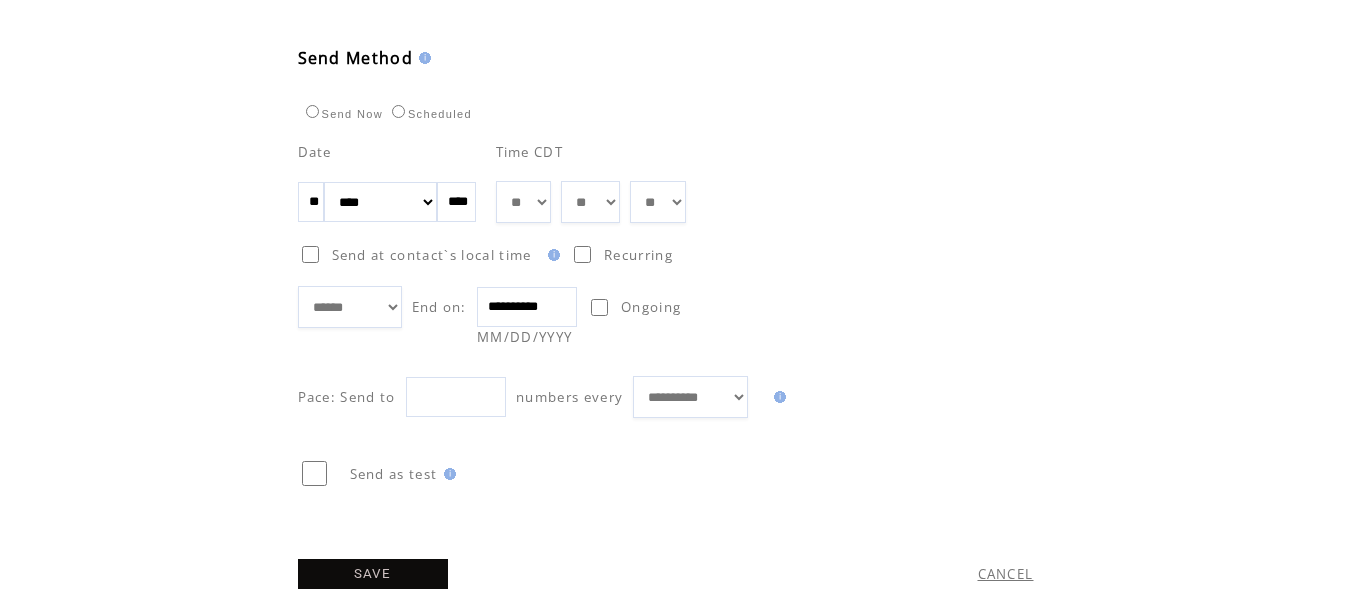 click on "**********" at bounding box center (669, 306) 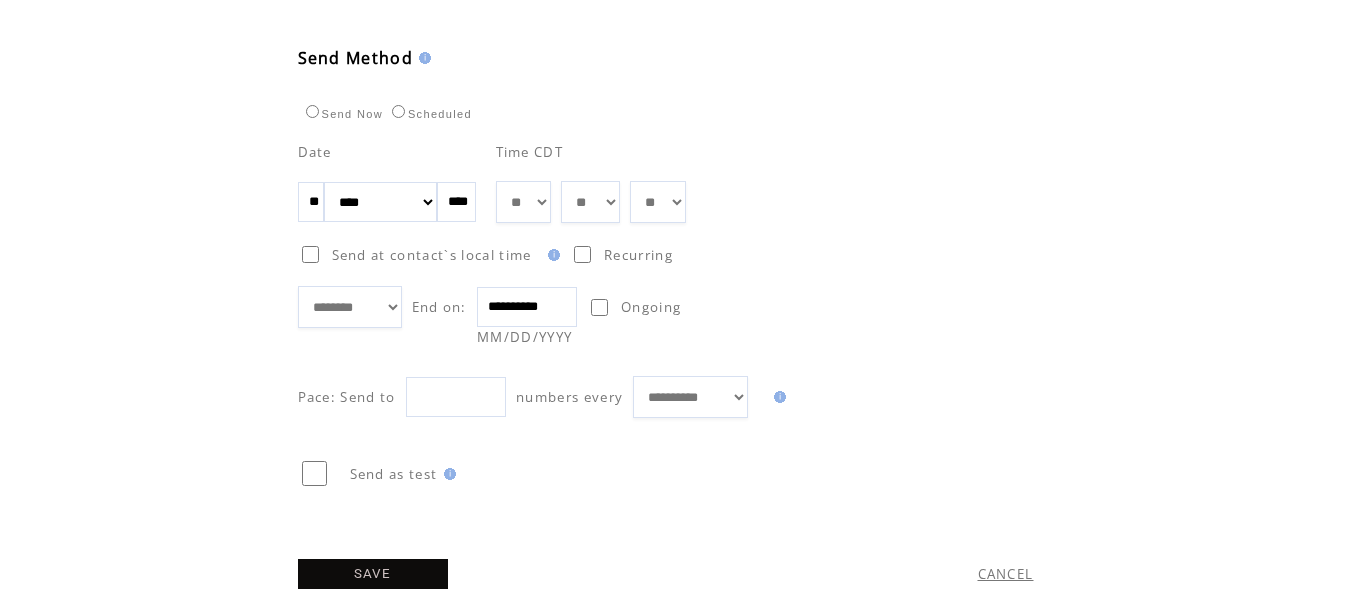 click on "**********" at bounding box center (669, 306) 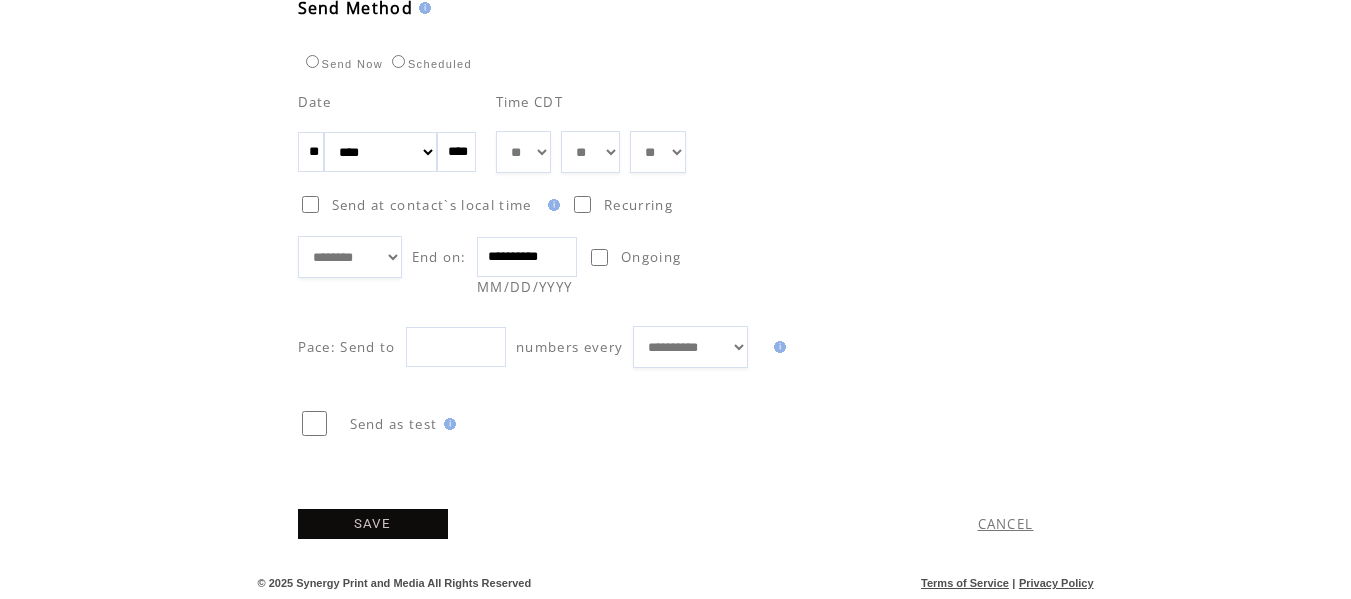 scroll, scrollTop: 1167, scrollLeft: 0, axis: vertical 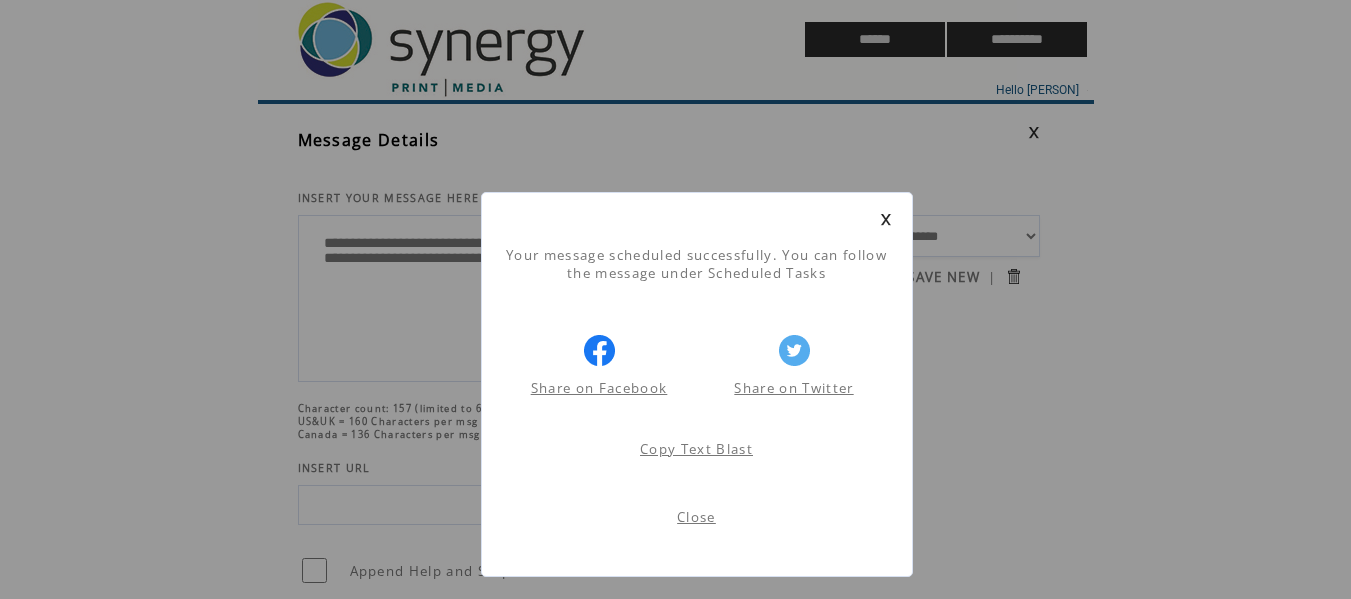 click on "Close" at bounding box center (696, 517) 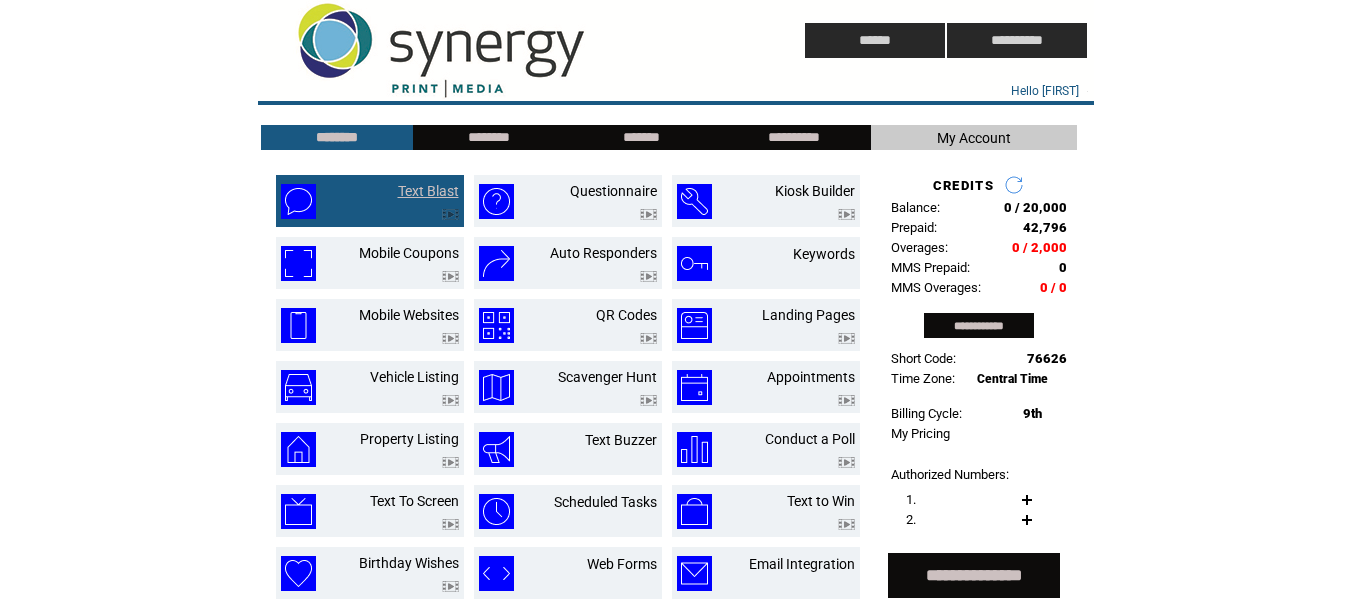 click on "Text Blast" at bounding box center [428, 191] 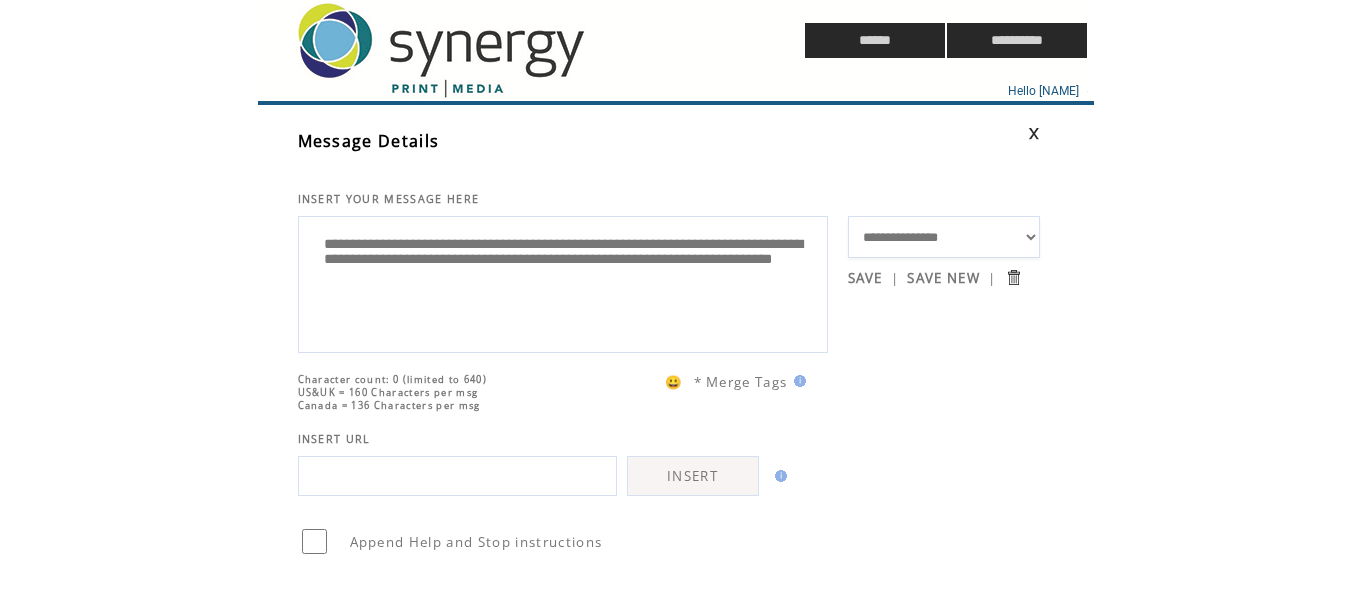 scroll, scrollTop: 0, scrollLeft: 0, axis: both 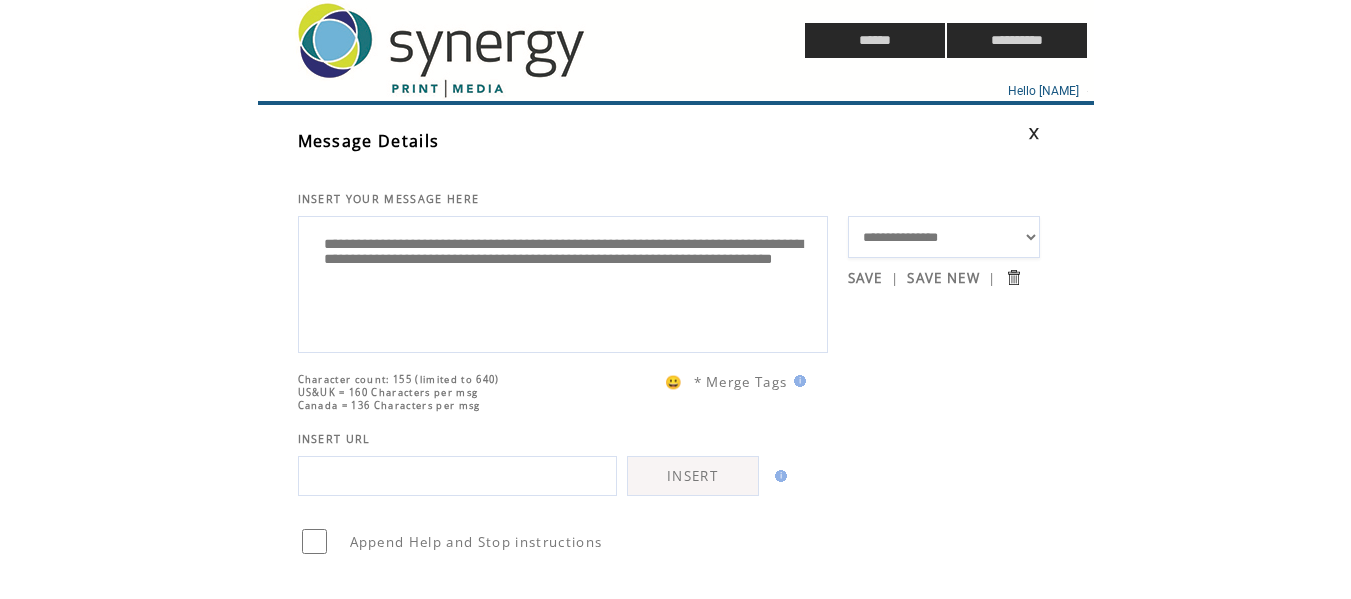 drag, startPoint x: 676, startPoint y: 264, endPoint x: 617, endPoint y: 268, distance: 59.135437 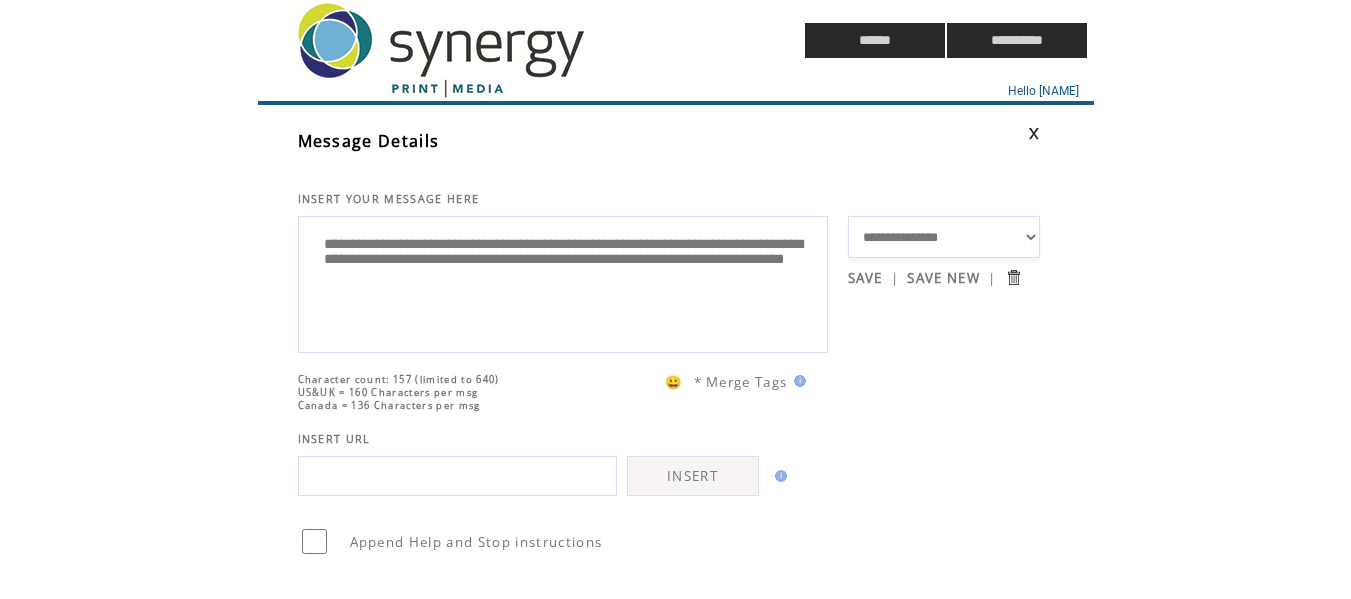 type on "**********" 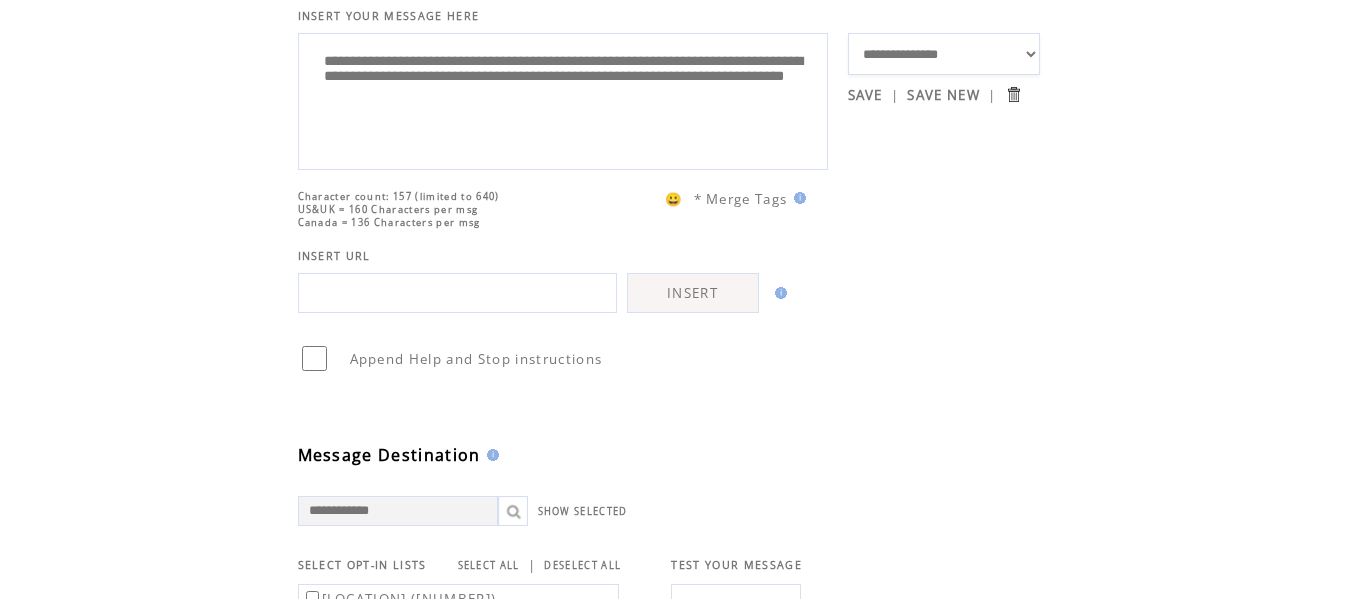 scroll, scrollTop: 533, scrollLeft: 0, axis: vertical 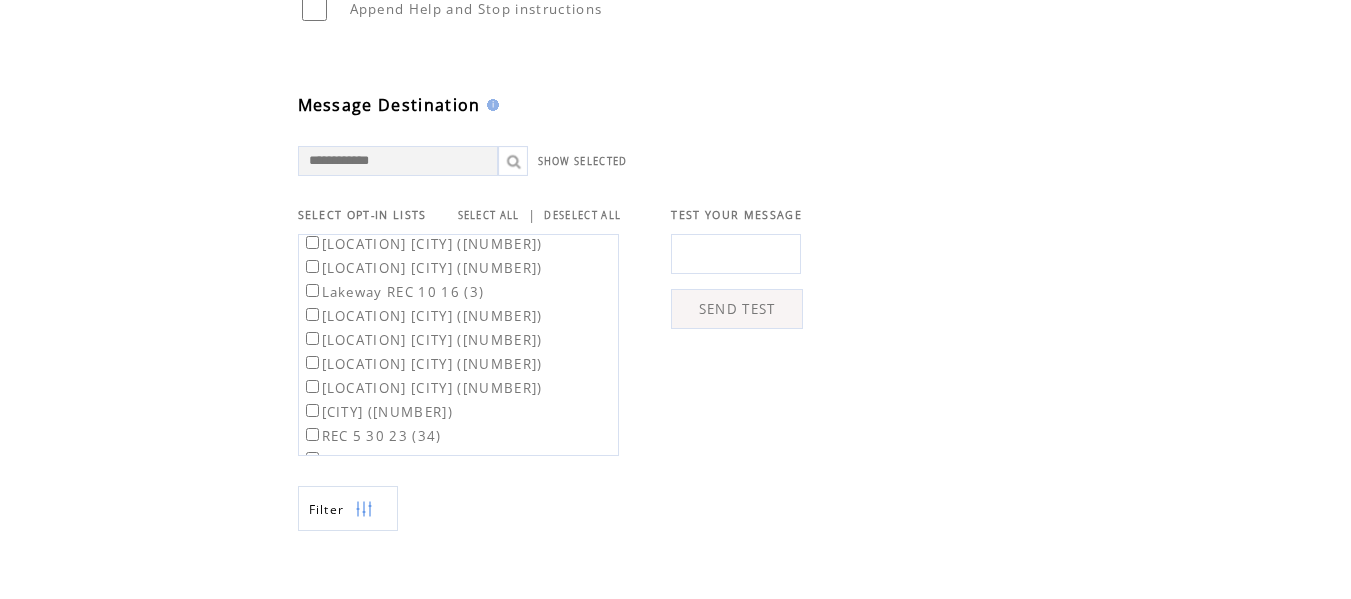 click on "[POSTAL_CODE] [CITY] ([NUMBER])" at bounding box center (422, 364) 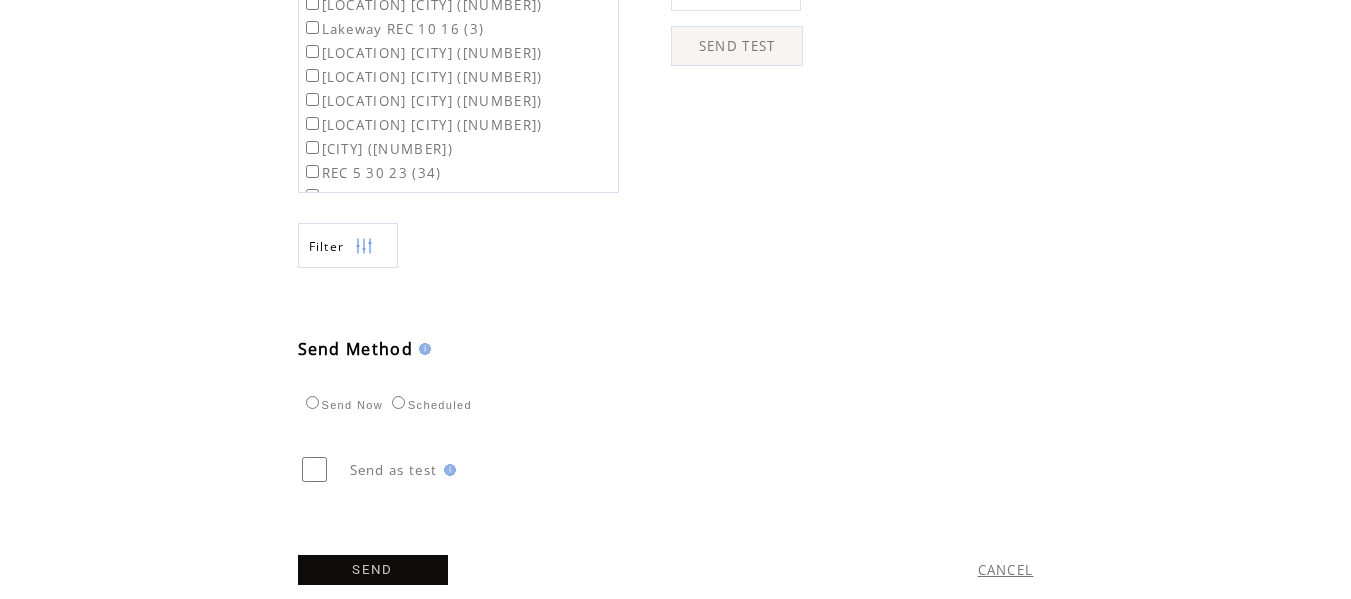 scroll, scrollTop: 800, scrollLeft: 0, axis: vertical 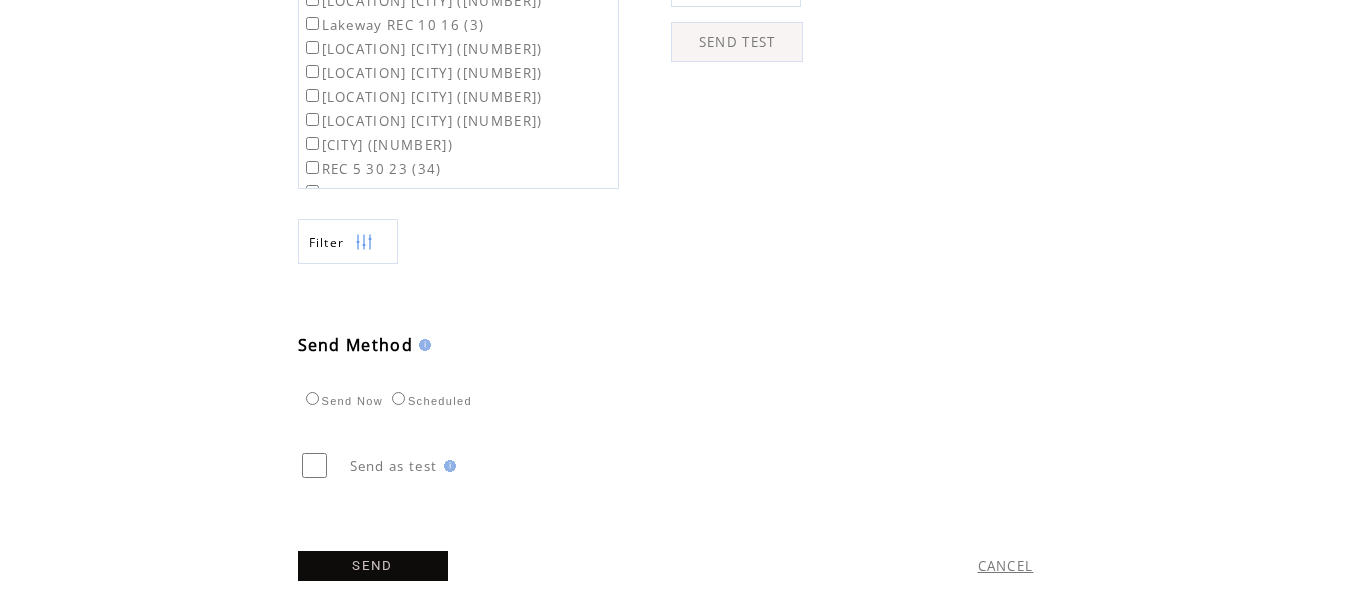 click on "Scheduled" at bounding box center [429, 401] 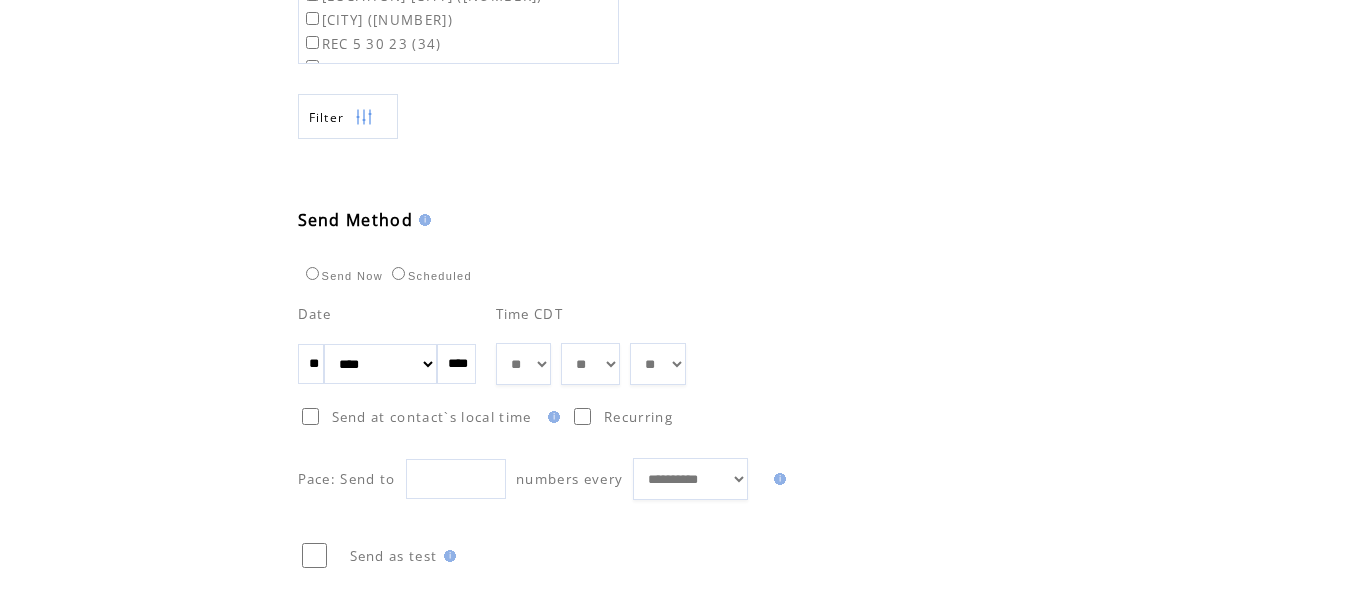 scroll, scrollTop: 1067, scrollLeft: 0, axis: vertical 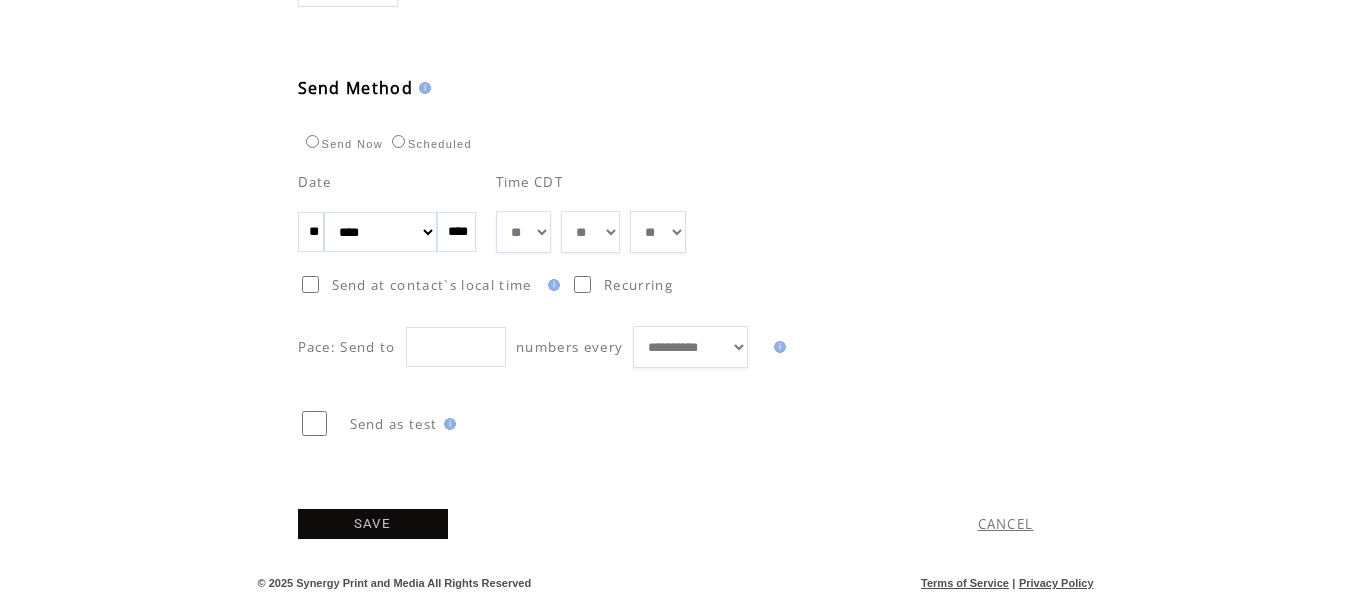 click on "** 	 ** 	 ** 	 ** 	 ** 	 ** 	 ** 	 ** 	 ** 	 ** 	 ** 	 ** 	 **" at bounding box center (523, 232) 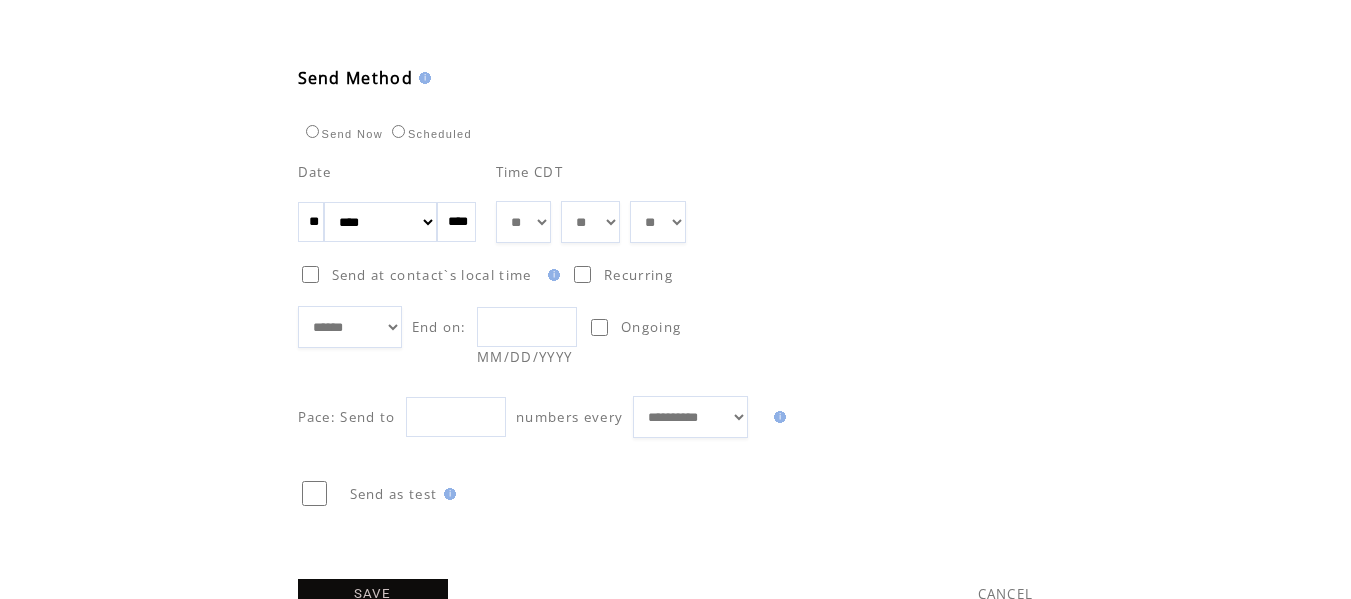 click on "***** 	 ****** 	 ******** 	 ******* 	 ********* 	 *******" at bounding box center [350, 327] 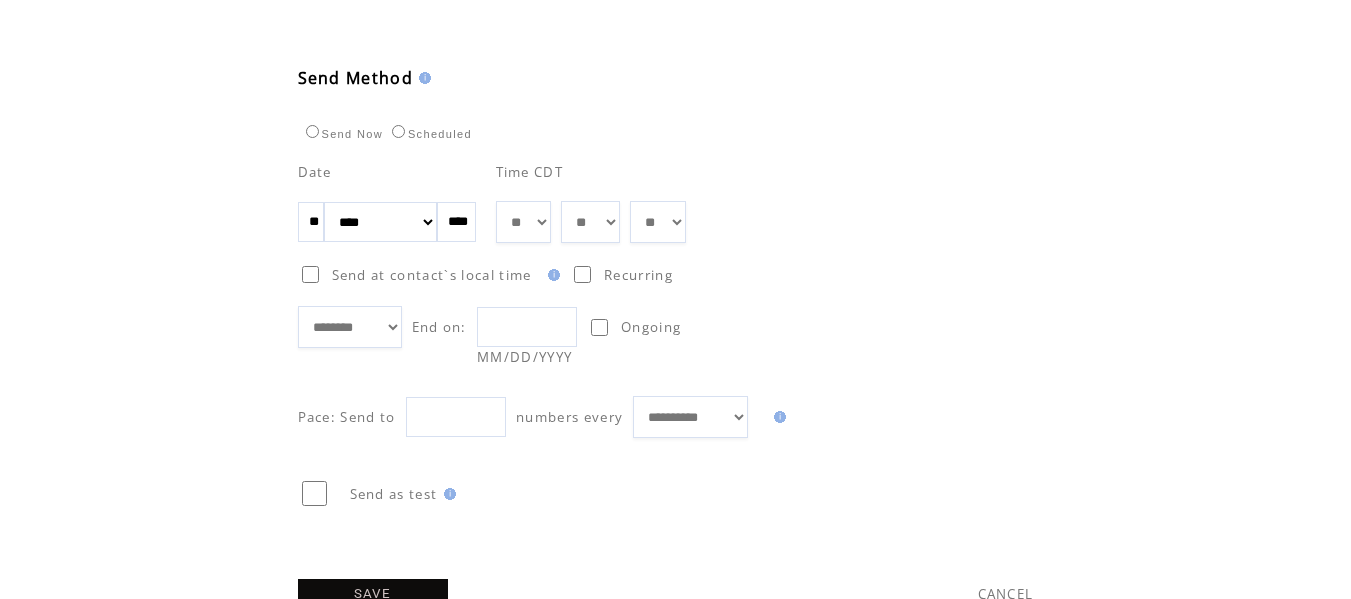 click on "***** 	 ****** 	 ******** 	 ******* 	 ********* 	 *******" at bounding box center (350, 327) 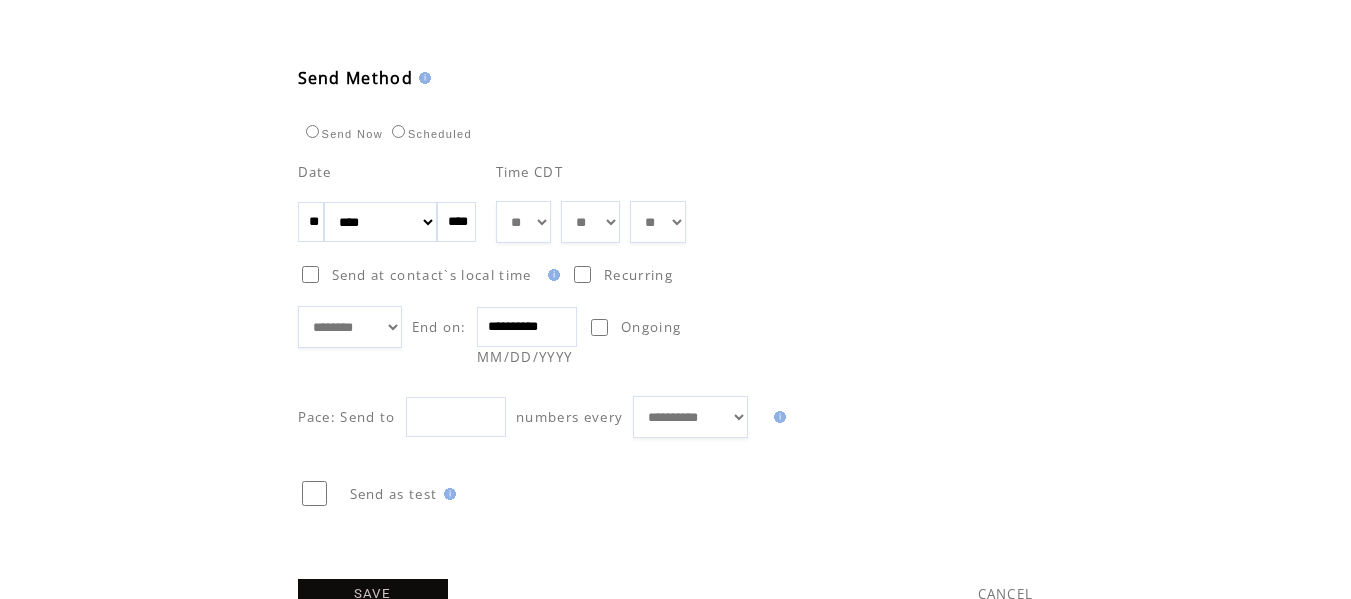 click on "**********" at bounding box center [669, 326] 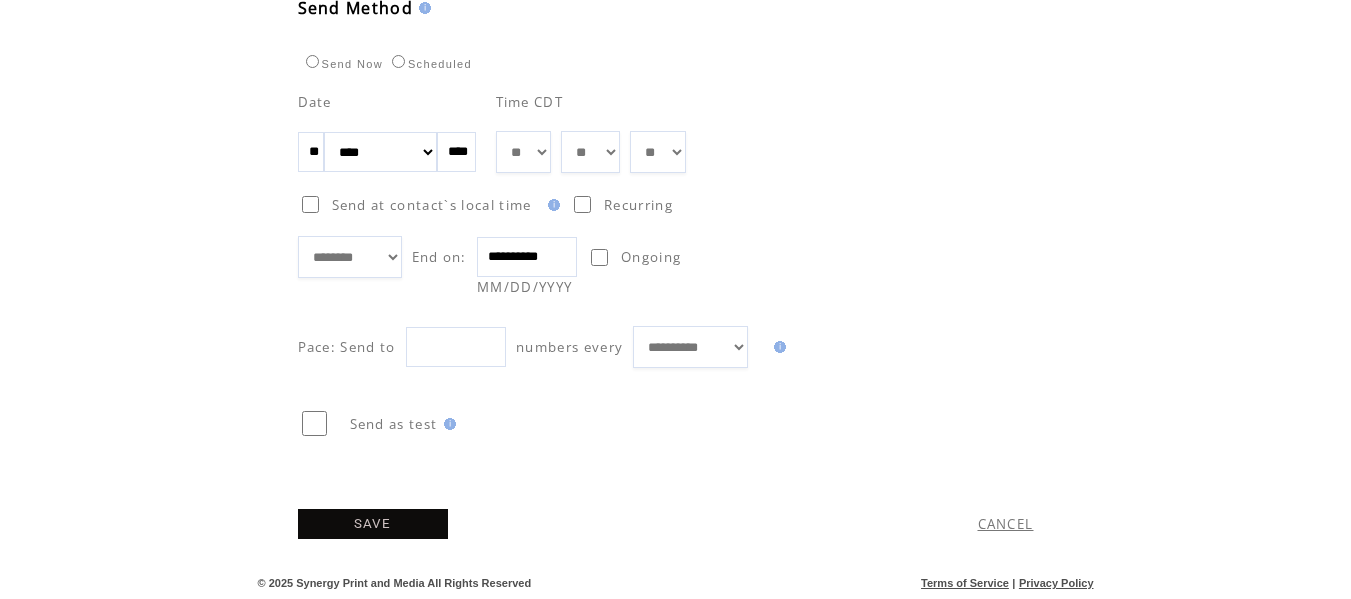 click on "SAVE" at bounding box center (373, 524) 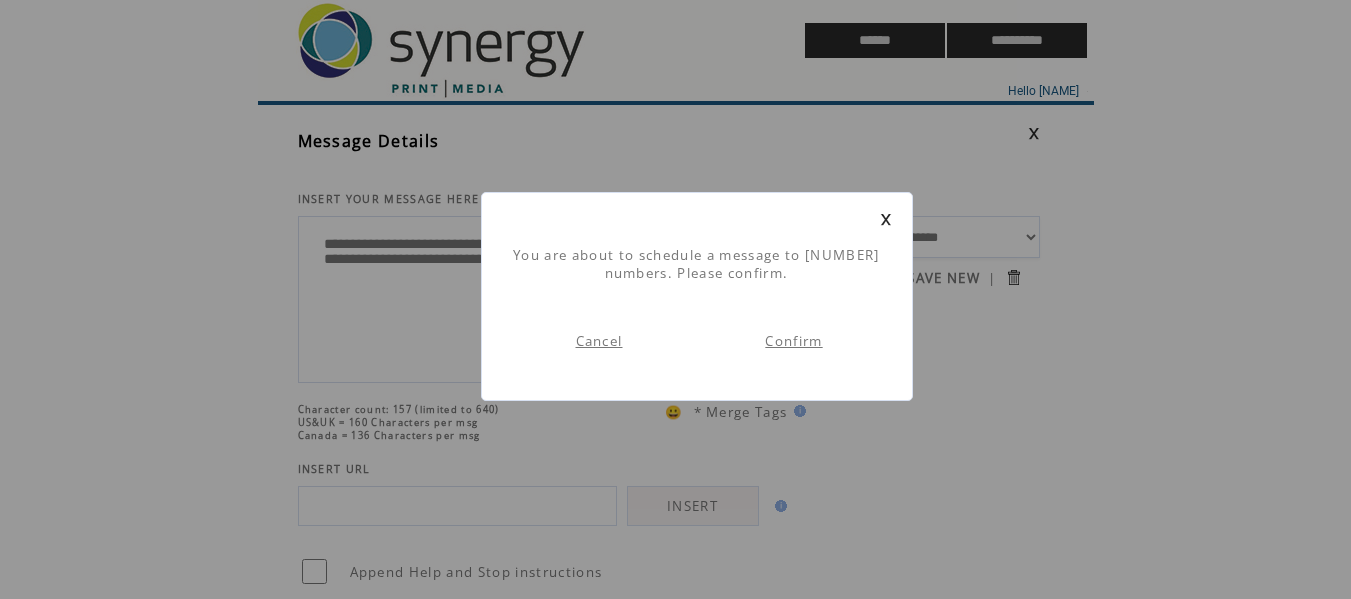 scroll, scrollTop: 1, scrollLeft: 0, axis: vertical 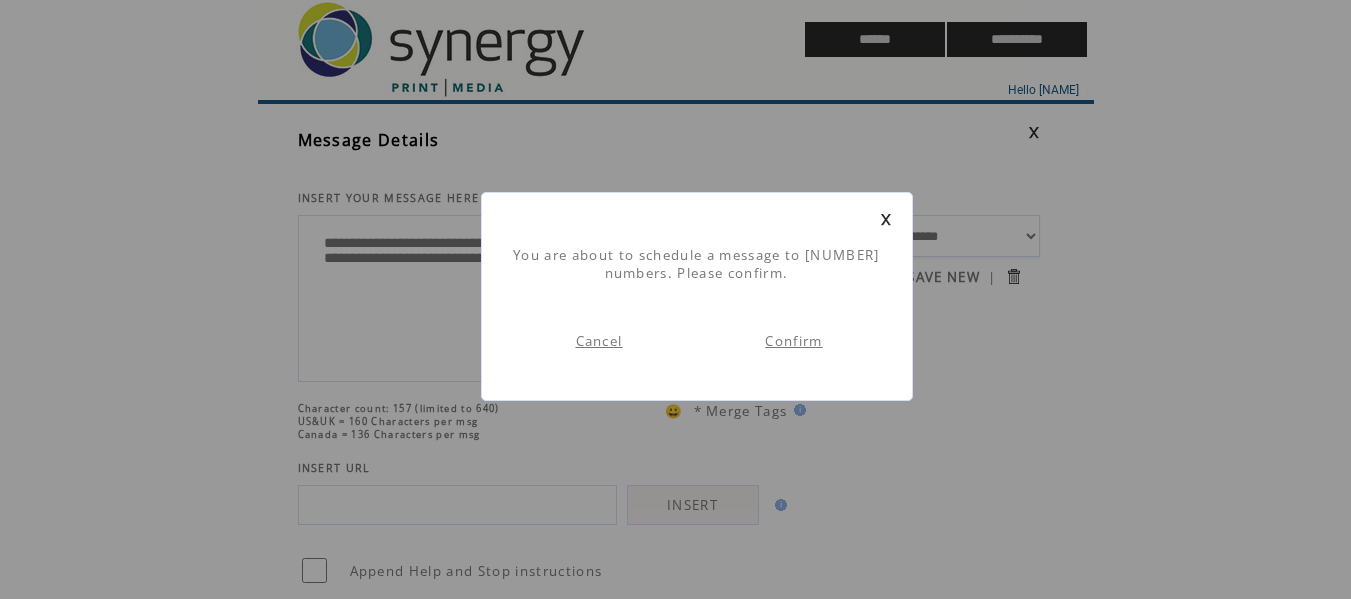click on "Confirm" at bounding box center [793, 341] 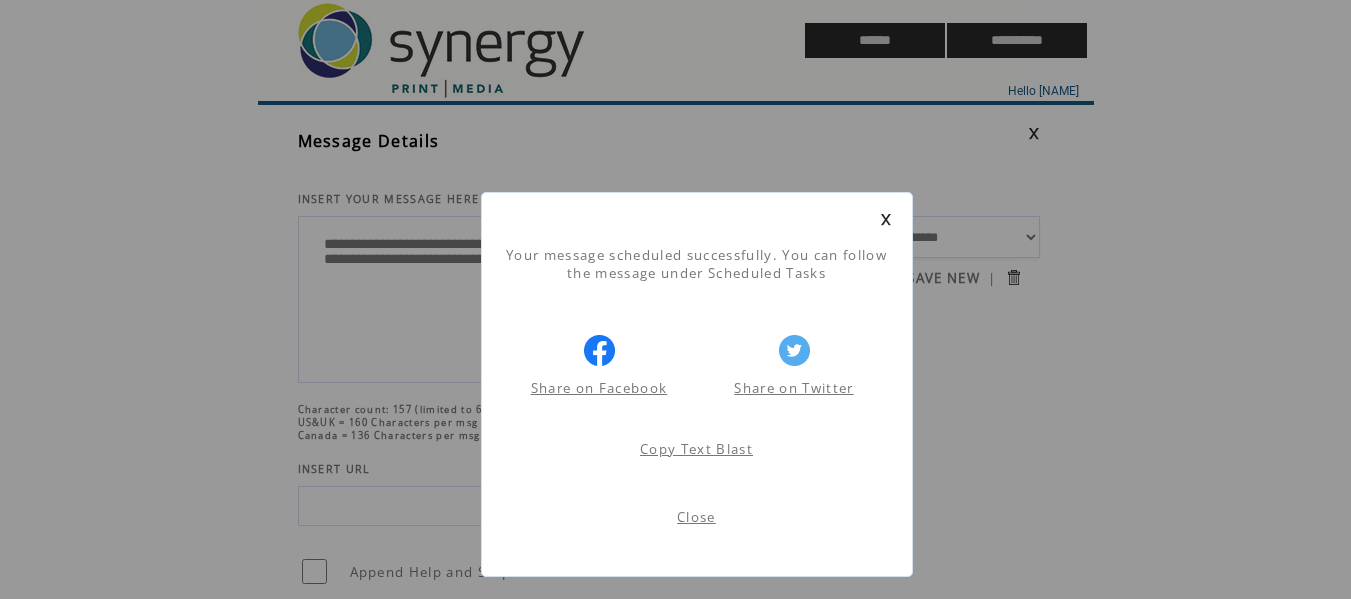 scroll, scrollTop: 1, scrollLeft: 0, axis: vertical 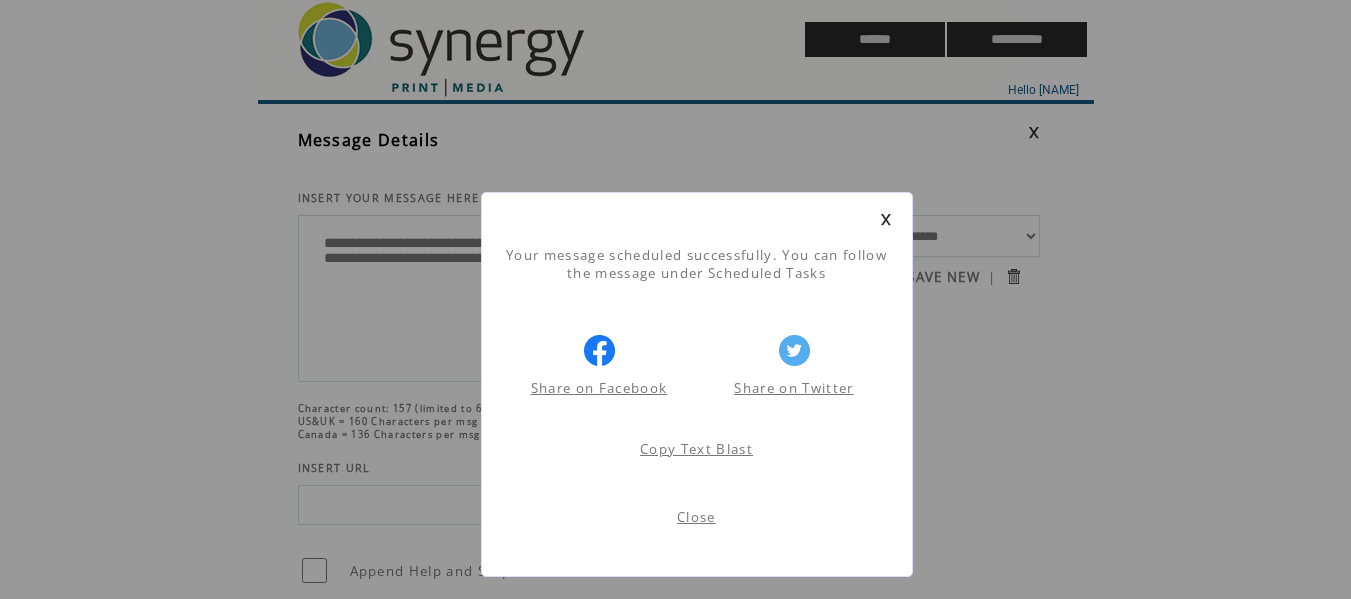 click on "Close" at bounding box center [696, 517] 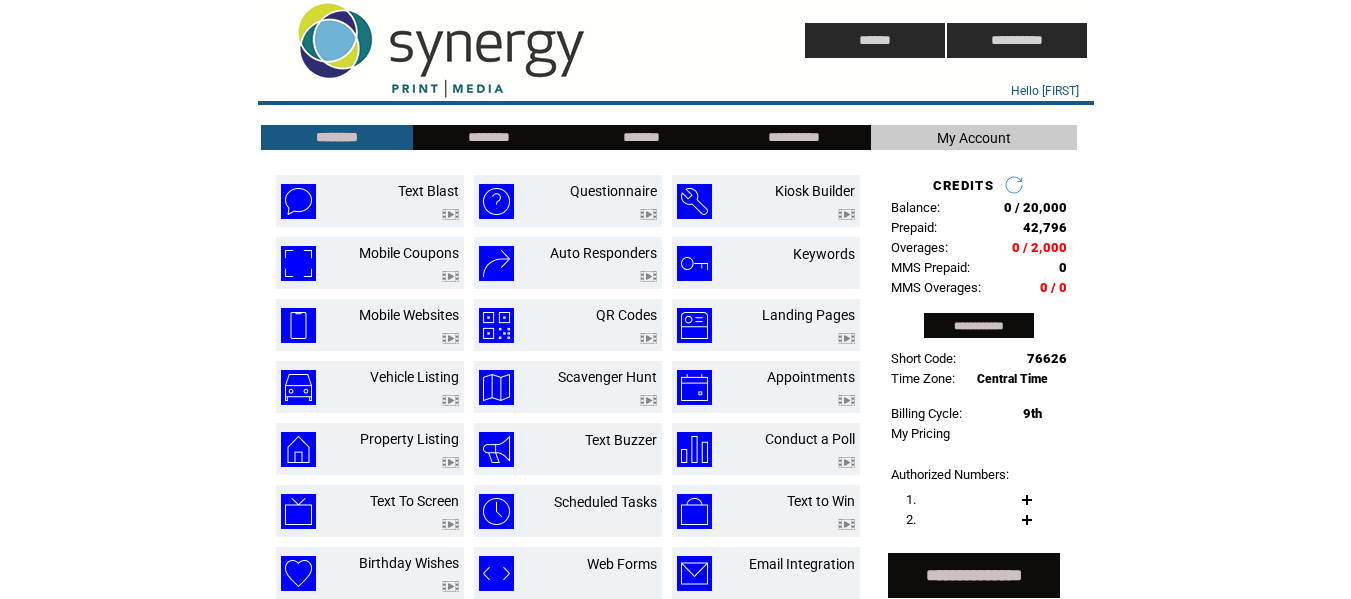 scroll, scrollTop: 0, scrollLeft: 0, axis: both 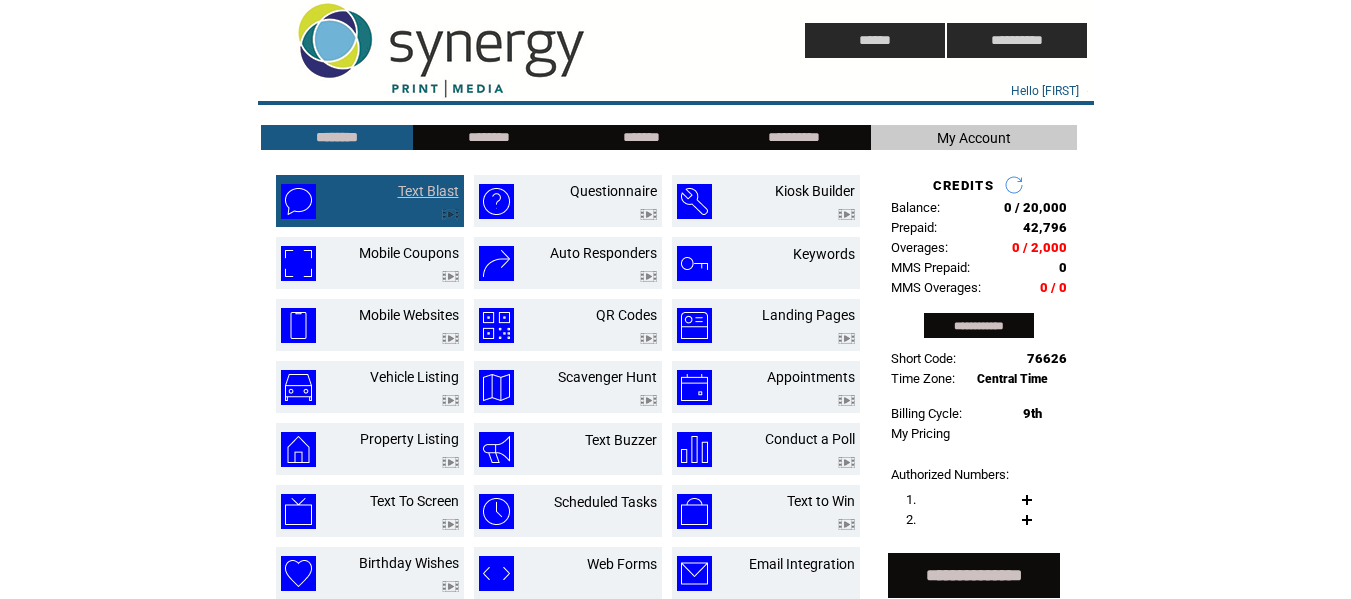 click on "Text Blast" at bounding box center (428, 191) 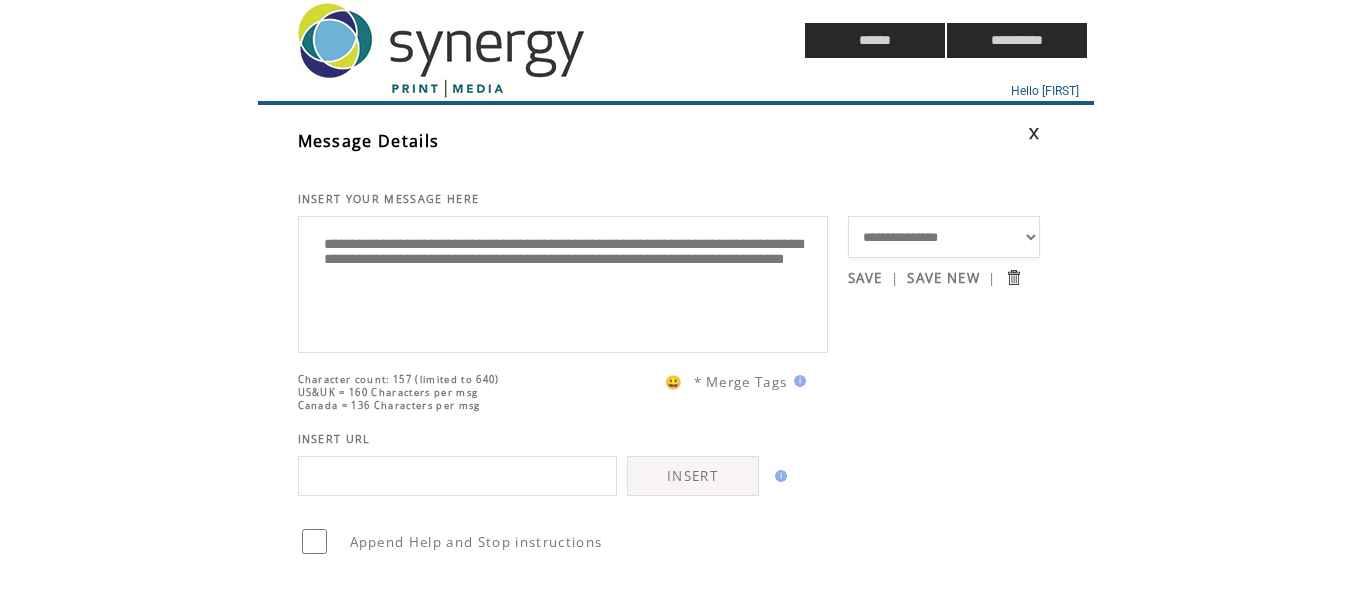 scroll, scrollTop: 0, scrollLeft: 0, axis: both 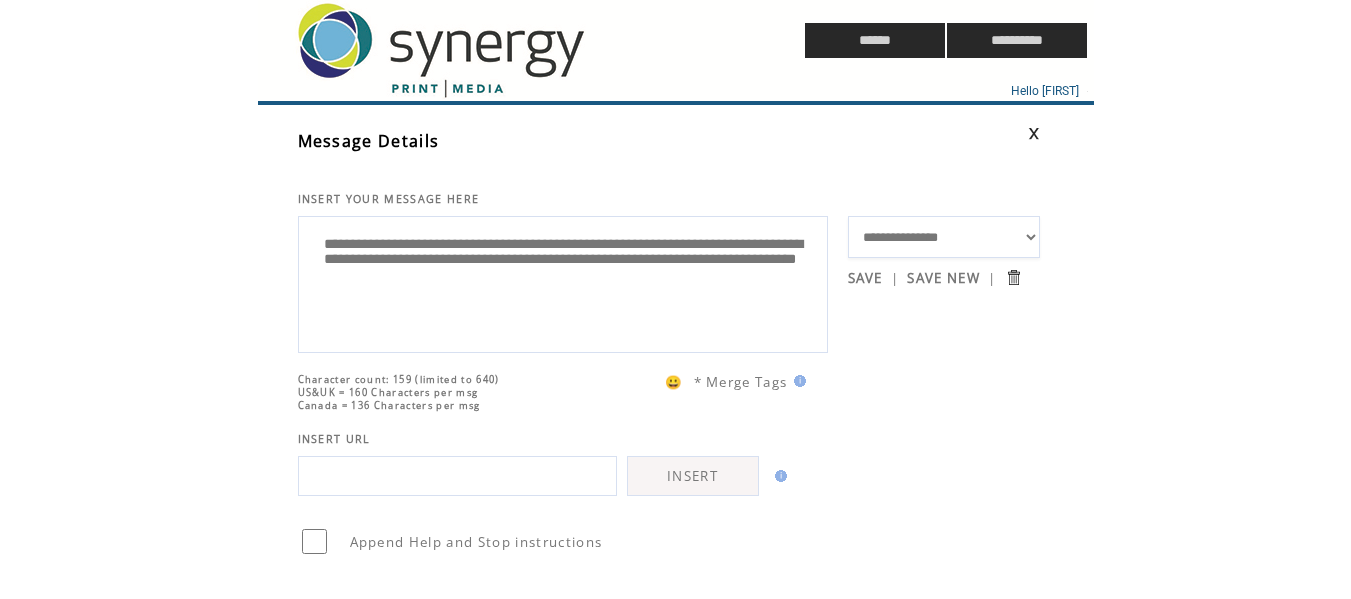 type on "**********" 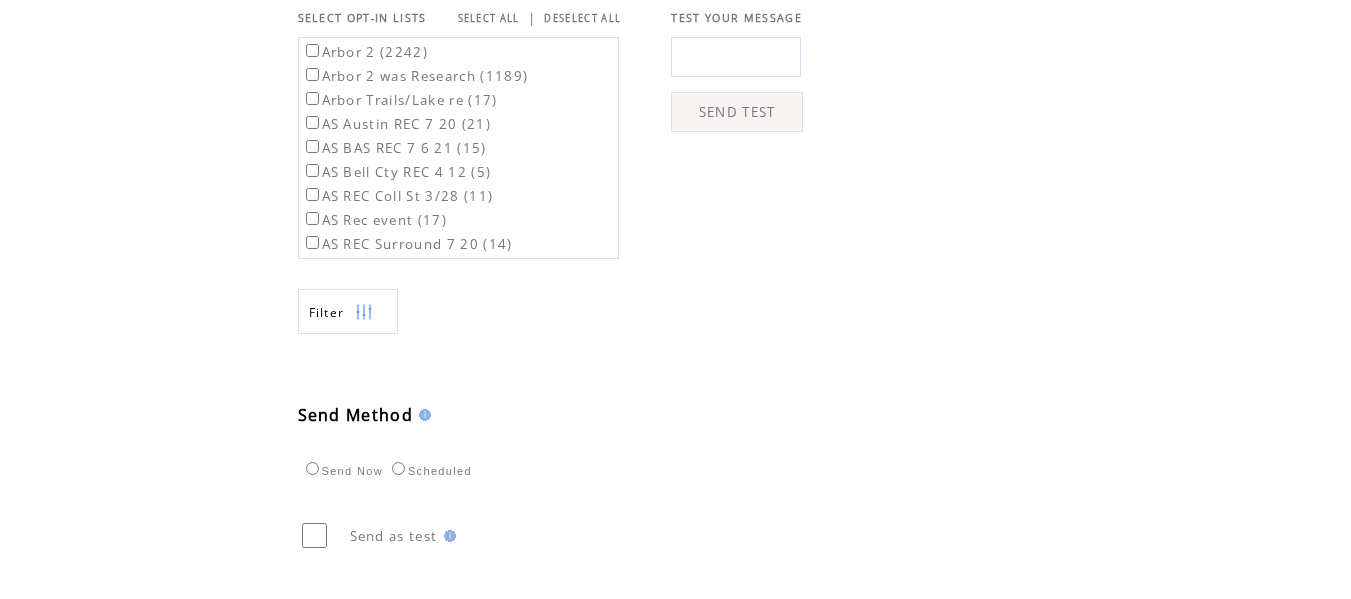 scroll, scrollTop: 605, scrollLeft: 0, axis: vertical 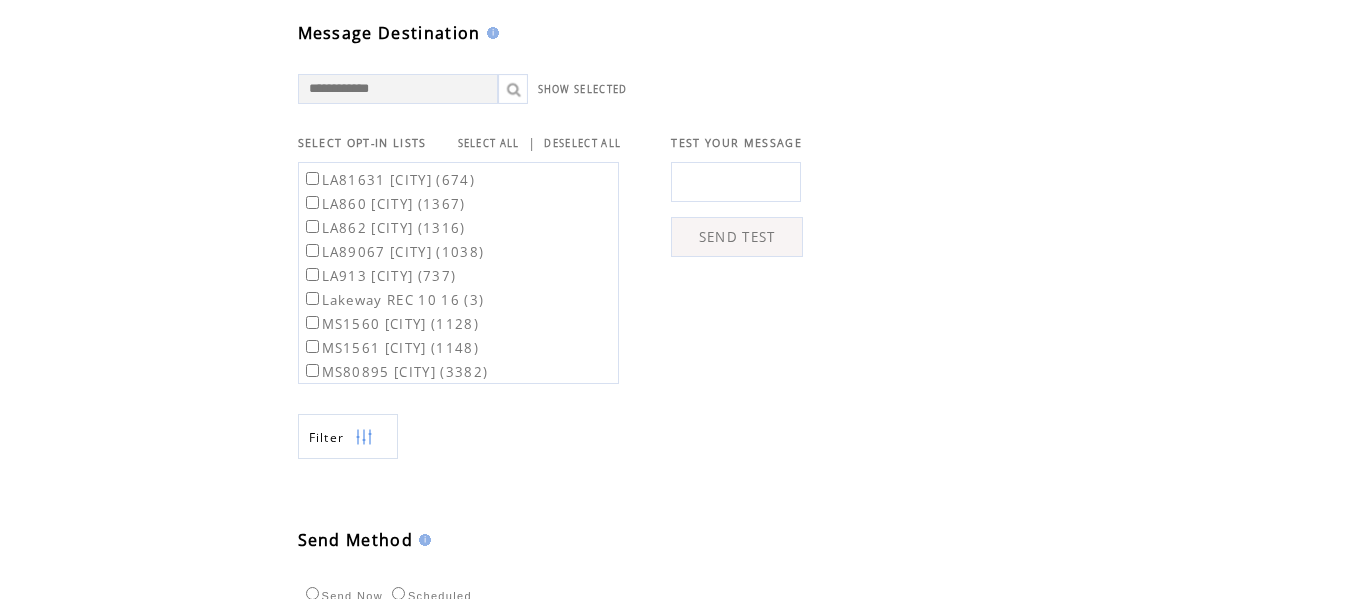 click on "[POSTAL_CODE] [CITY] ([NUMBER])" at bounding box center (415, 227) 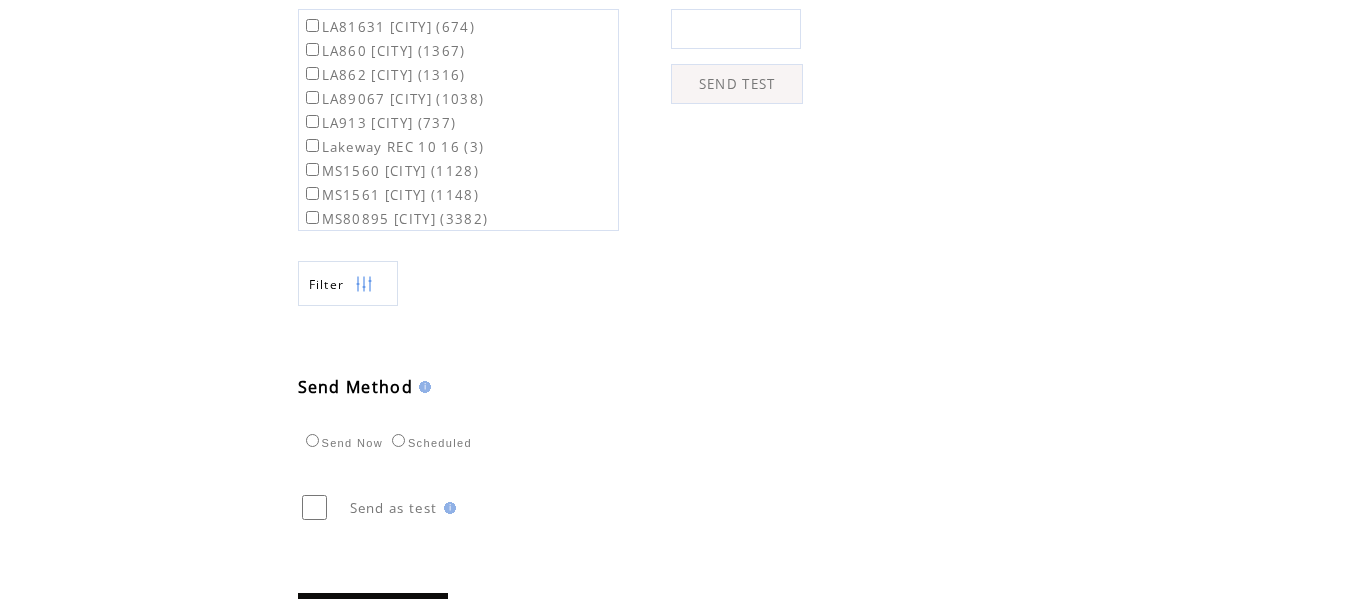 scroll, scrollTop: 872, scrollLeft: 0, axis: vertical 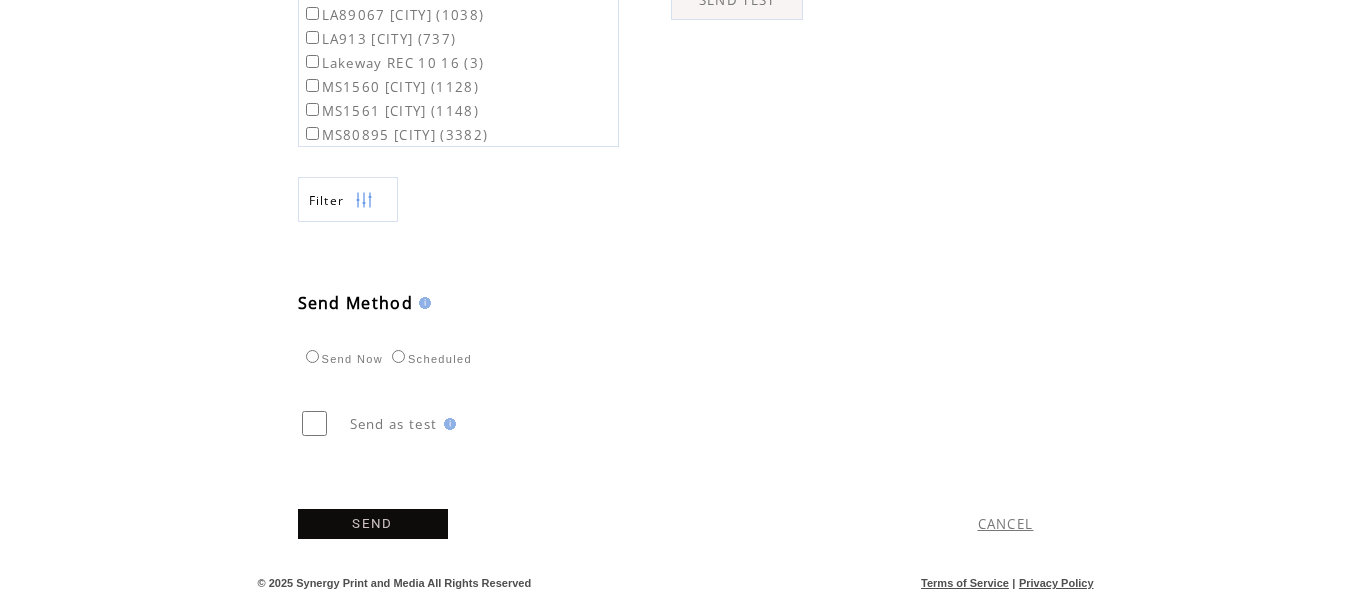 click on "Scheduled" at bounding box center (429, 359) 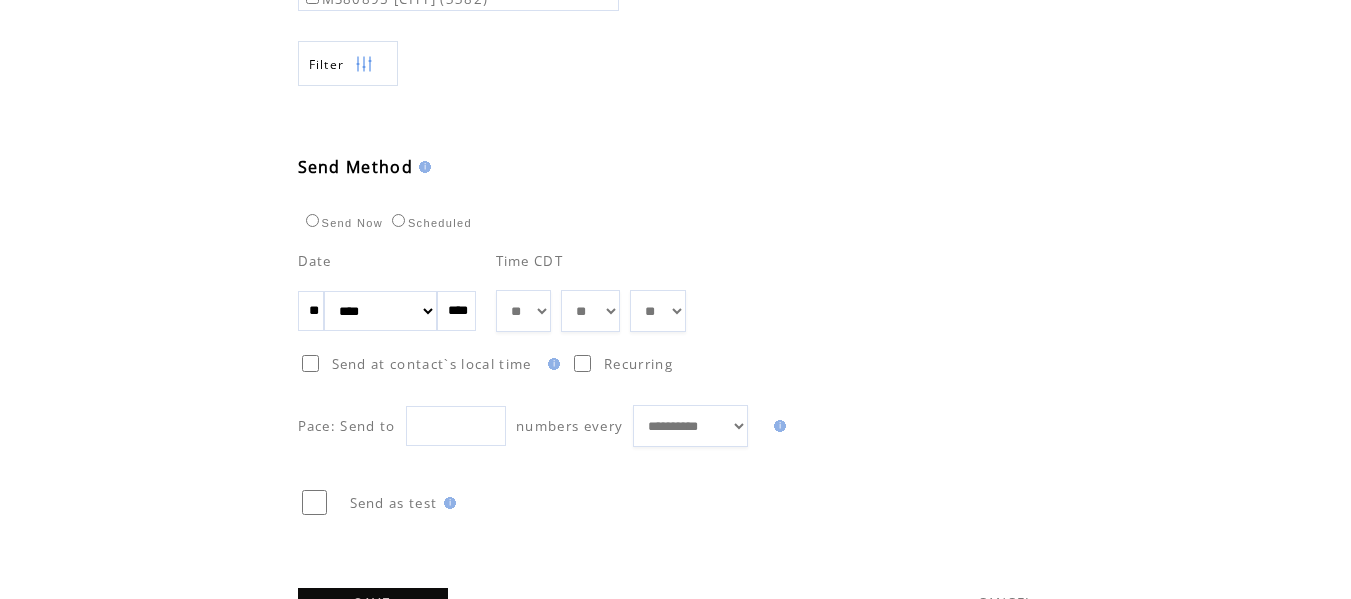 scroll, scrollTop: 1005, scrollLeft: 0, axis: vertical 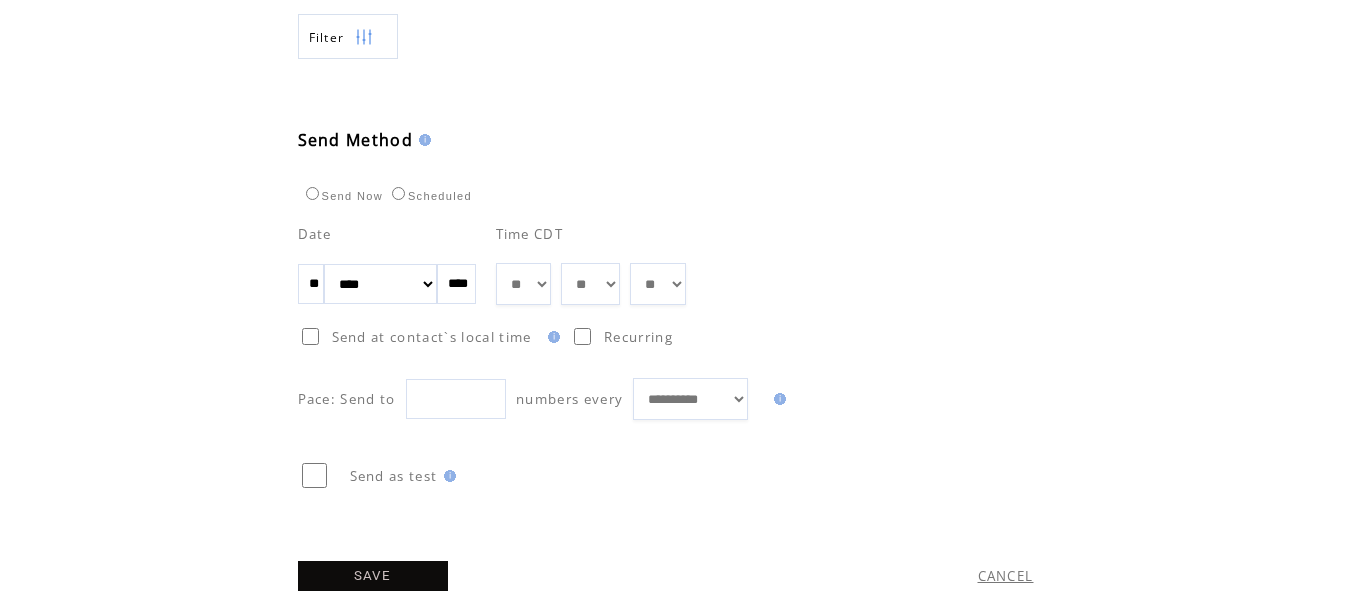 click on "** 	 ** 	 ** 	 ** 	 ** 	 ** 	 ** 	 ** 	 ** 	 ** 	 ** 	 ** 	 **" at bounding box center [523, 284] 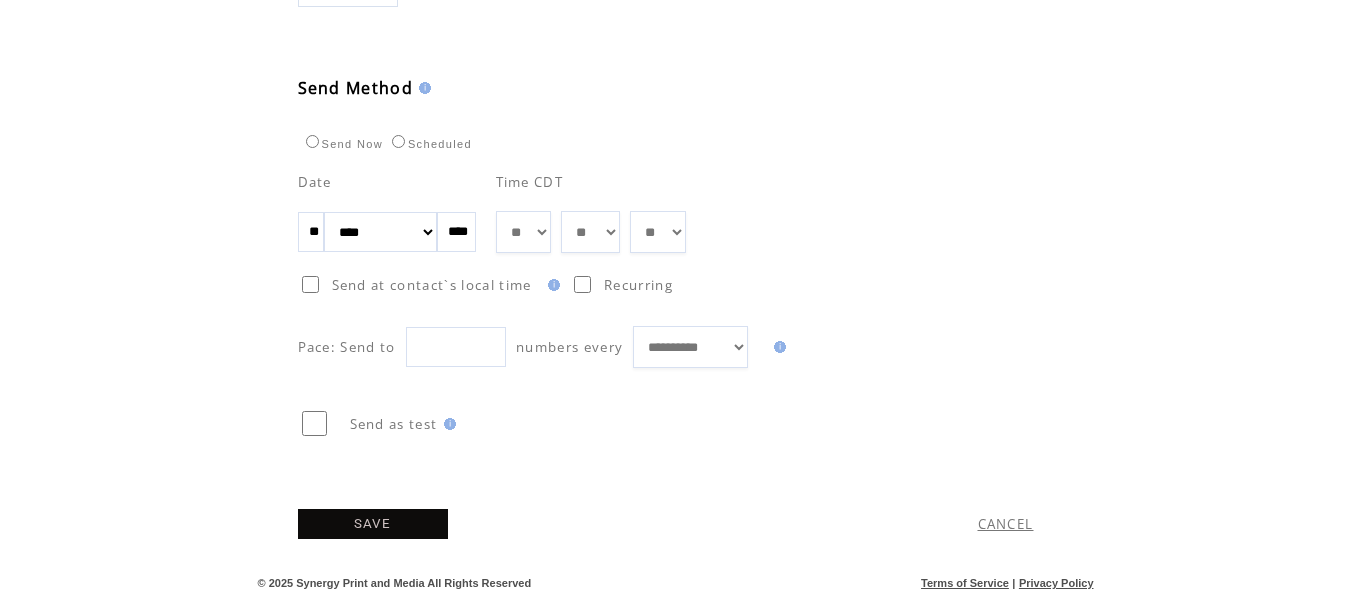 scroll, scrollTop: 1087, scrollLeft: 0, axis: vertical 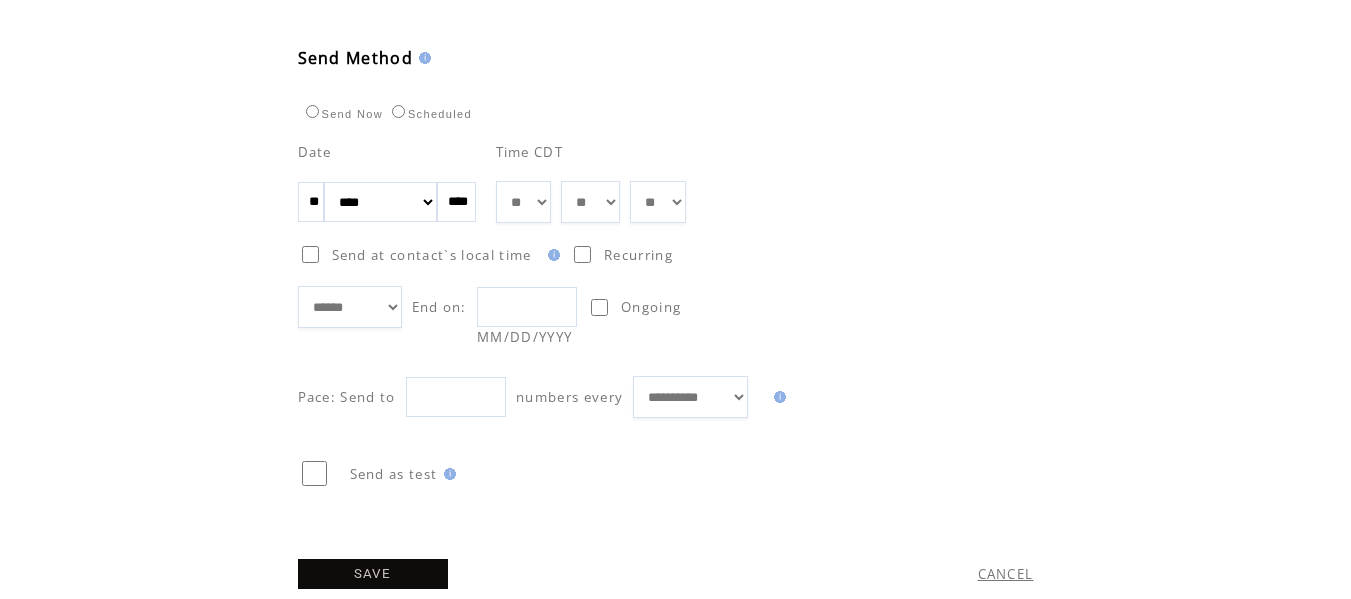 click on "***** 	 ****** 	 ******** 	 ******* 	 ********* 	 *******" at bounding box center [350, 307] 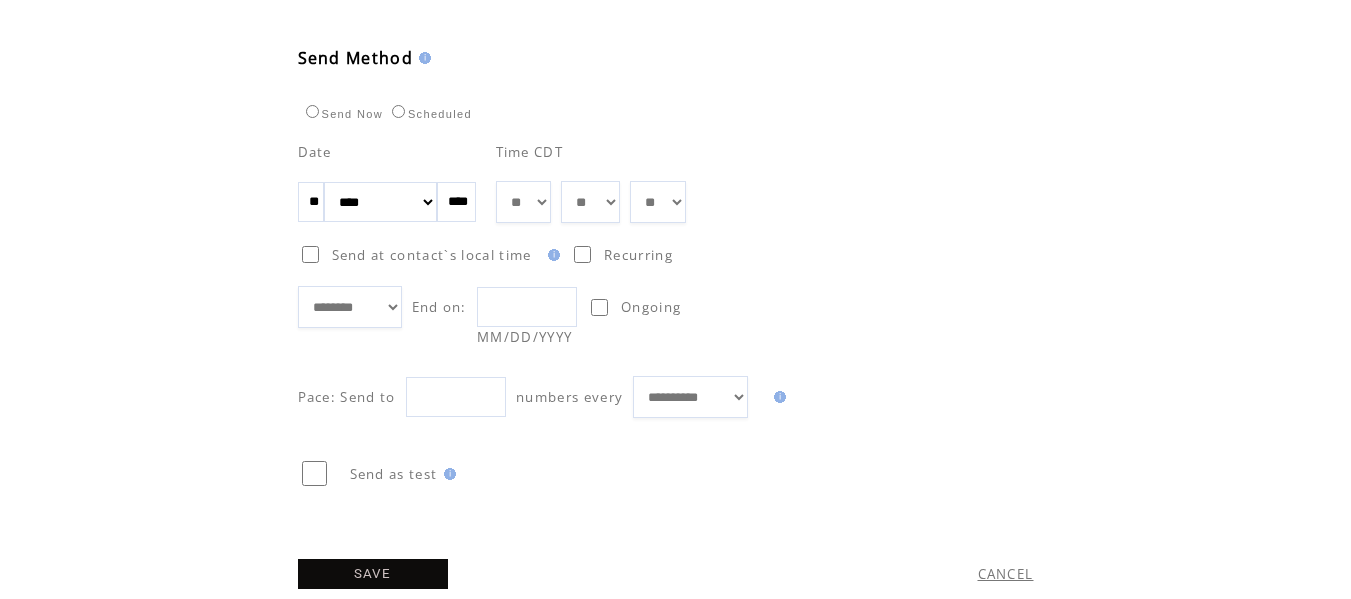 drag, startPoint x: 534, startPoint y: 341, endPoint x: 554, endPoint y: 352, distance: 22.825424 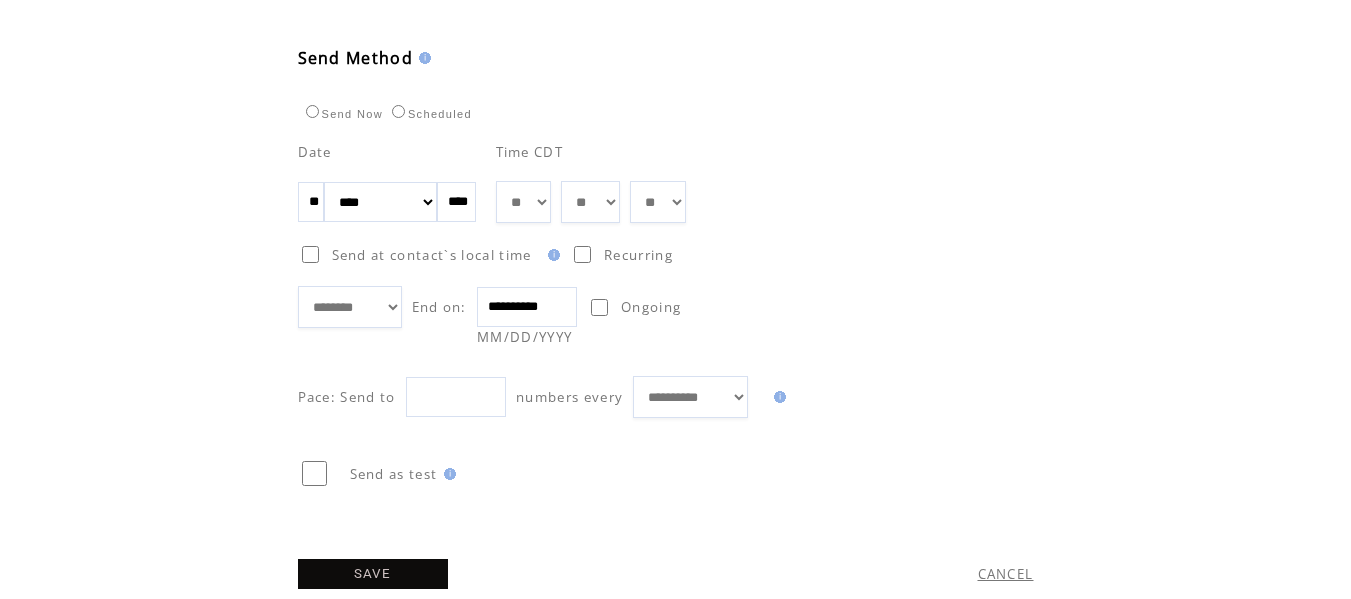 click on "**********" at bounding box center [669, 306] 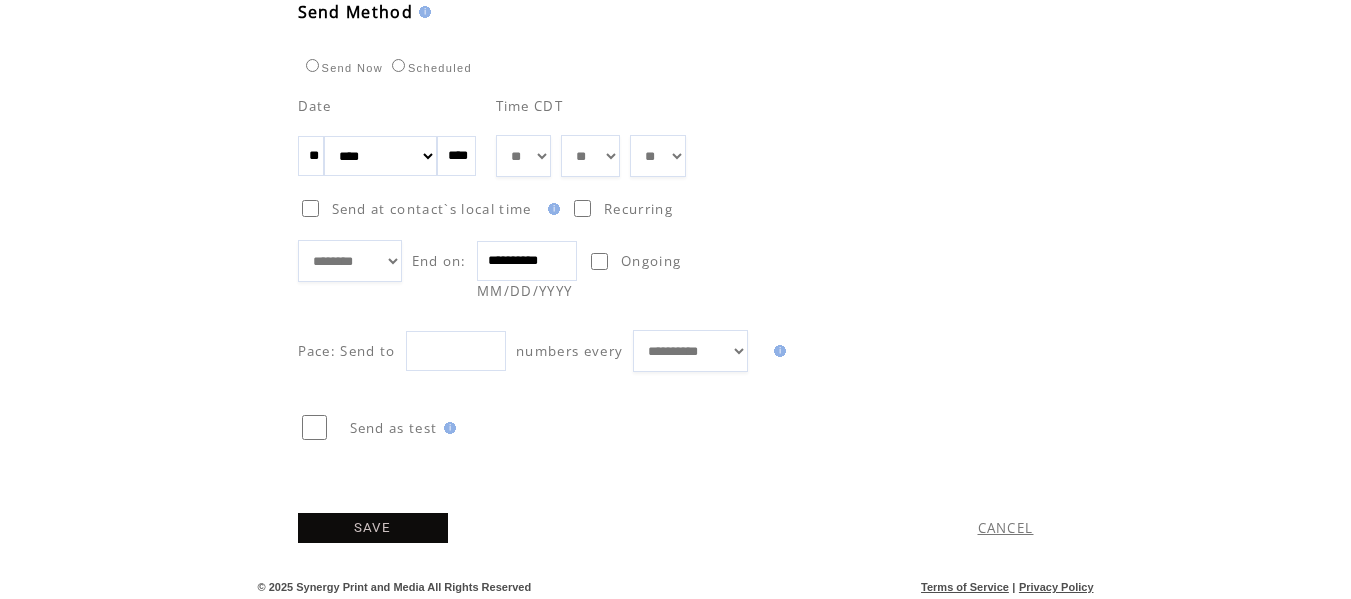 scroll, scrollTop: 1167, scrollLeft: 0, axis: vertical 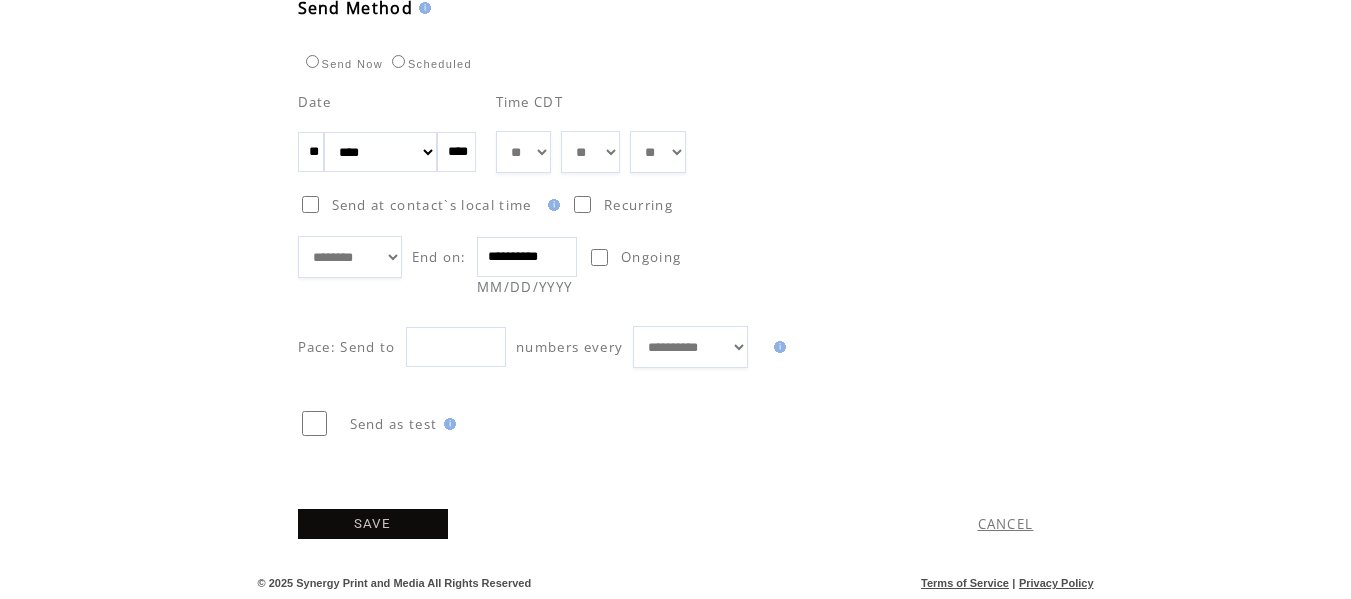 click on "SAVE" at bounding box center (373, 524) 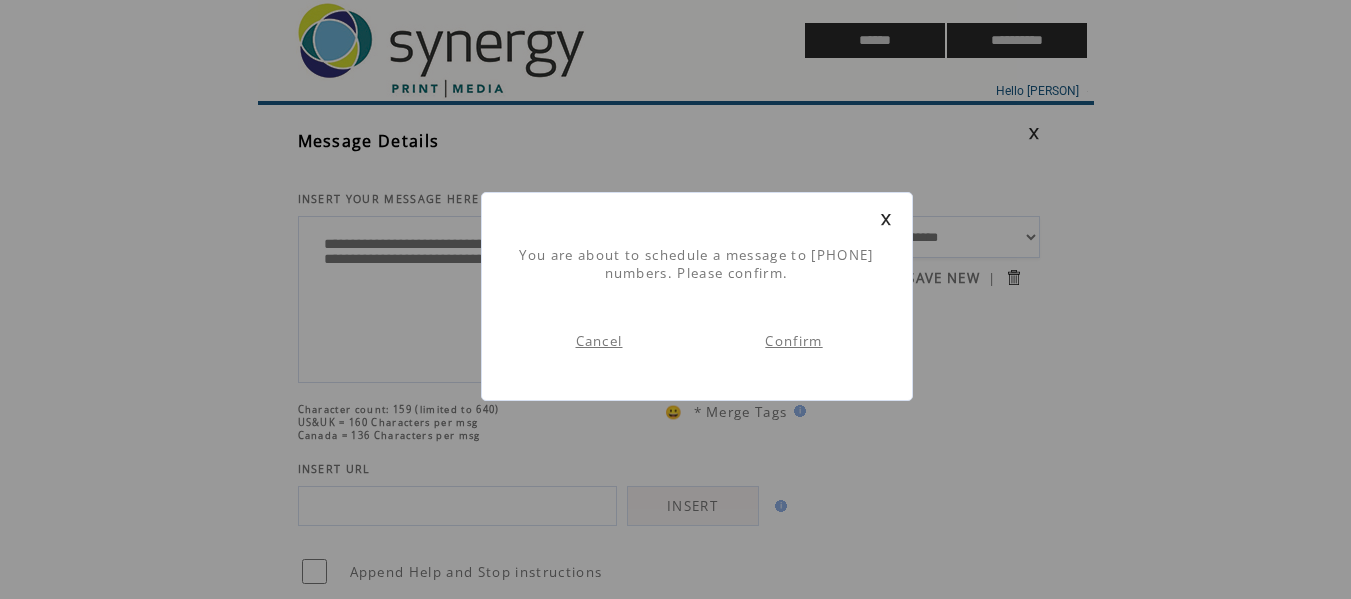 scroll, scrollTop: 1, scrollLeft: 0, axis: vertical 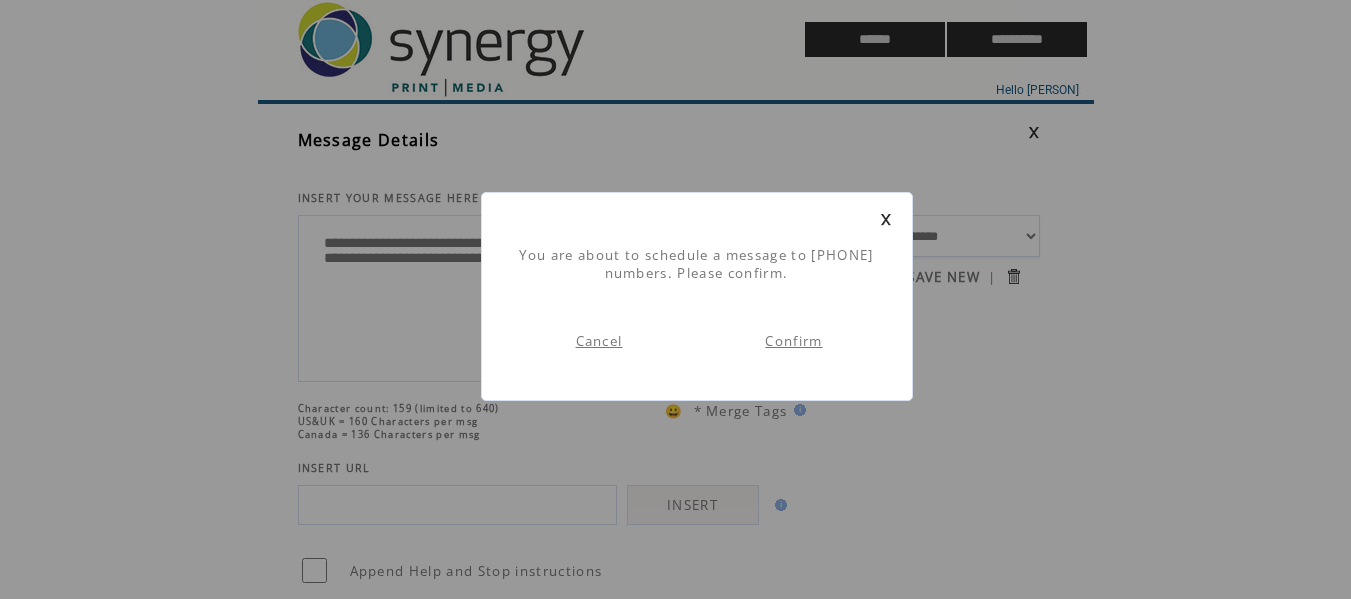 click on "Confirm" at bounding box center (793, 341) 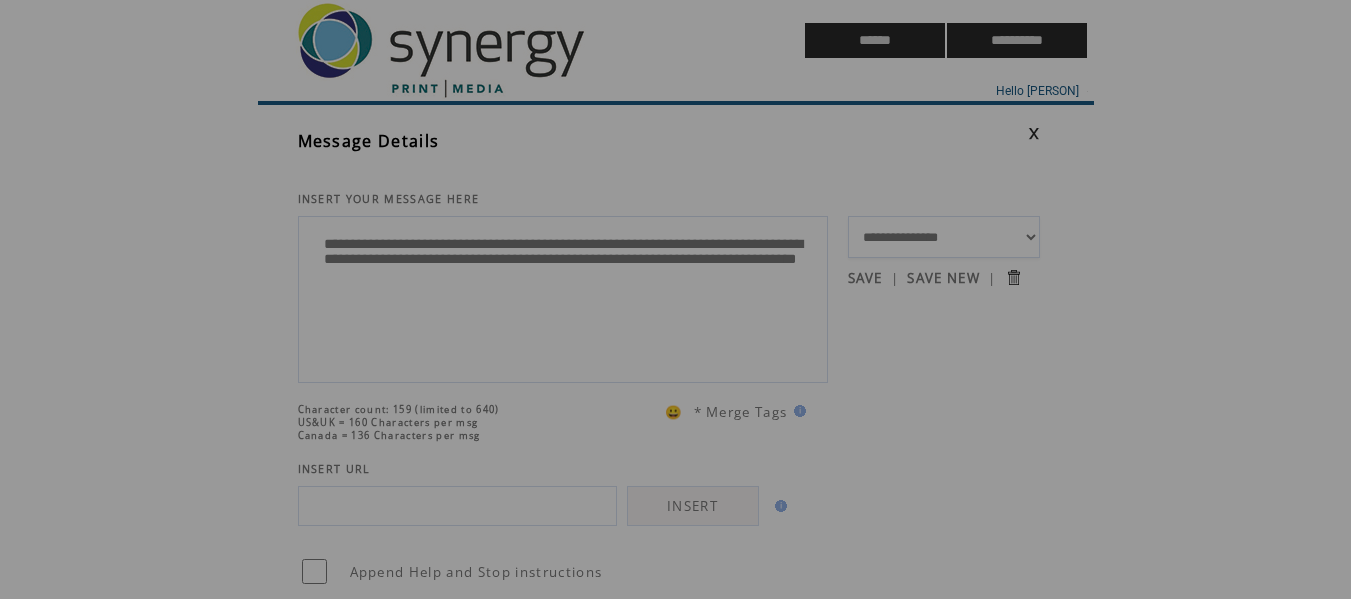 scroll, scrollTop: 658, scrollLeft: 0, axis: vertical 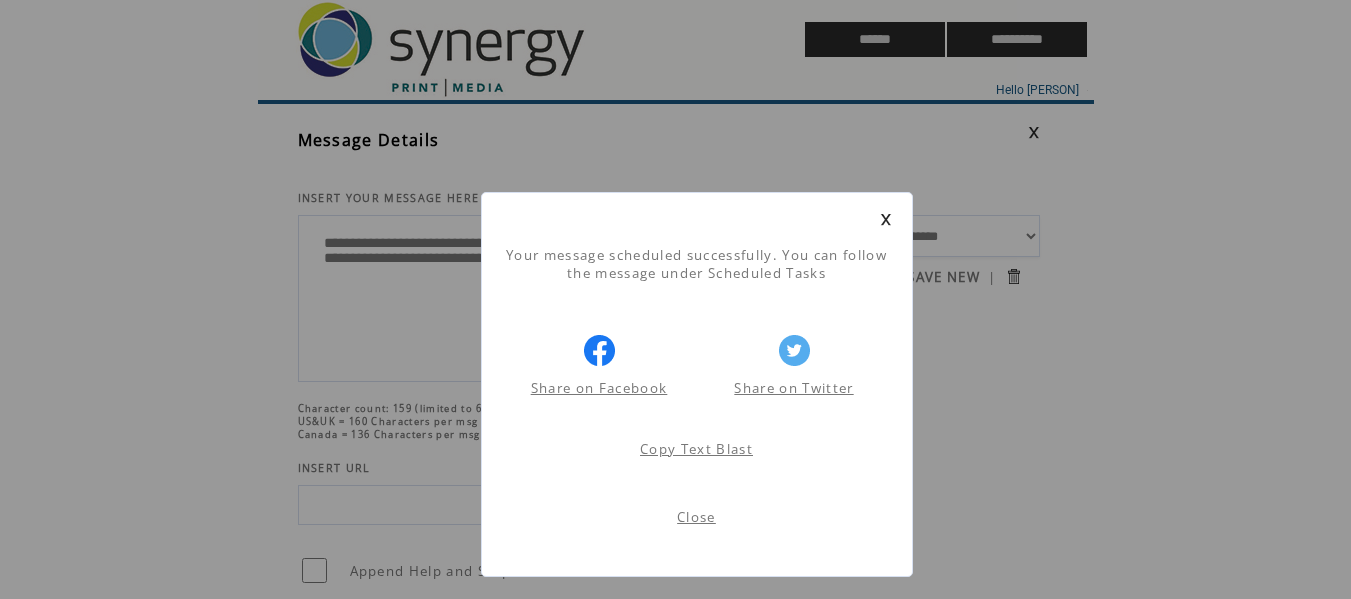 click on "Close" at bounding box center (696, 517) 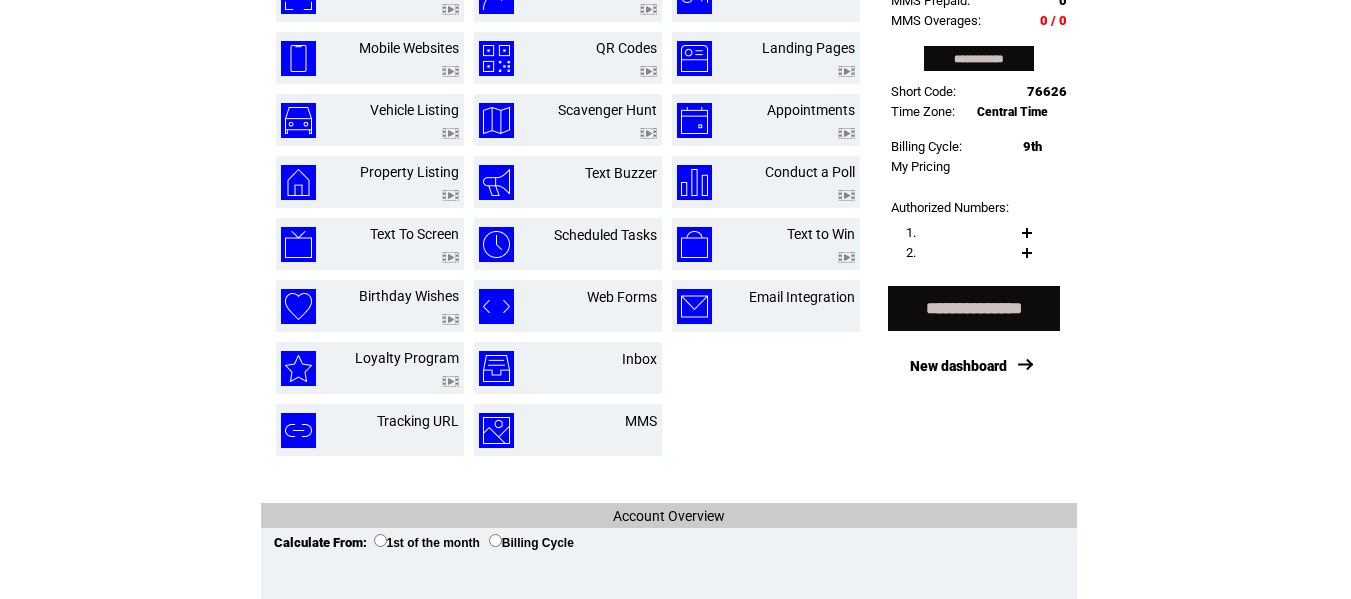 scroll, scrollTop: 0, scrollLeft: 0, axis: both 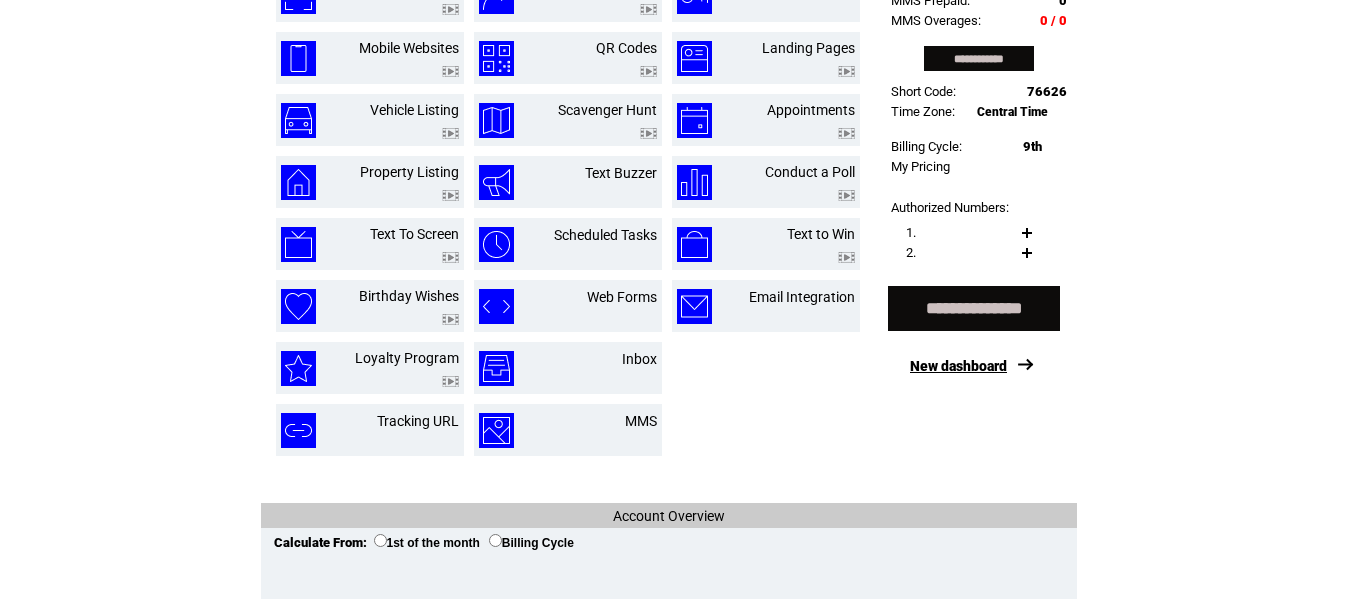 click on "New dashboard" at bounding box center (958, 366) 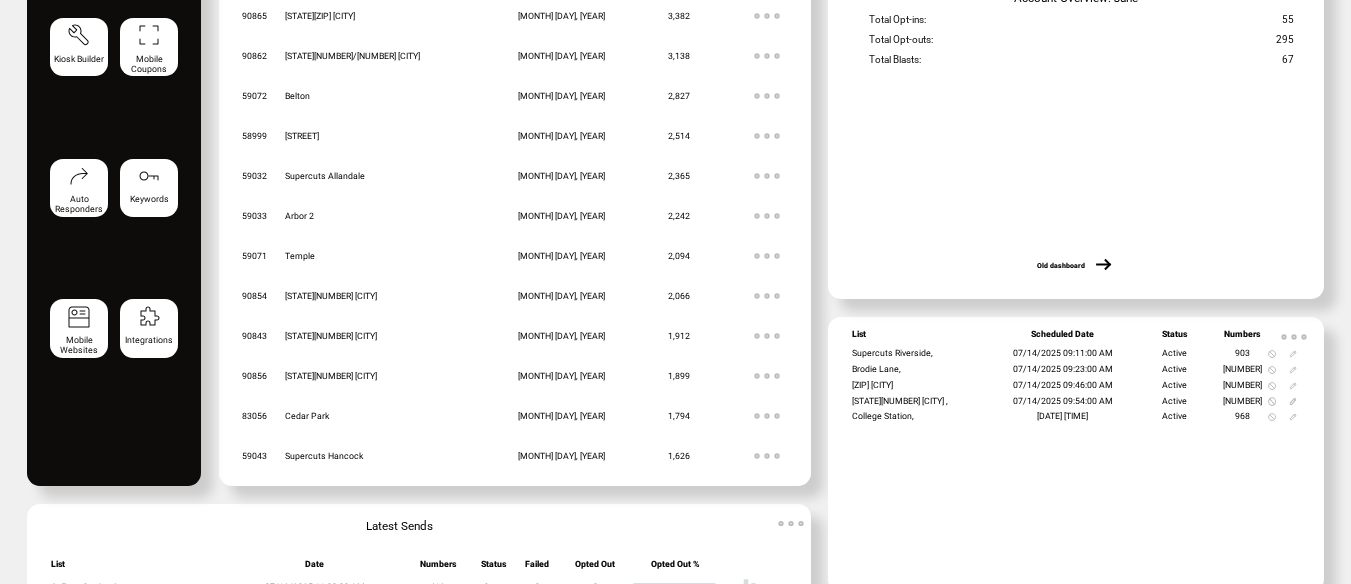 scroll, scrollTop: 426, scrollLeft: 0, axis: vertical 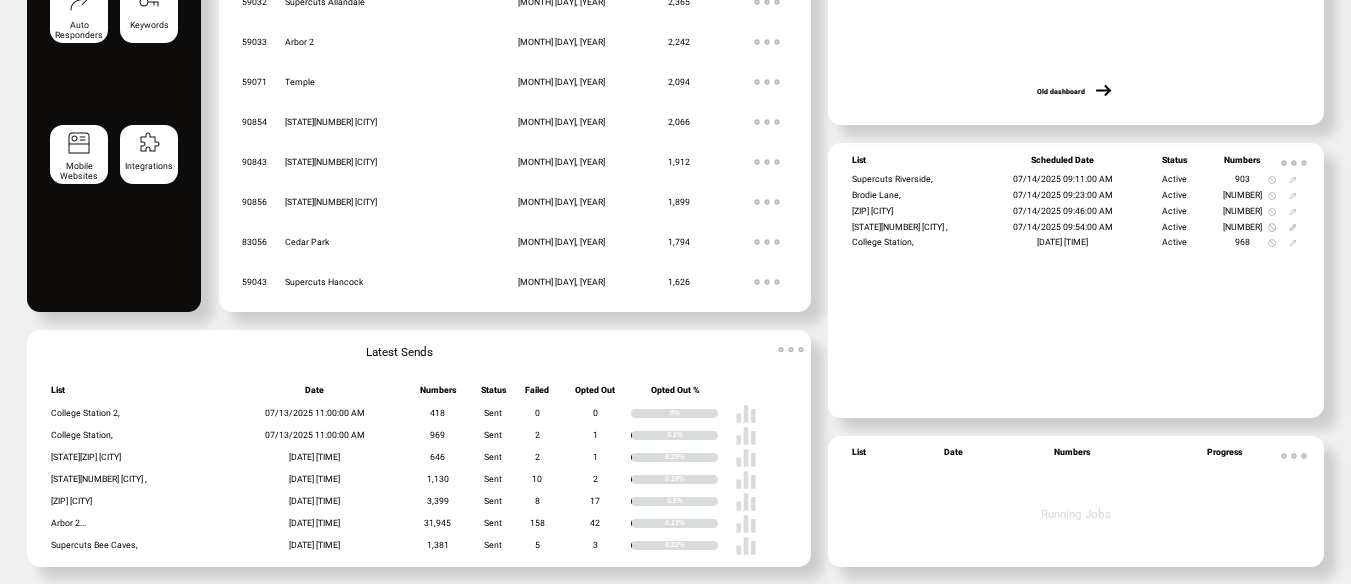 click at bounding box center [1294, 163] 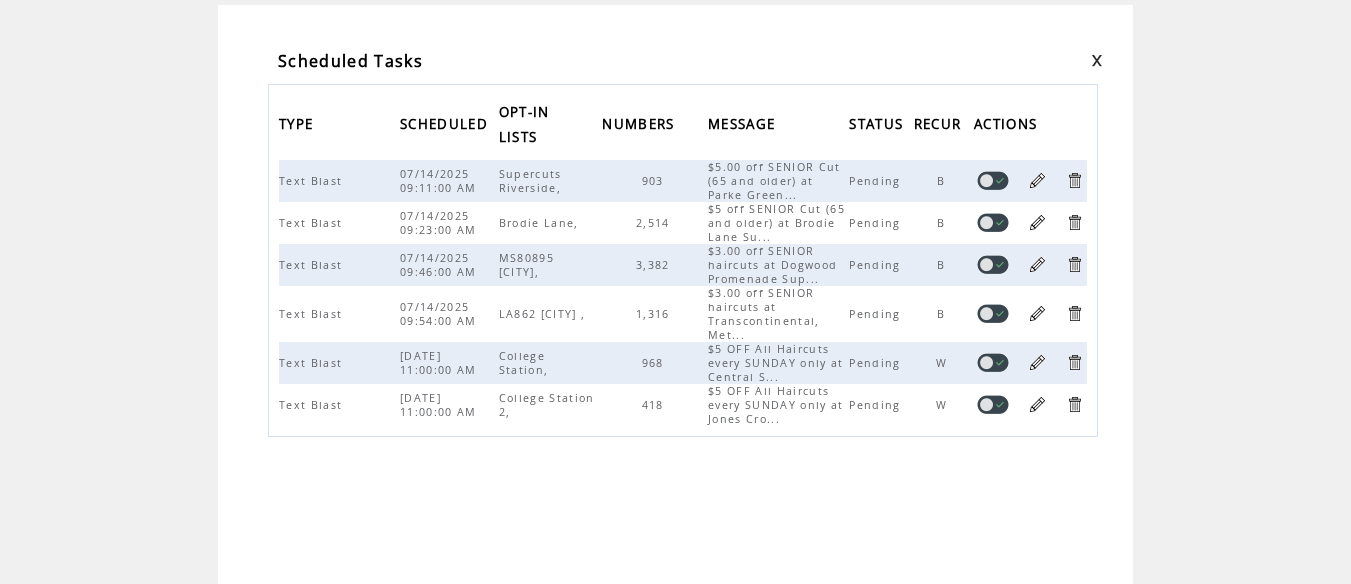 scroll, scrollTop: 87, scrollLeft: 0, axis: vertical 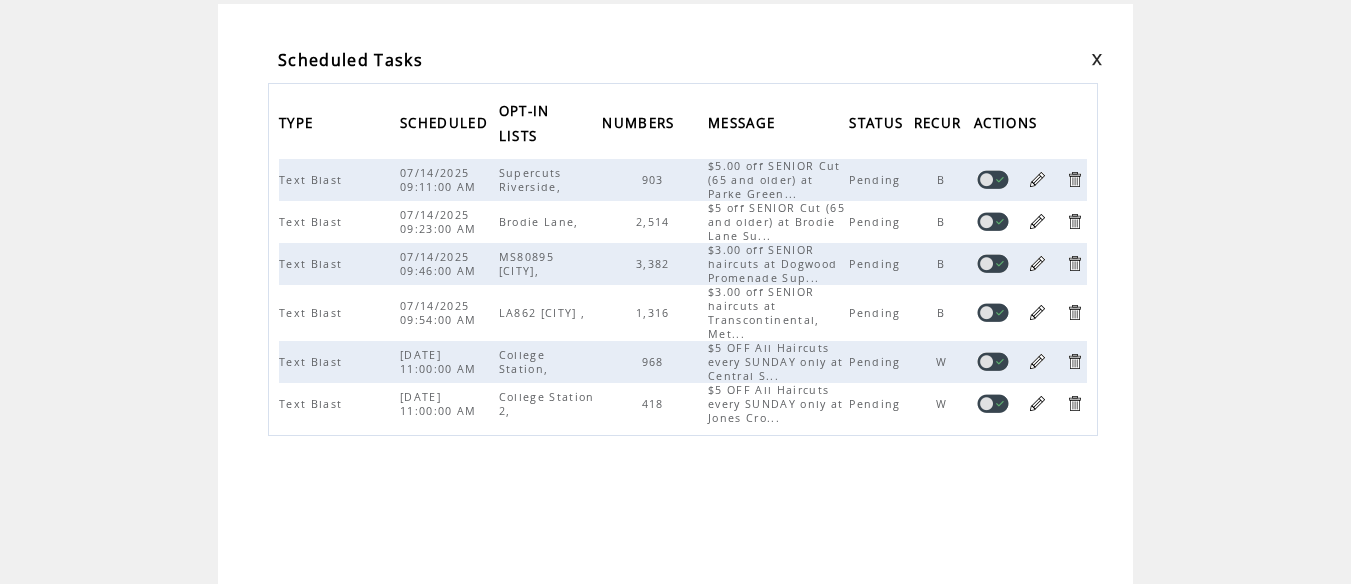 click at bounding box center (683, 484) 